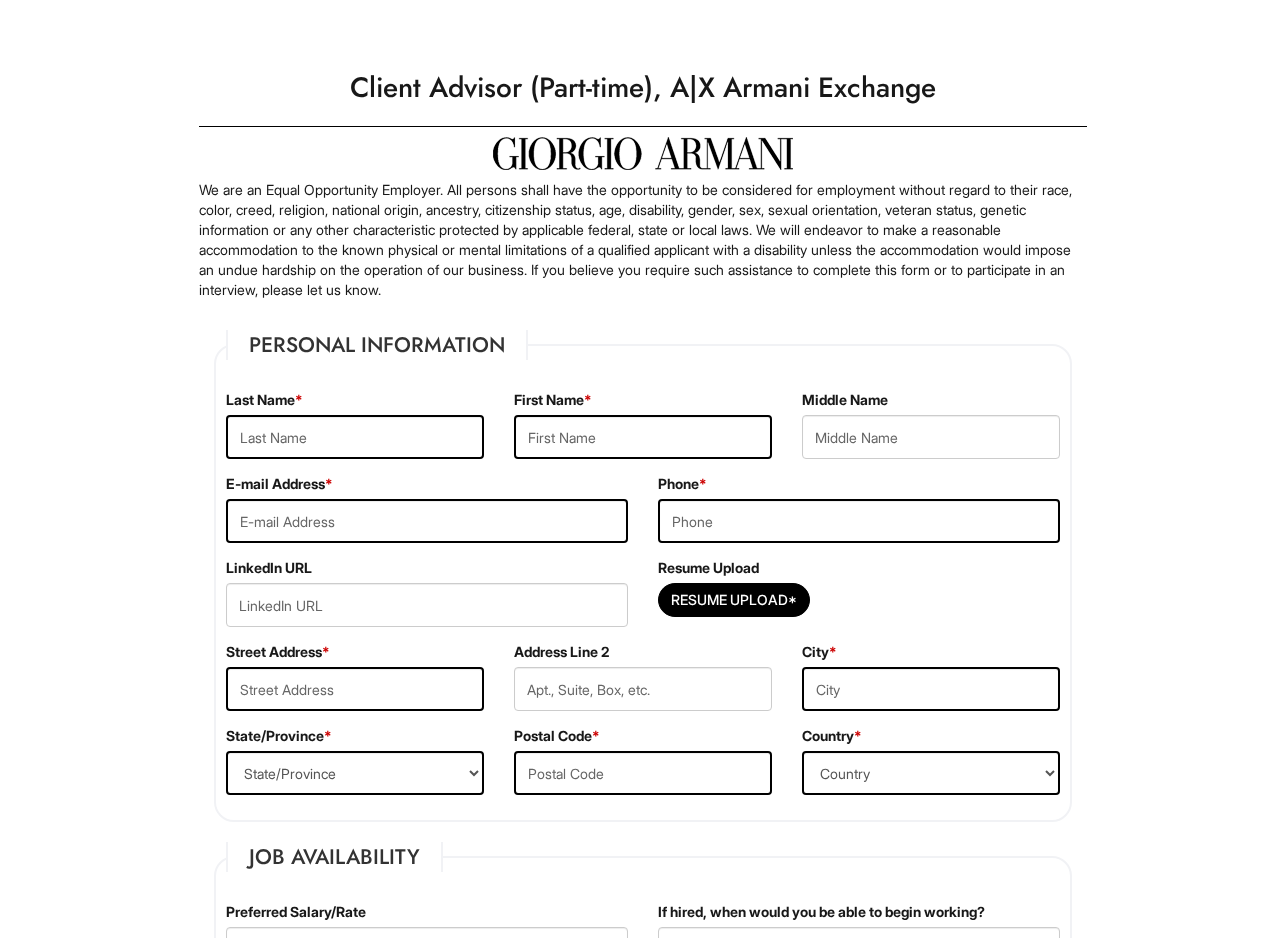 scroll, scrollTop: 0, scrollLeft: 0, axis: both 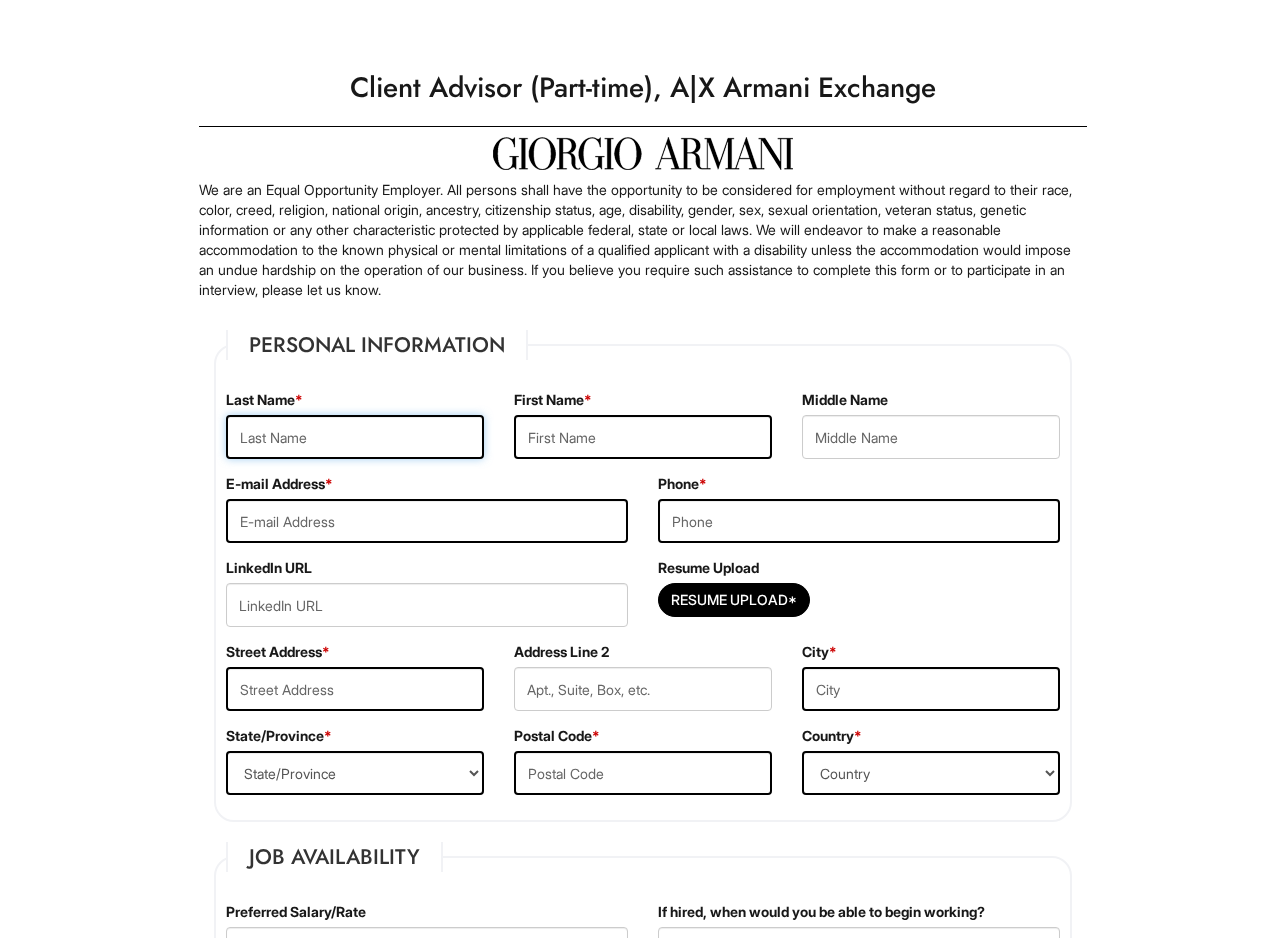 click at bounding box center [355, 437] 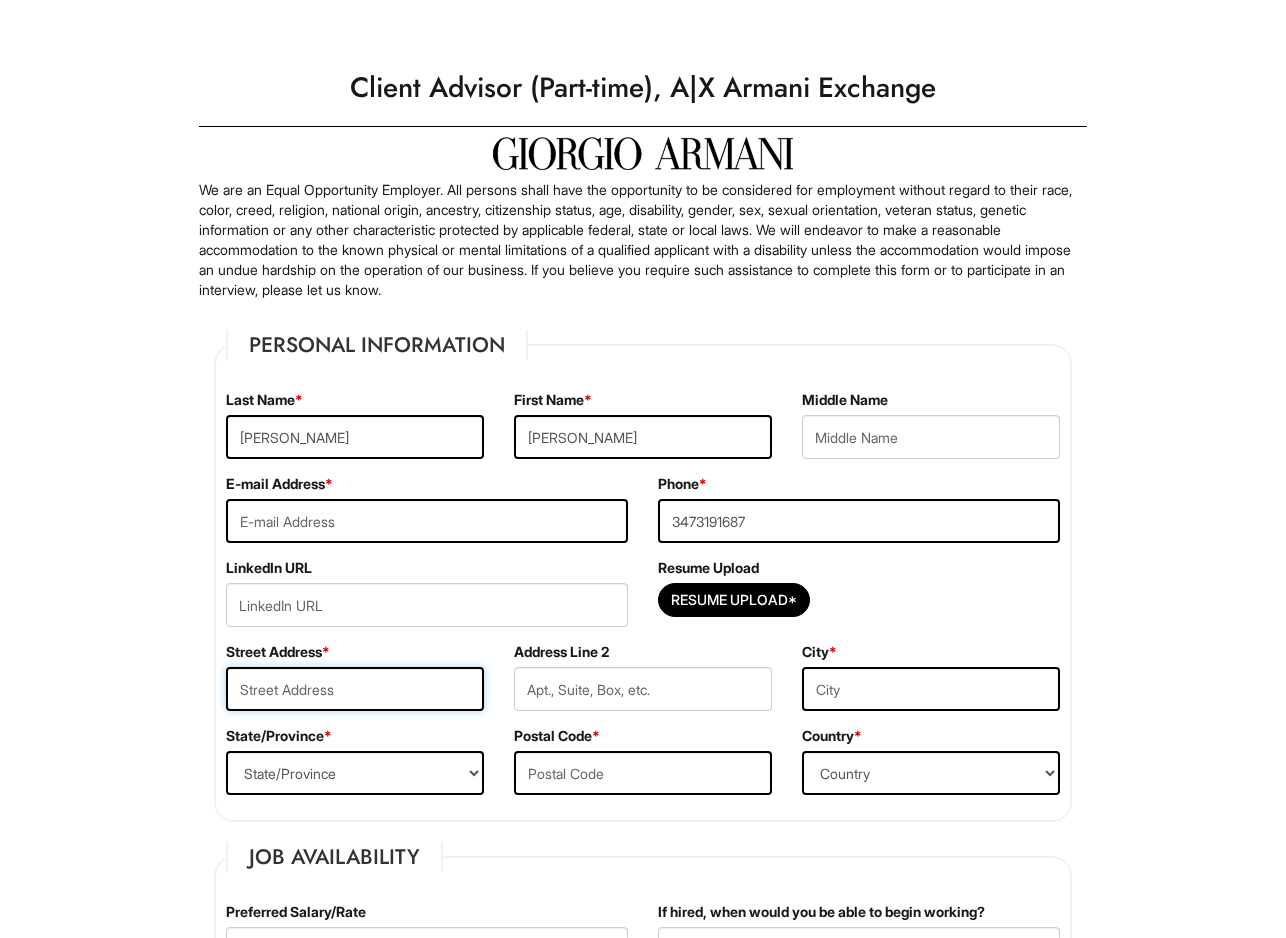 type on "3525 94St" 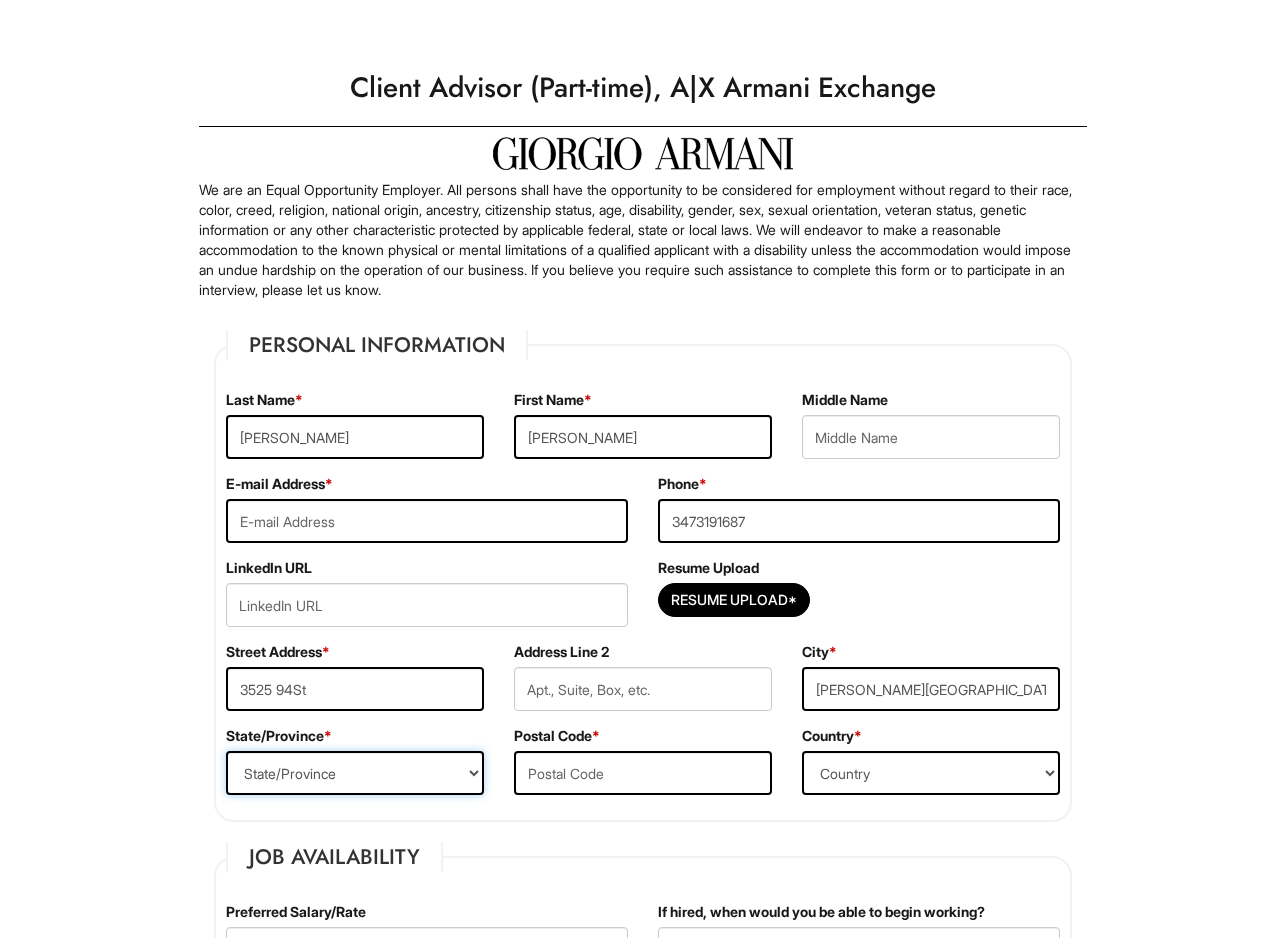 select on "NY" 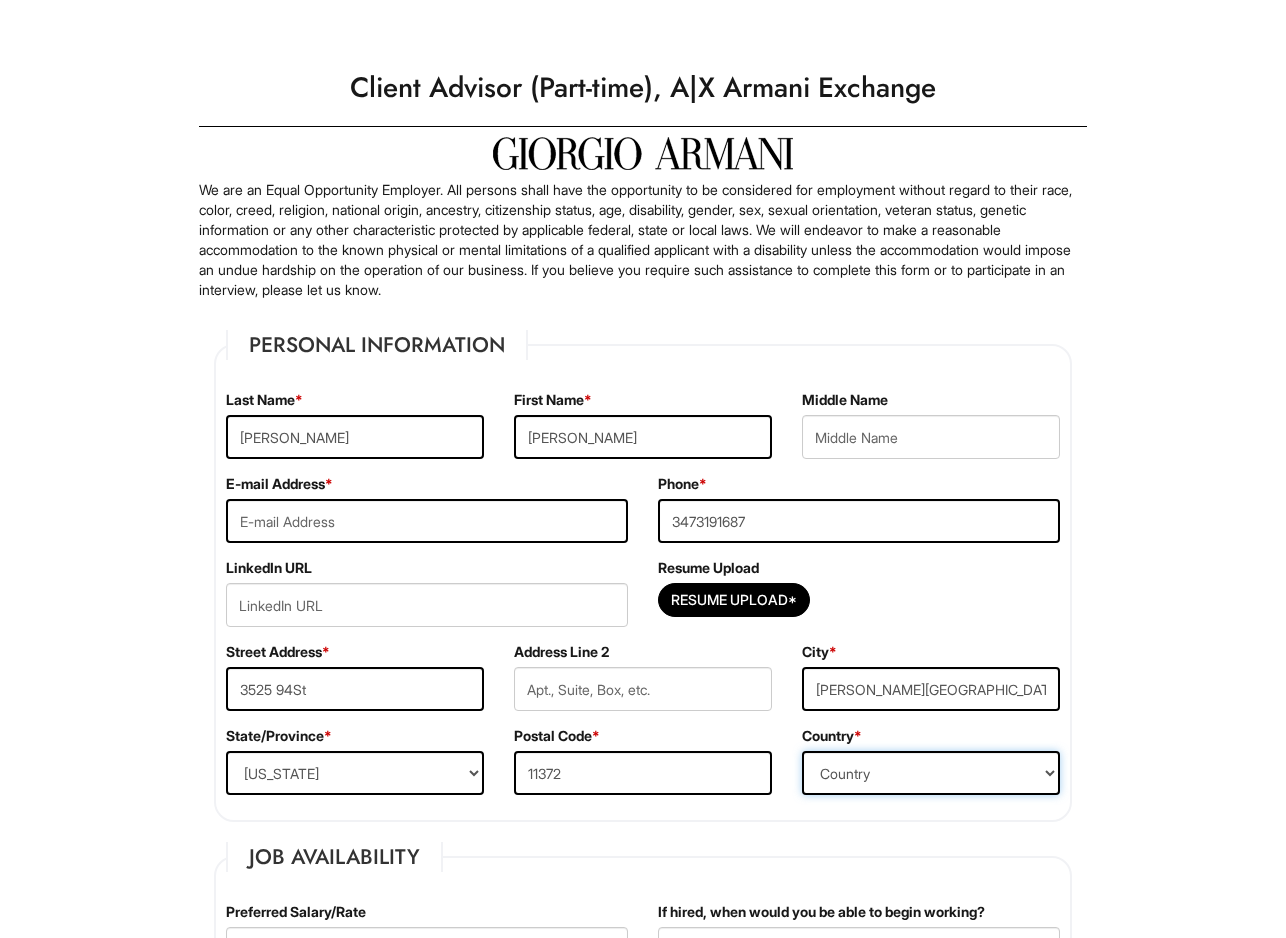 select on "United States of America" 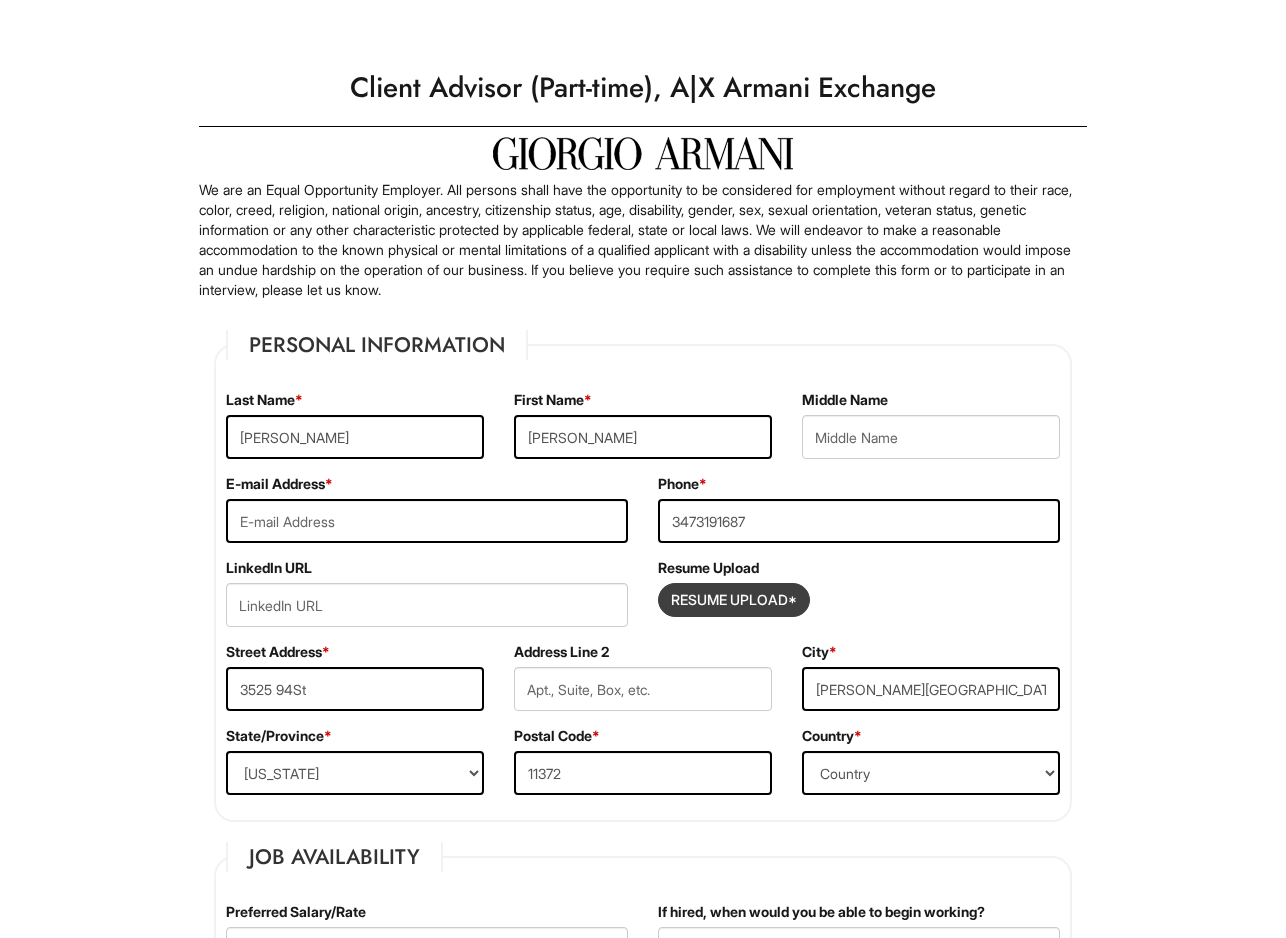 click at bounding box center (734, 600) 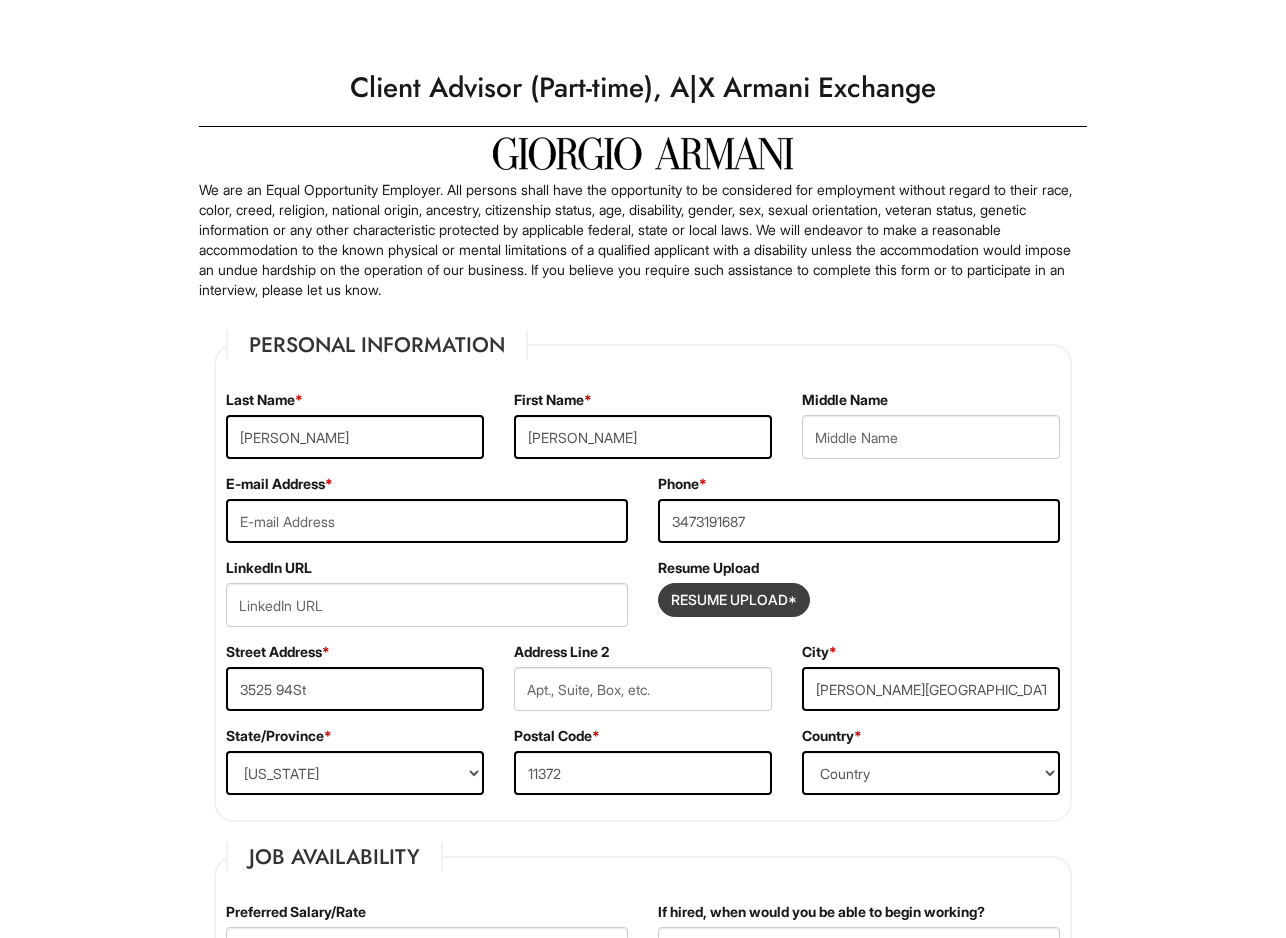 type on "C:\fakepath\Edwin's resume.pdf" 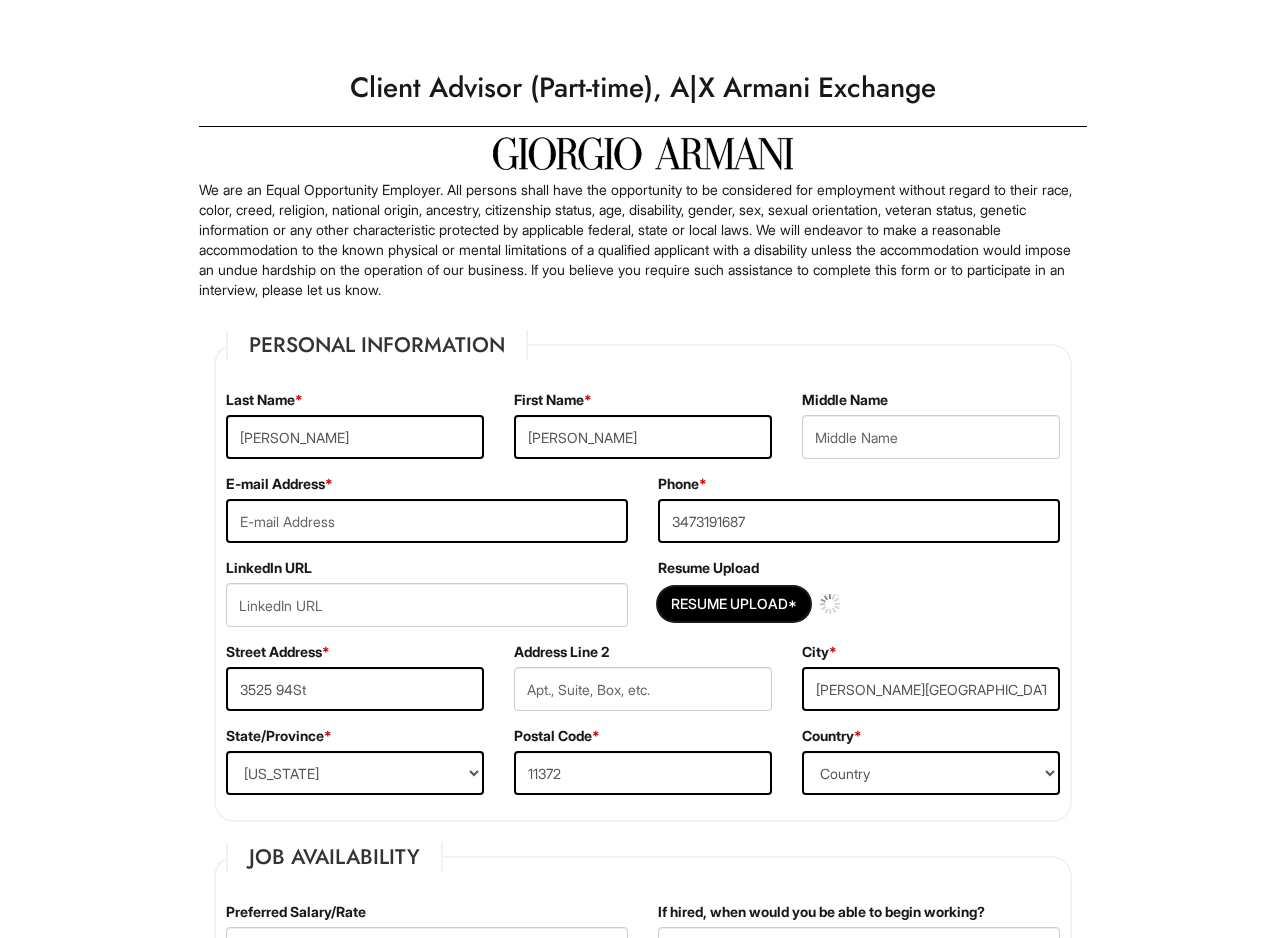 type 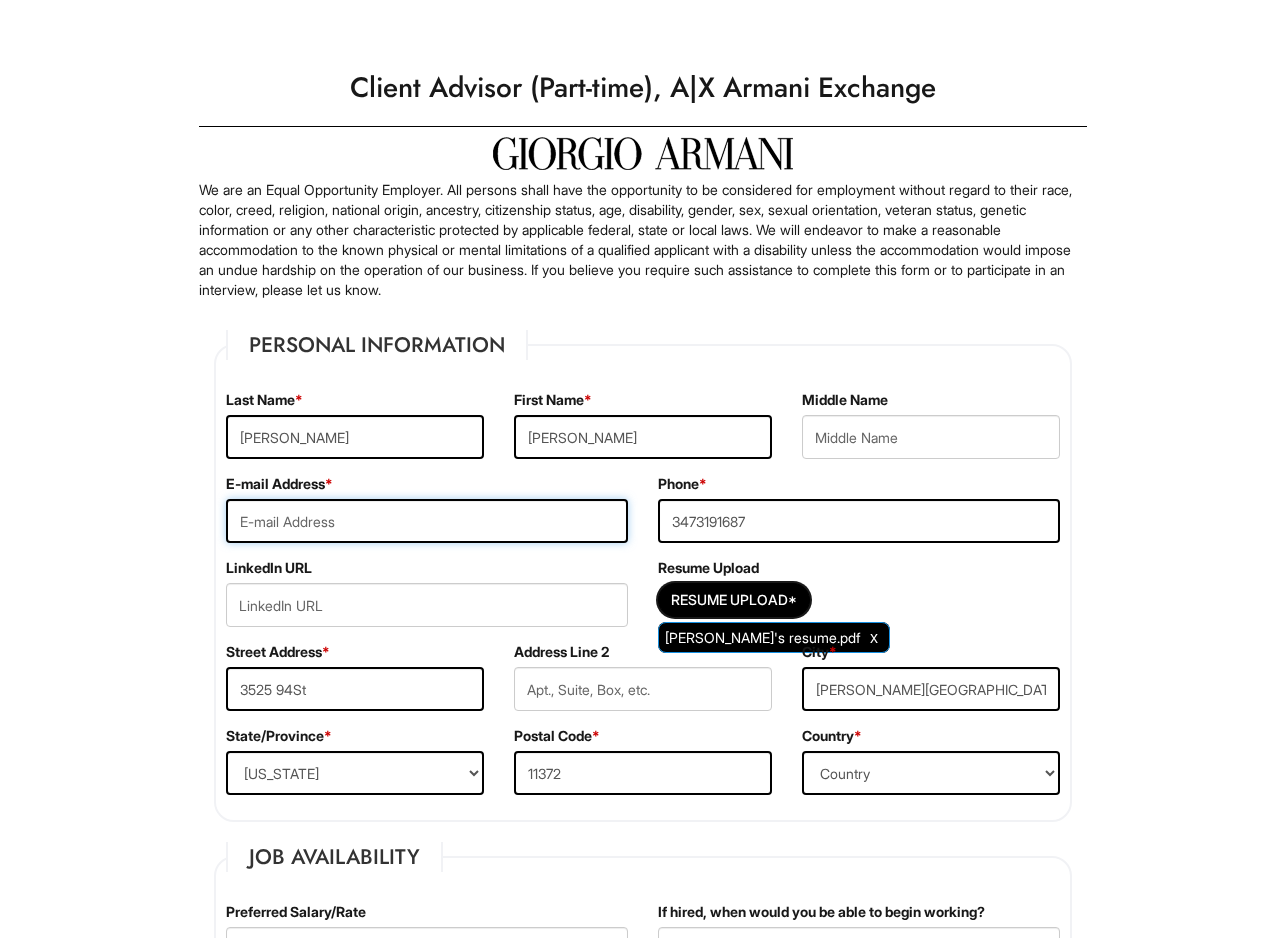 click at bounding box center (427, 521) 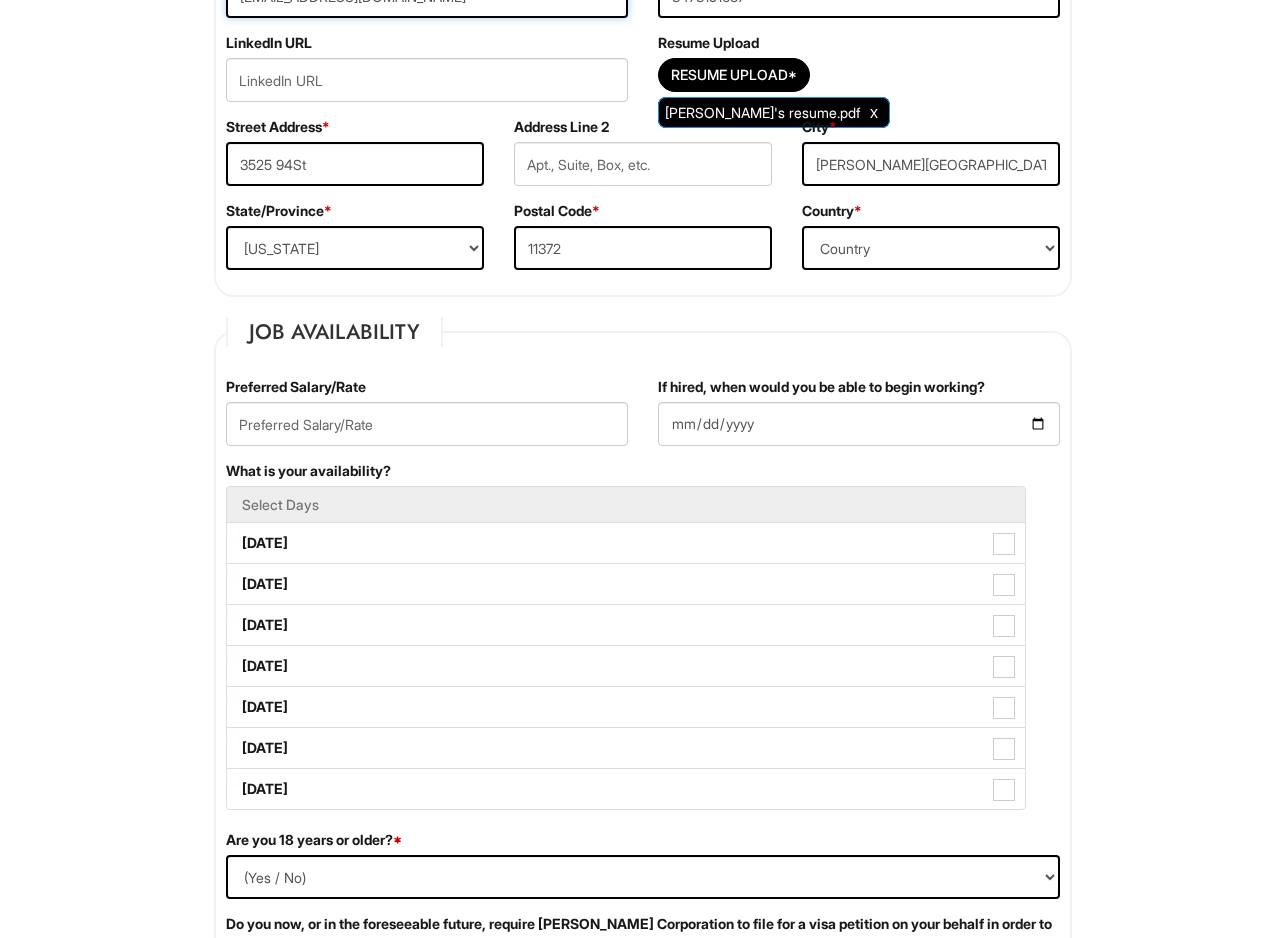 scroll, scrollTop: 533, scrollLeft: 0, axis: vertical 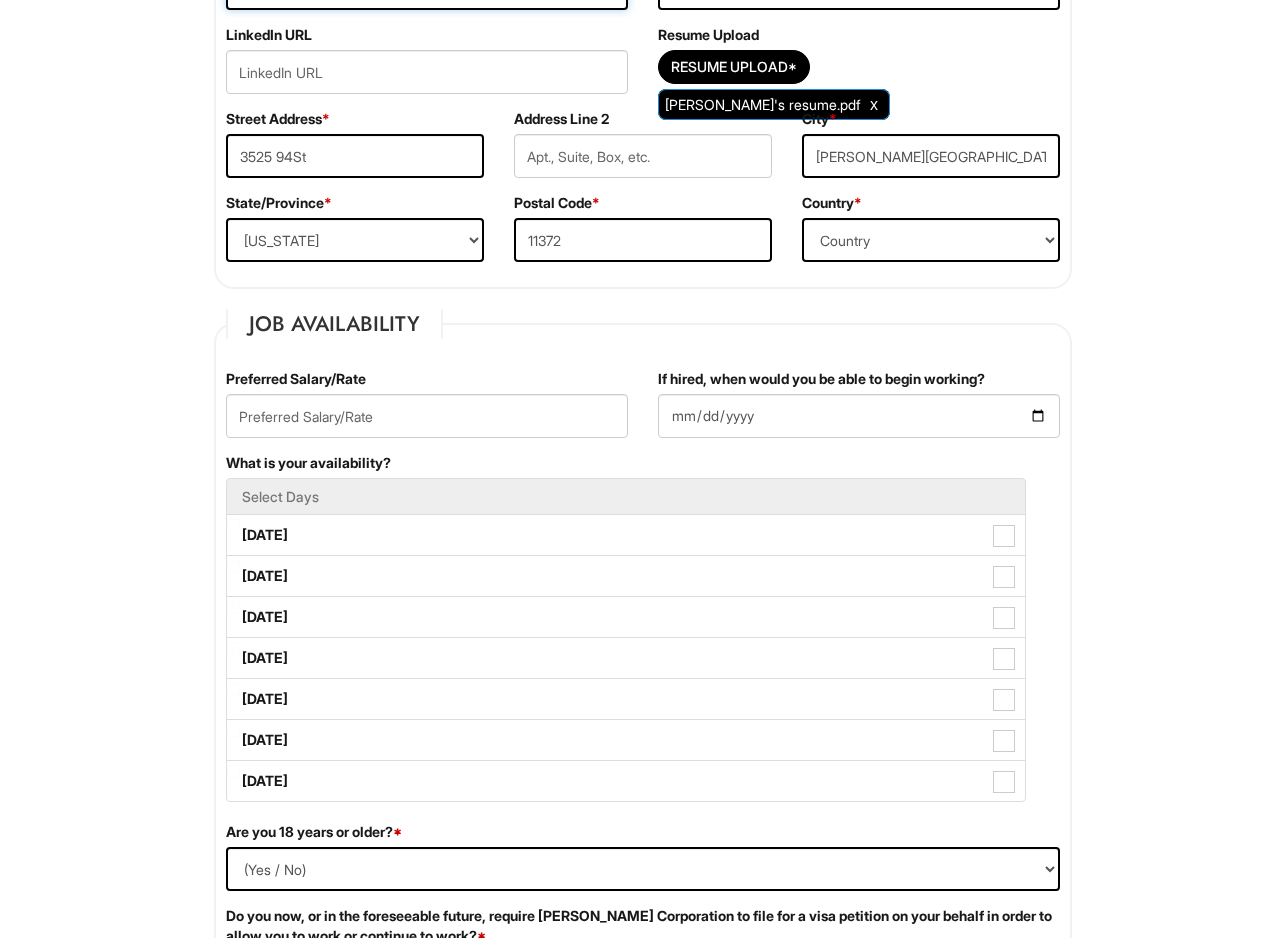 type on "egarcia81118@gmail.com" 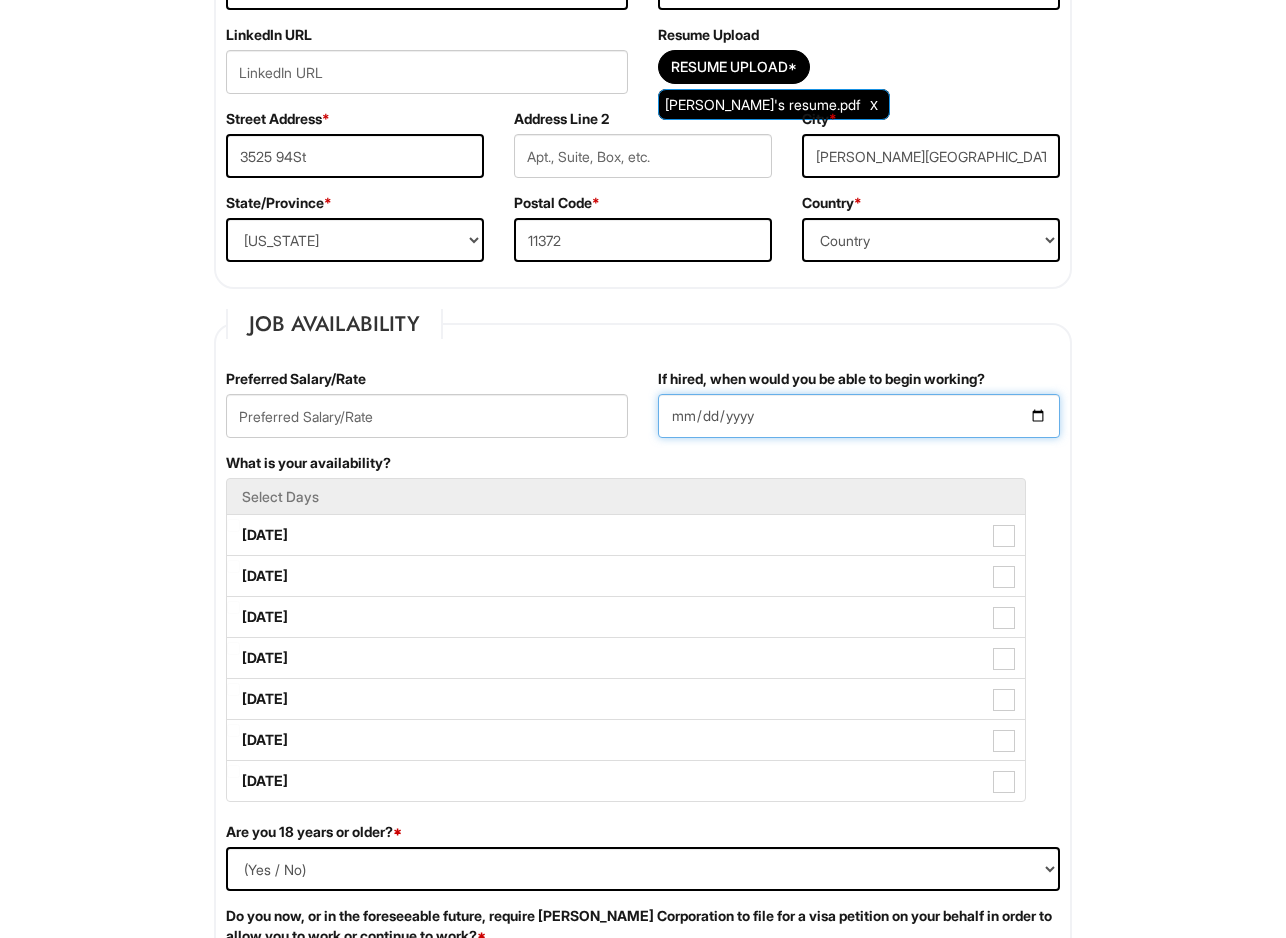 drag, startPoint x: 927, startPoint y: 422, endPoint x: 916, endPoint y: 421, distance: 11.045361 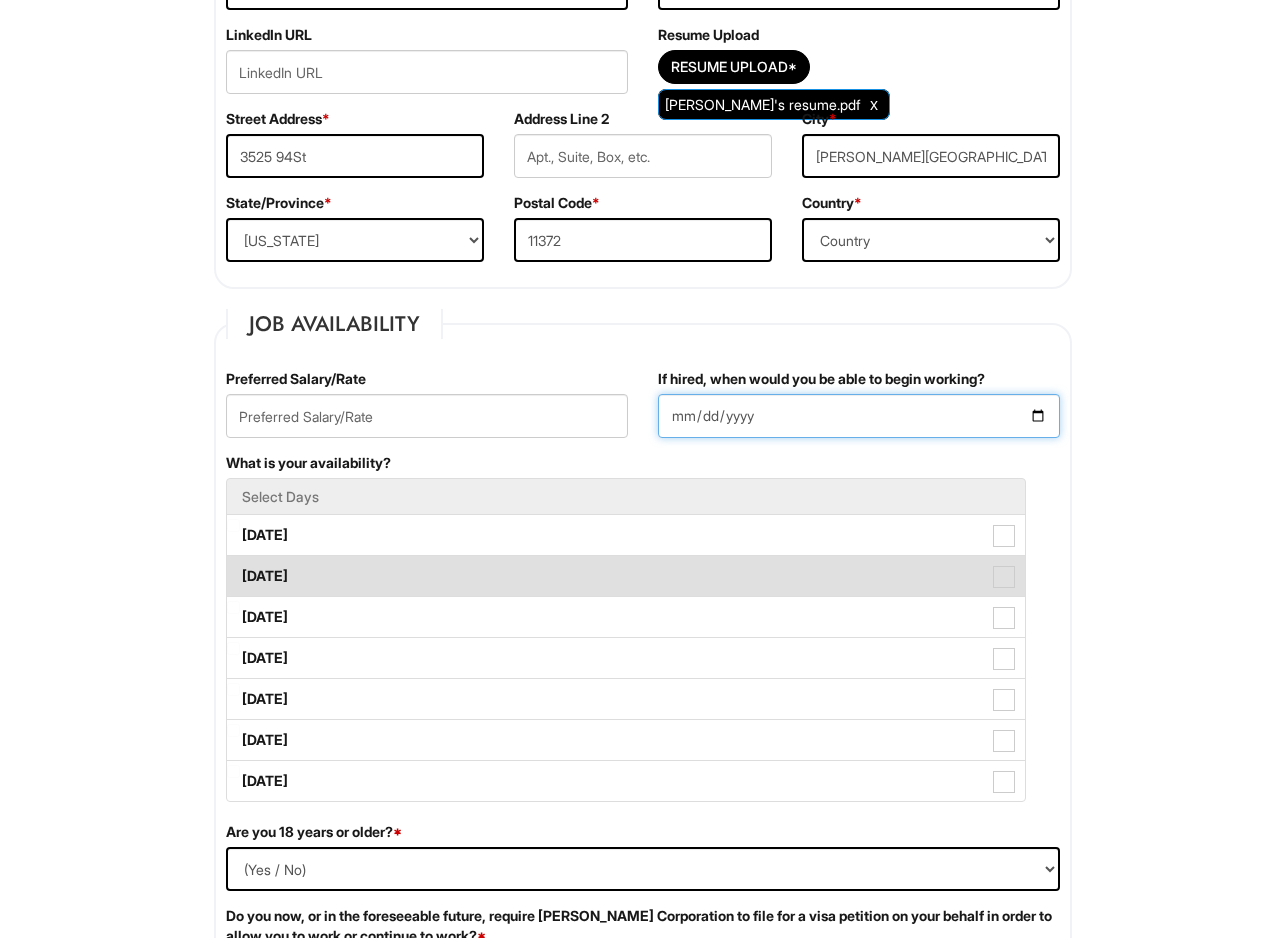 type on "2025-07-28" 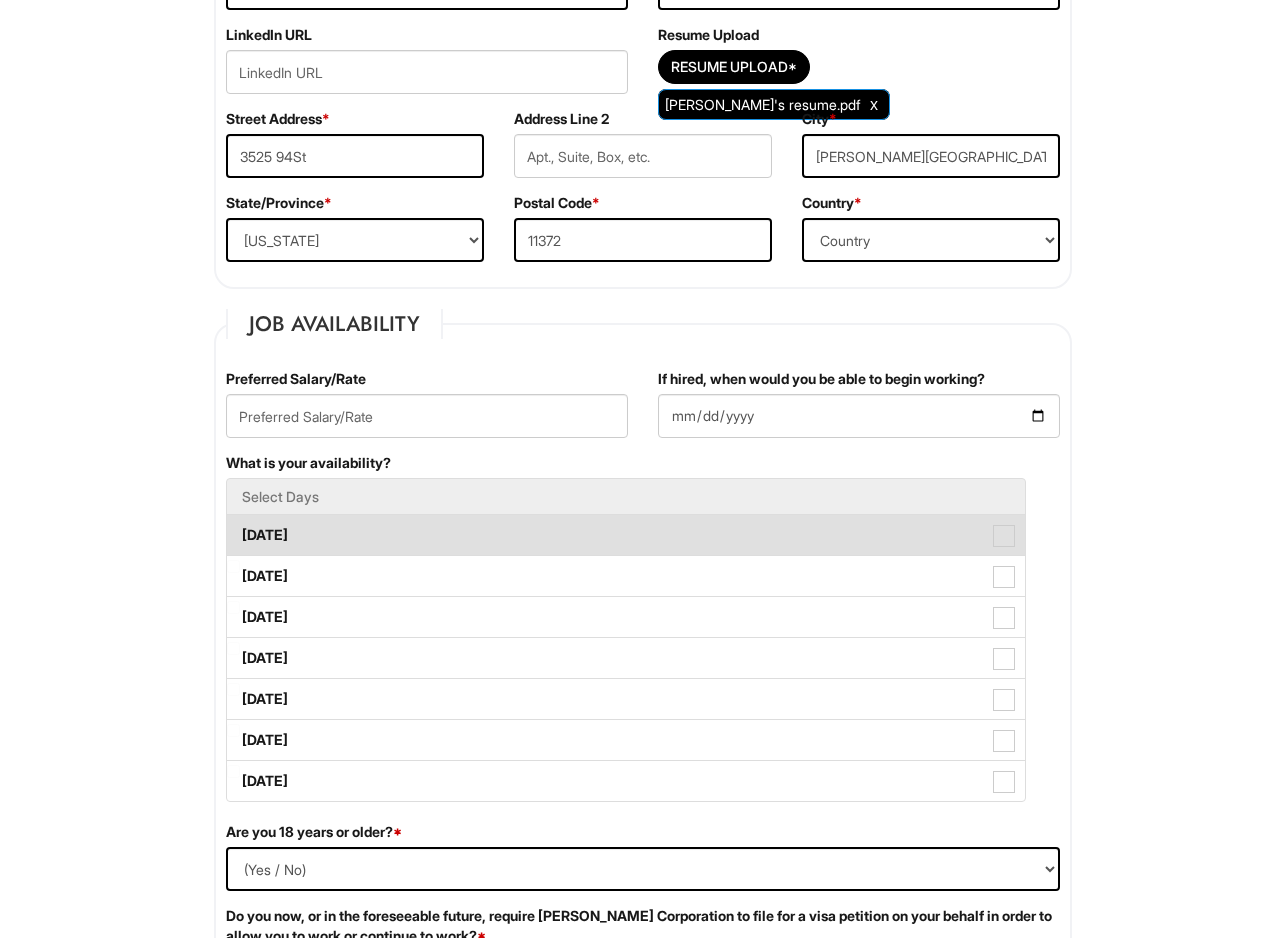click on "Monday" at bounding box center [626, 535] 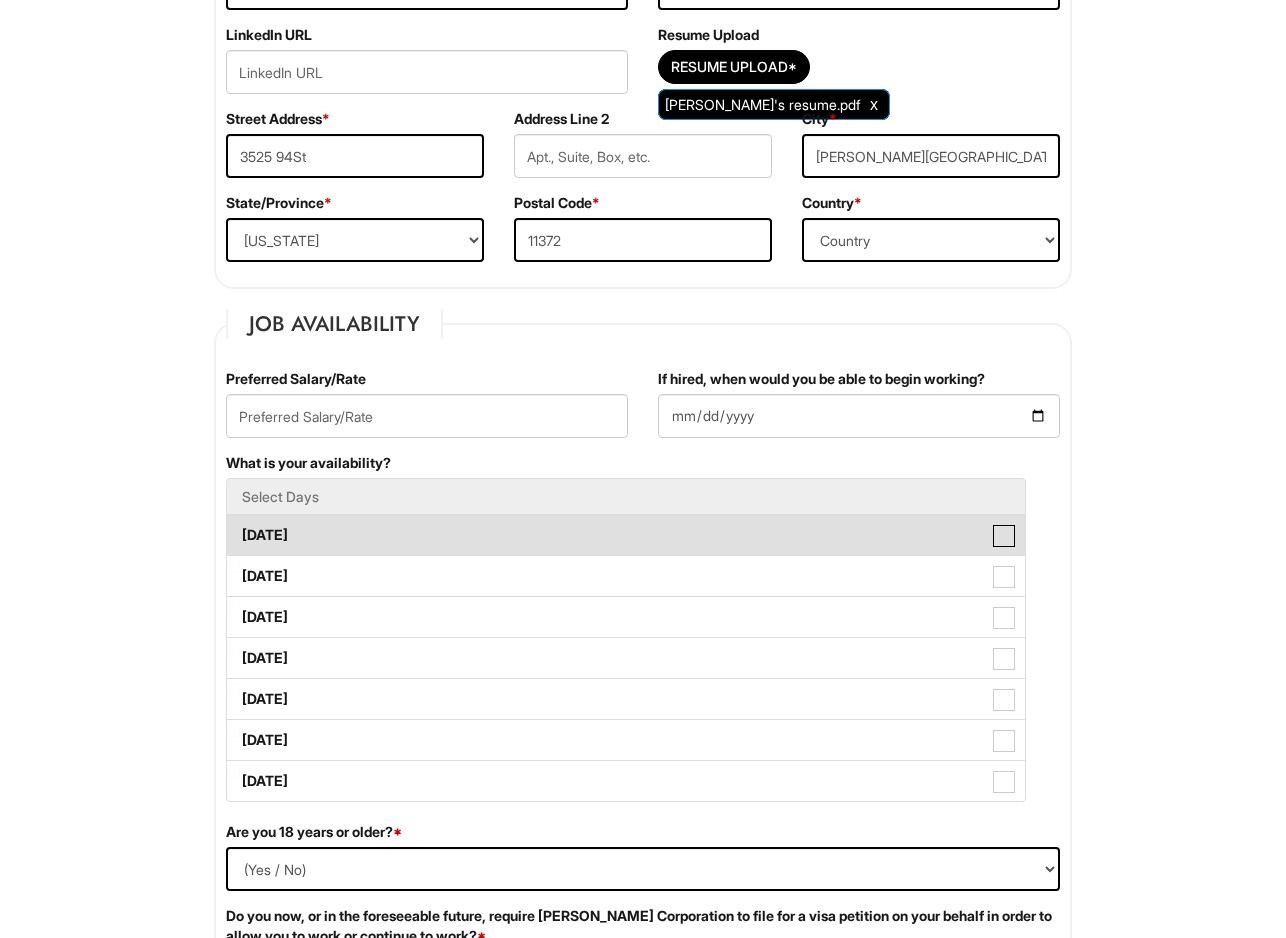 click on "Monday" at bounding box center [233, 525] 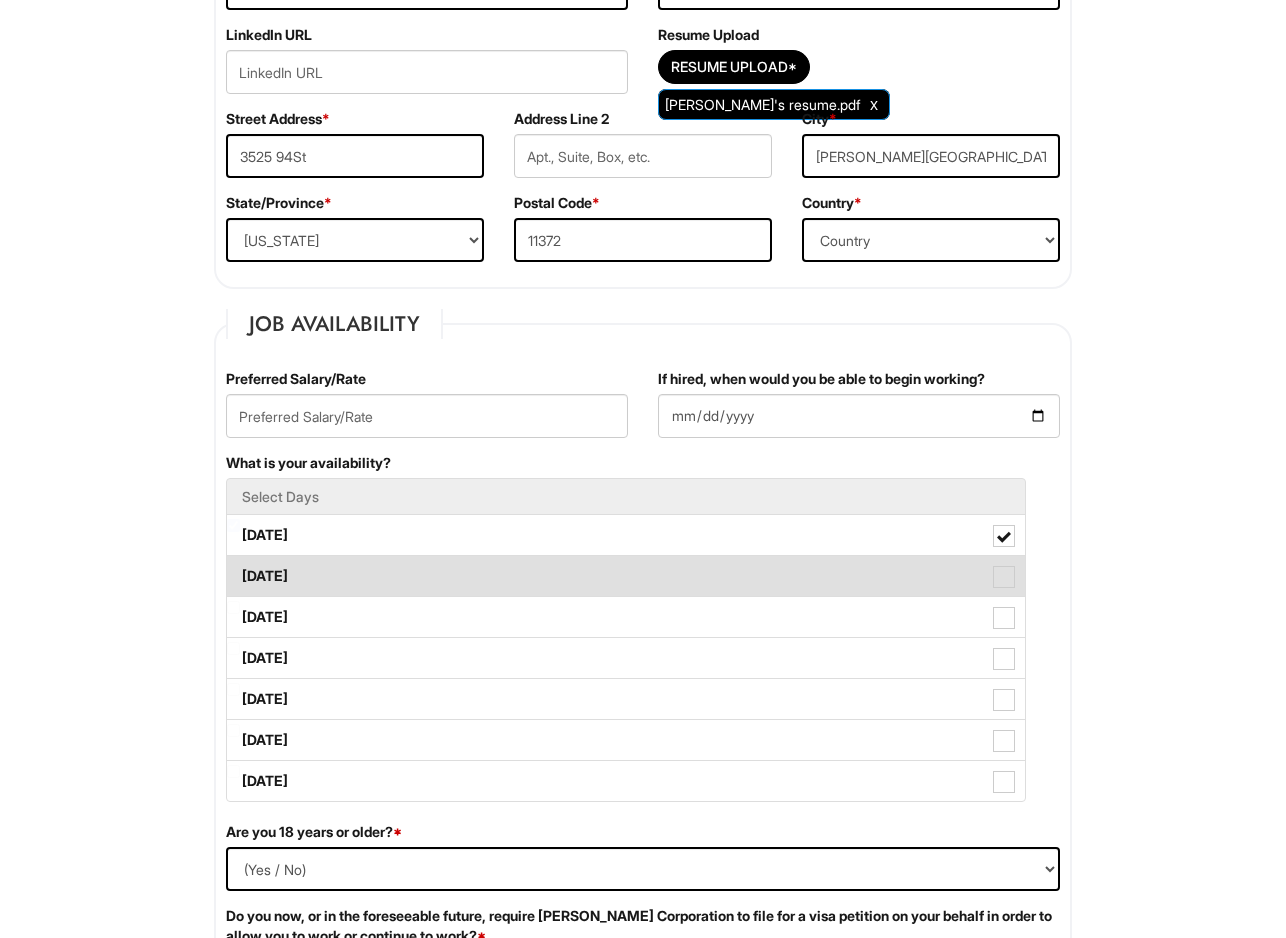 drag, startPoint x: 540, startPoint y: 565, endPoint x: 548, endPoint y: 579, distance: 16.124516 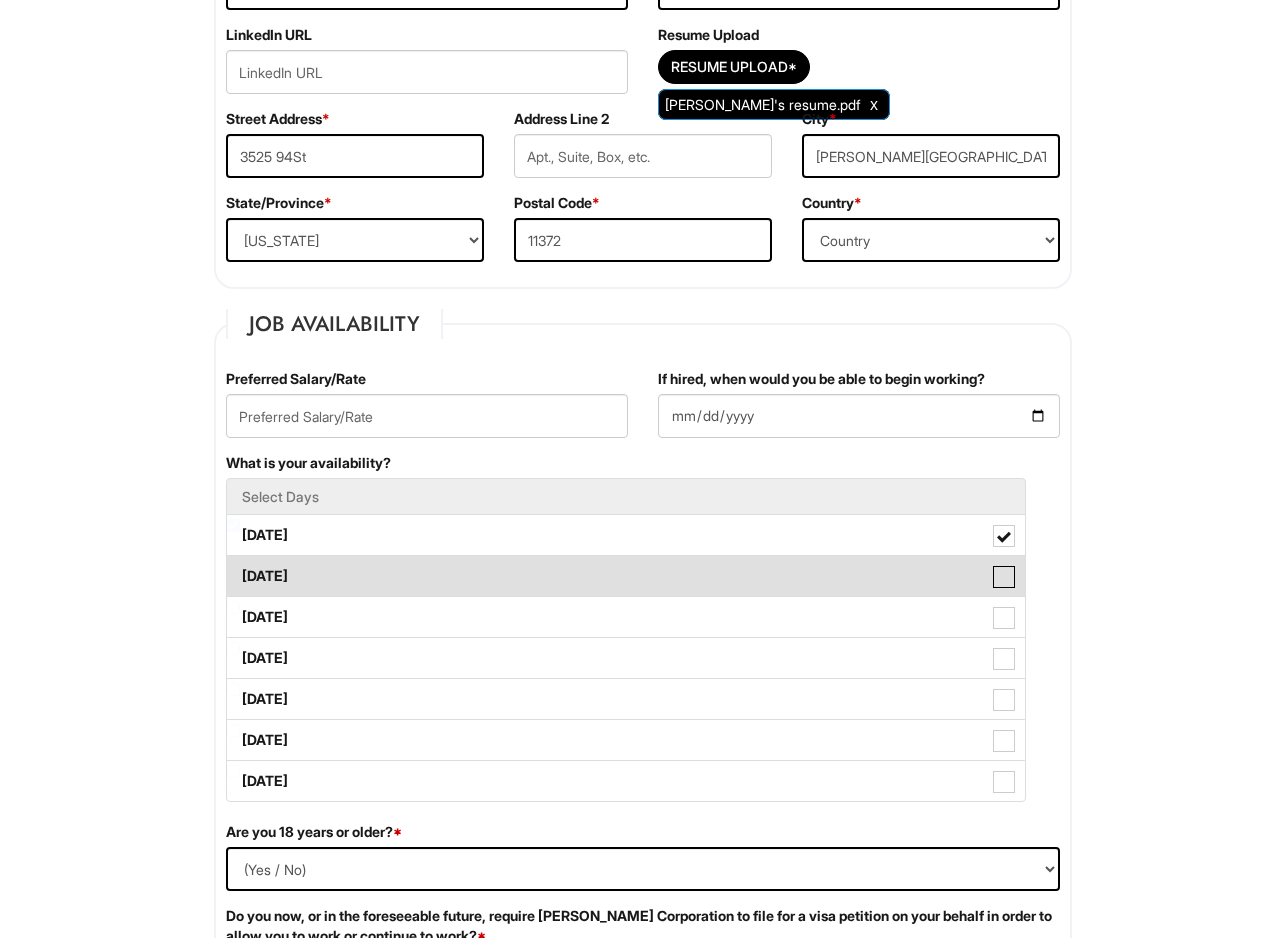click on "[DATE]" at bounding box center [233, 566] 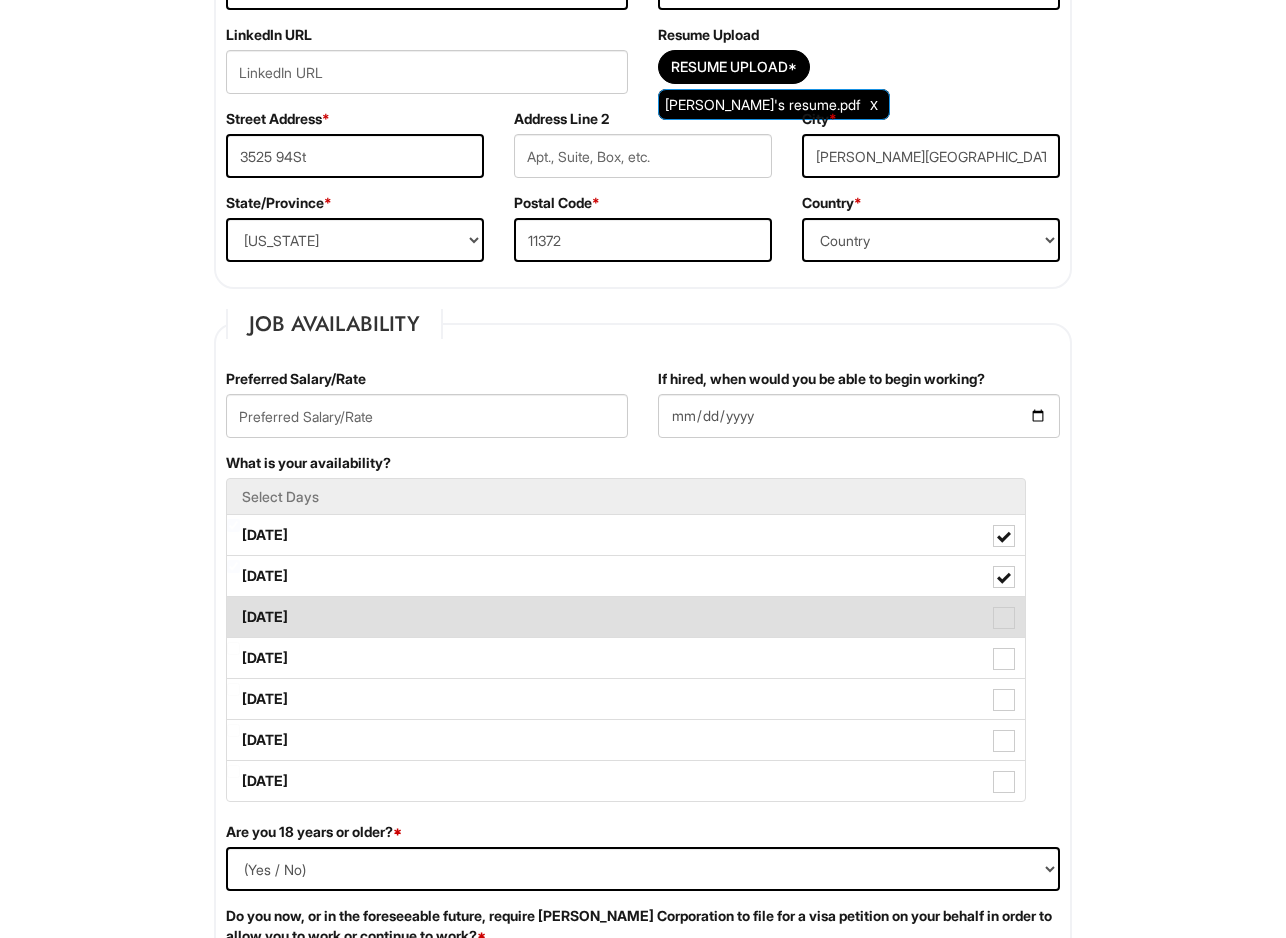 click on "[DATE]" at bounding box center (626, 617) 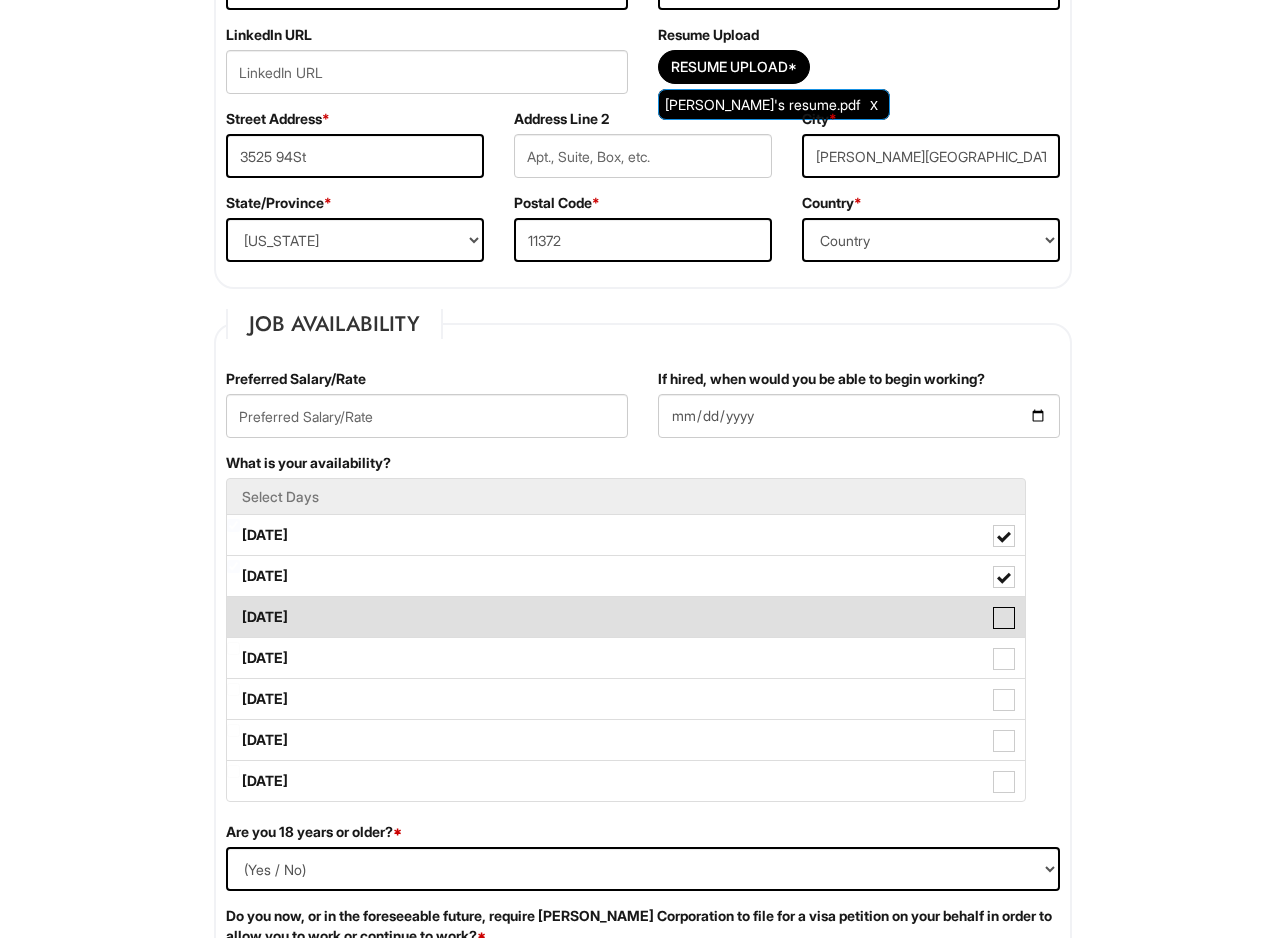 click on "Wednesday" at bounding box center [233, 607] 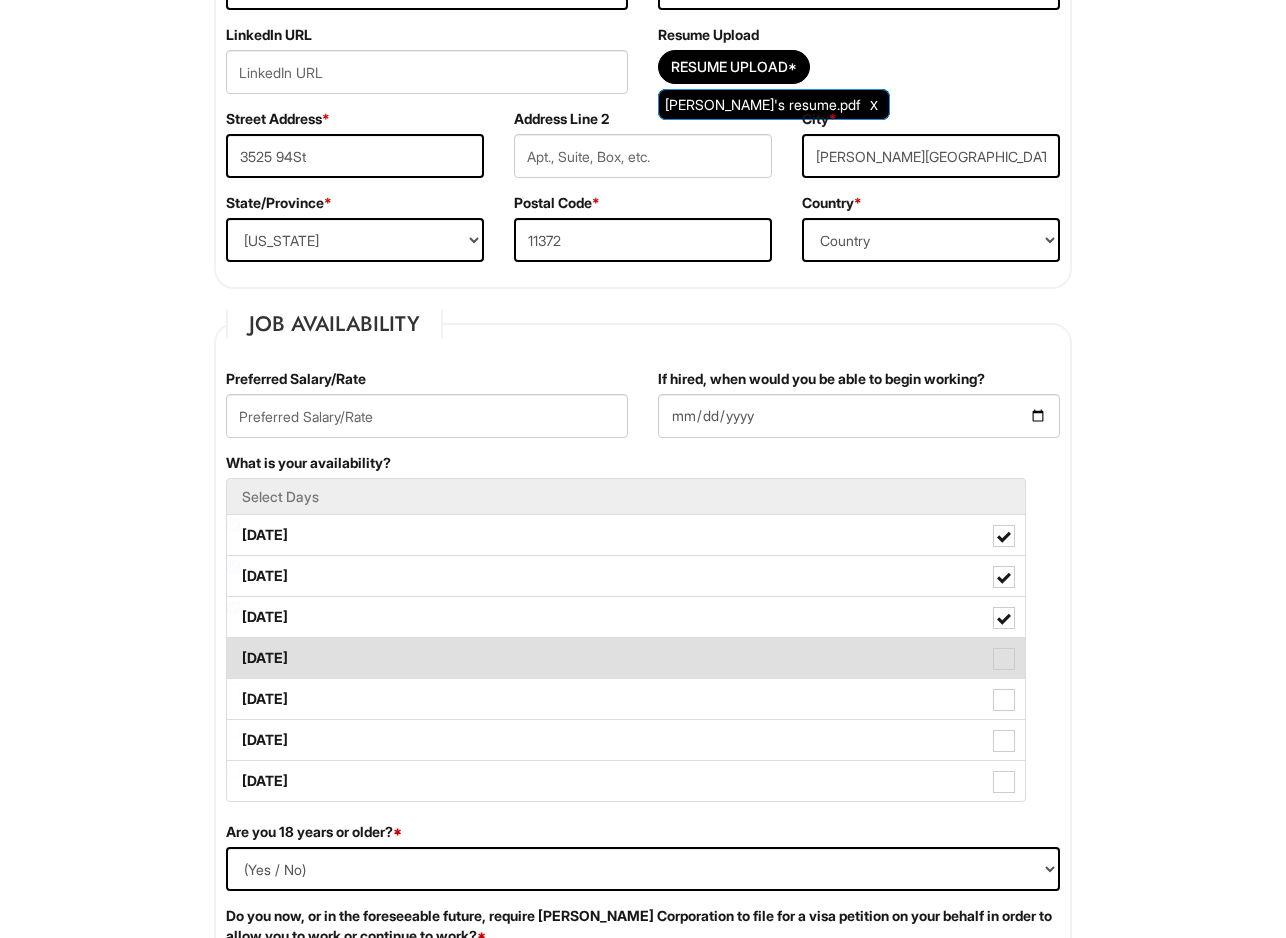click on "Thursday" at bounding box center [626, 658] 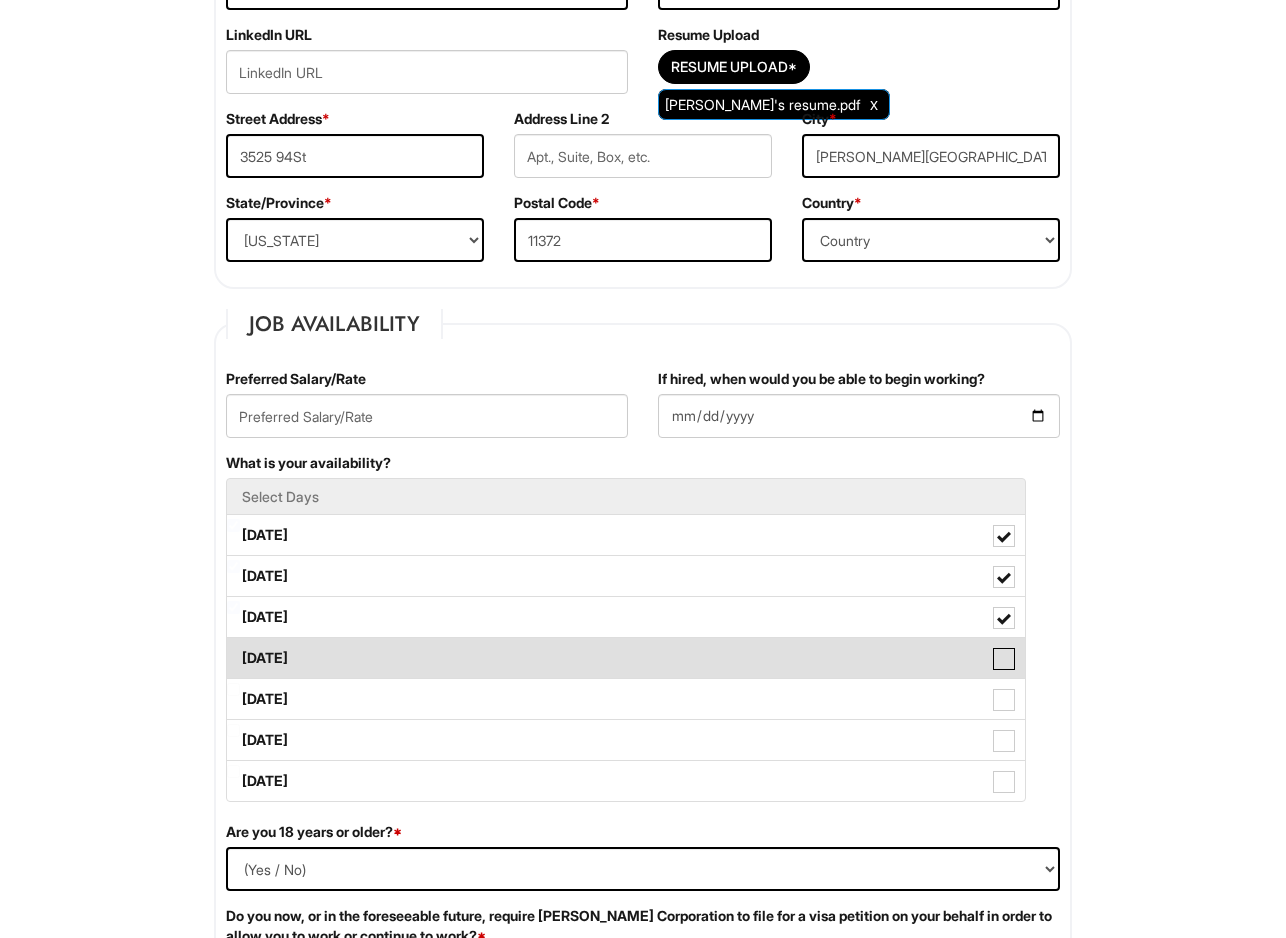 click on "Thursday" at bounding box center [233, 648] 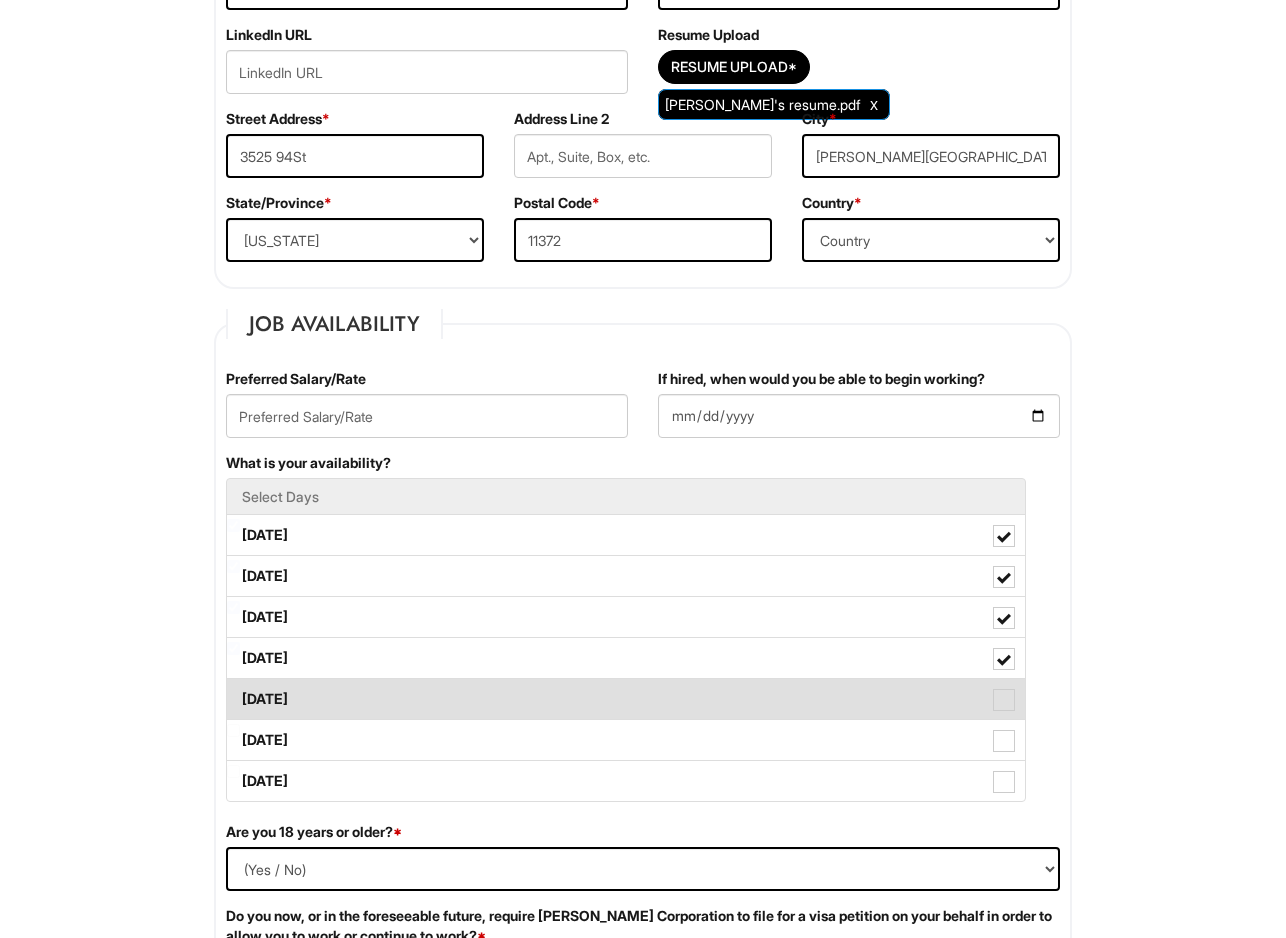 click on "Friday" at bounding box center [626, 699] 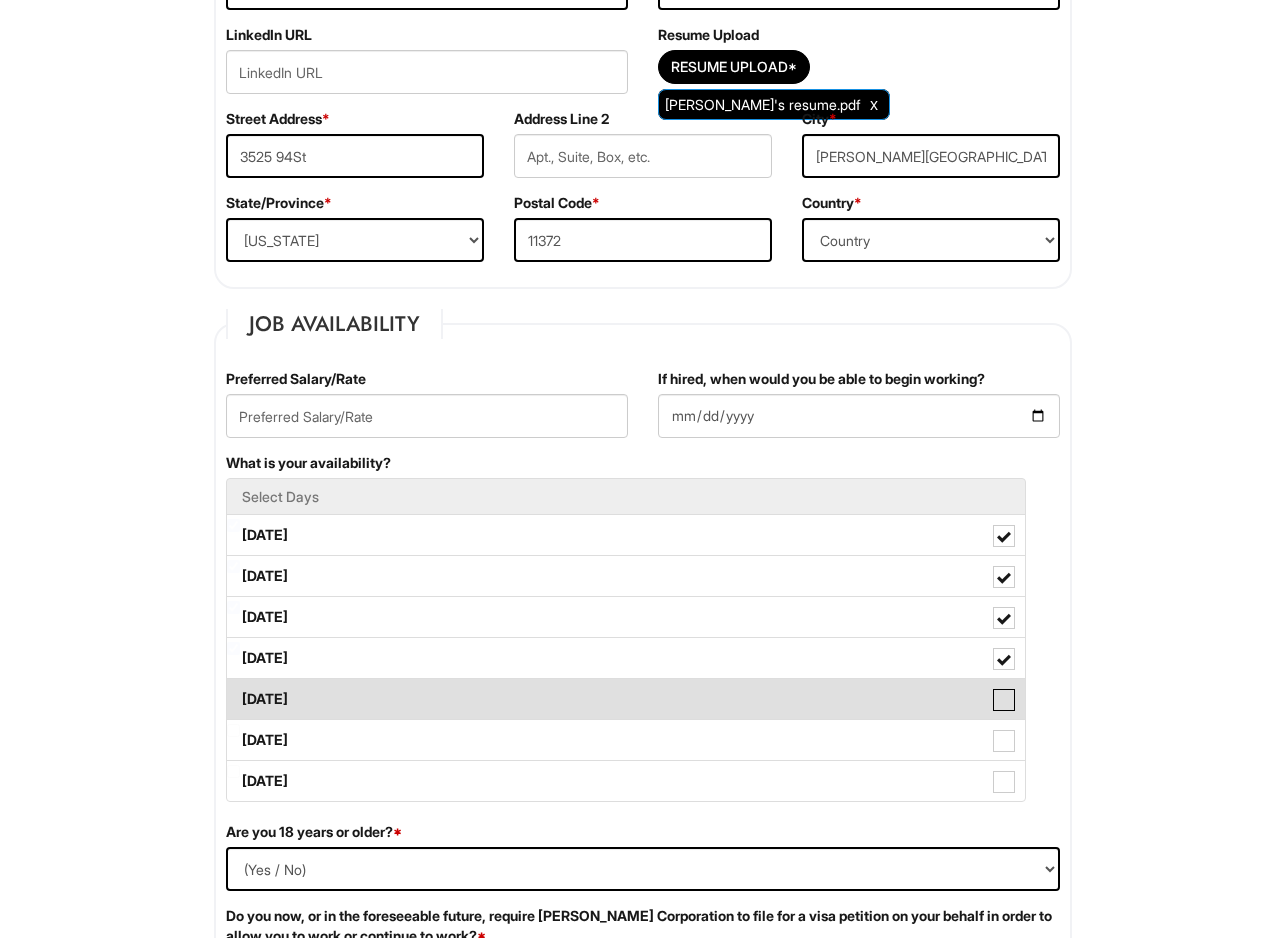 click on "Friday" at bounding box center (233, 689) 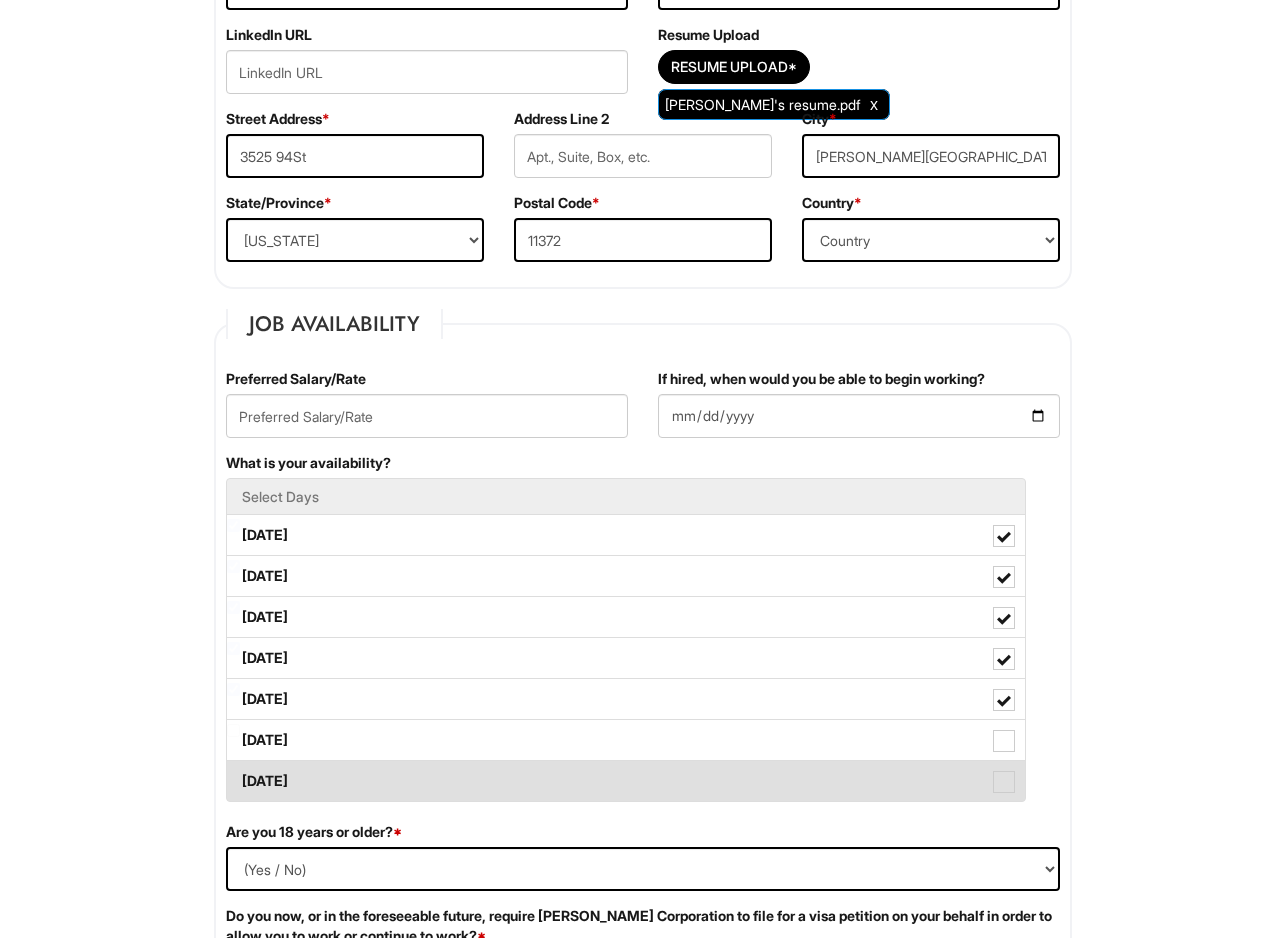 drag, startPoint x: 571, startPoint y: 744, endPoint x: 567, endPoint y: 770, distance: 26.305893 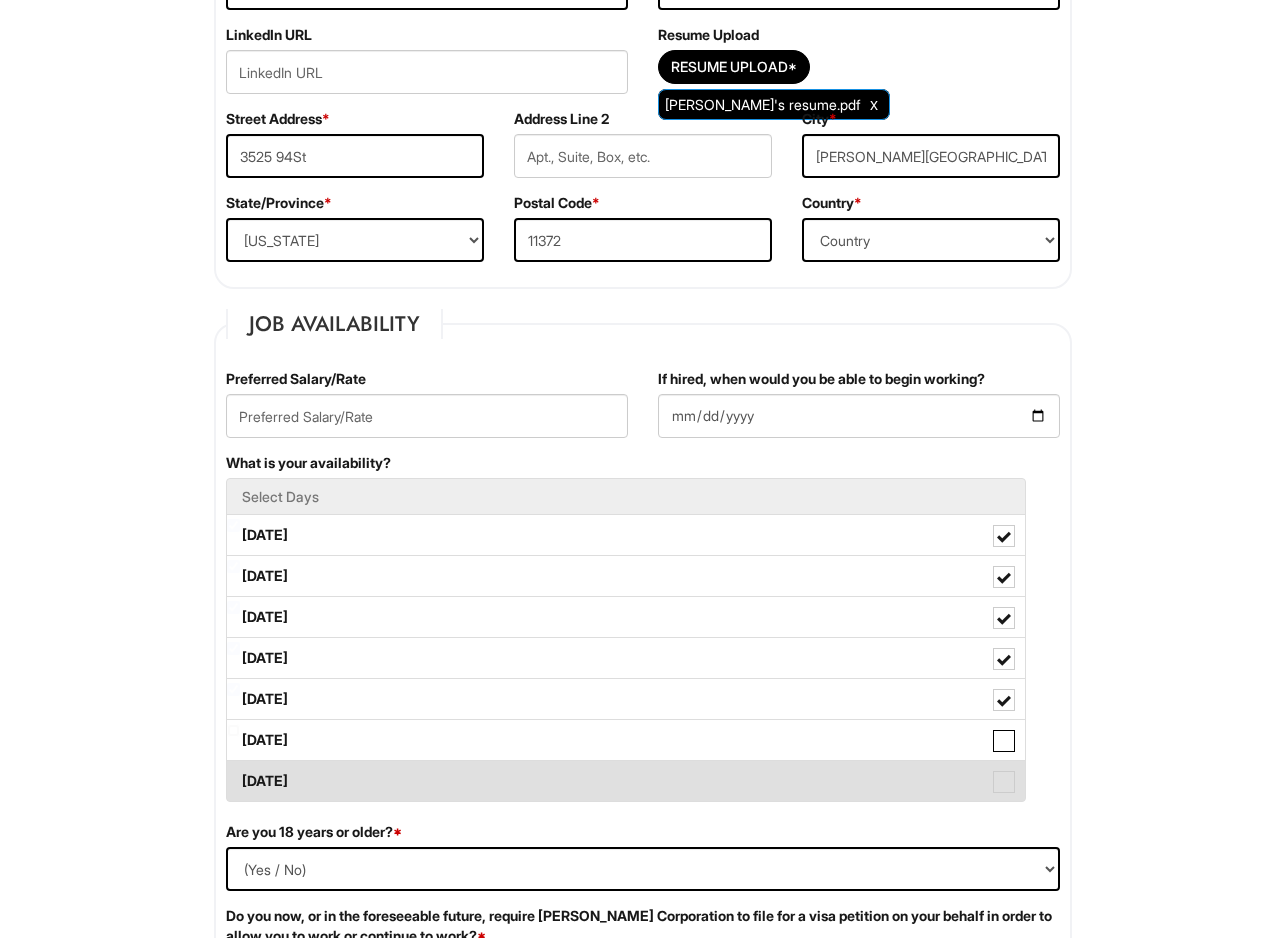 click on "Saturday" at bounding box center [233, 730] 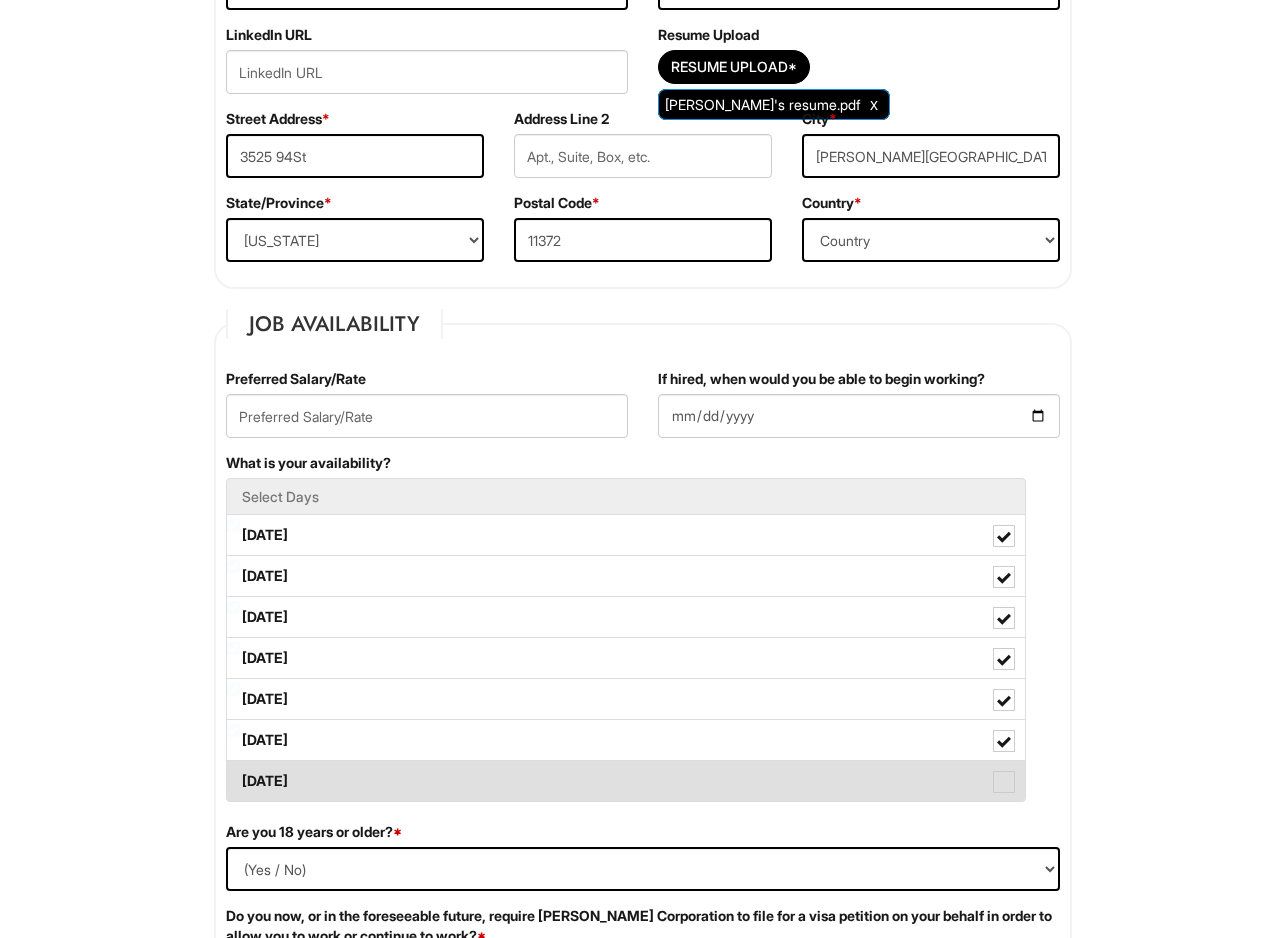 click on "Sunday" at bounding box center [626, 781] 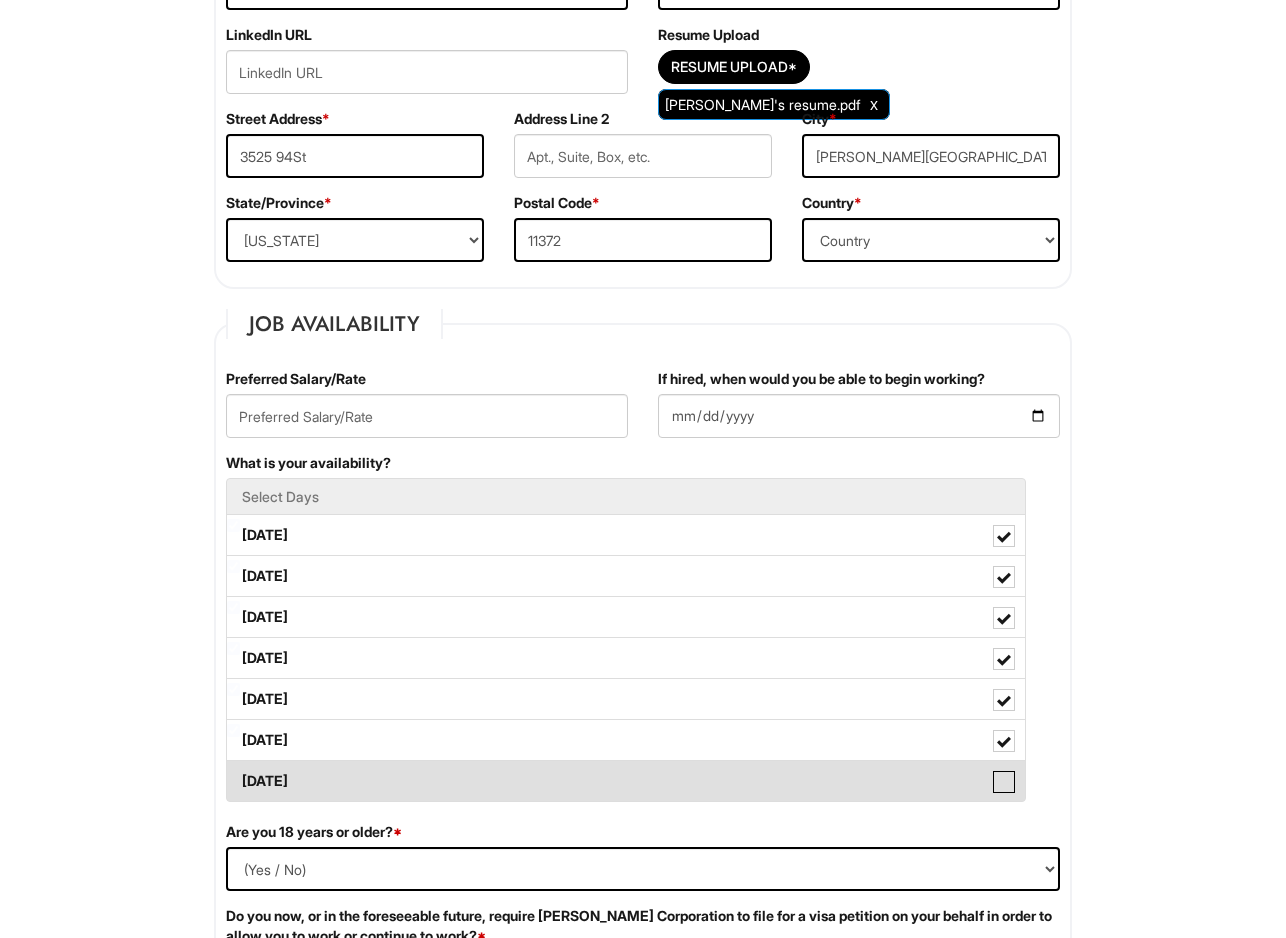 click on "Sunday" at bounding box center [233, 771] 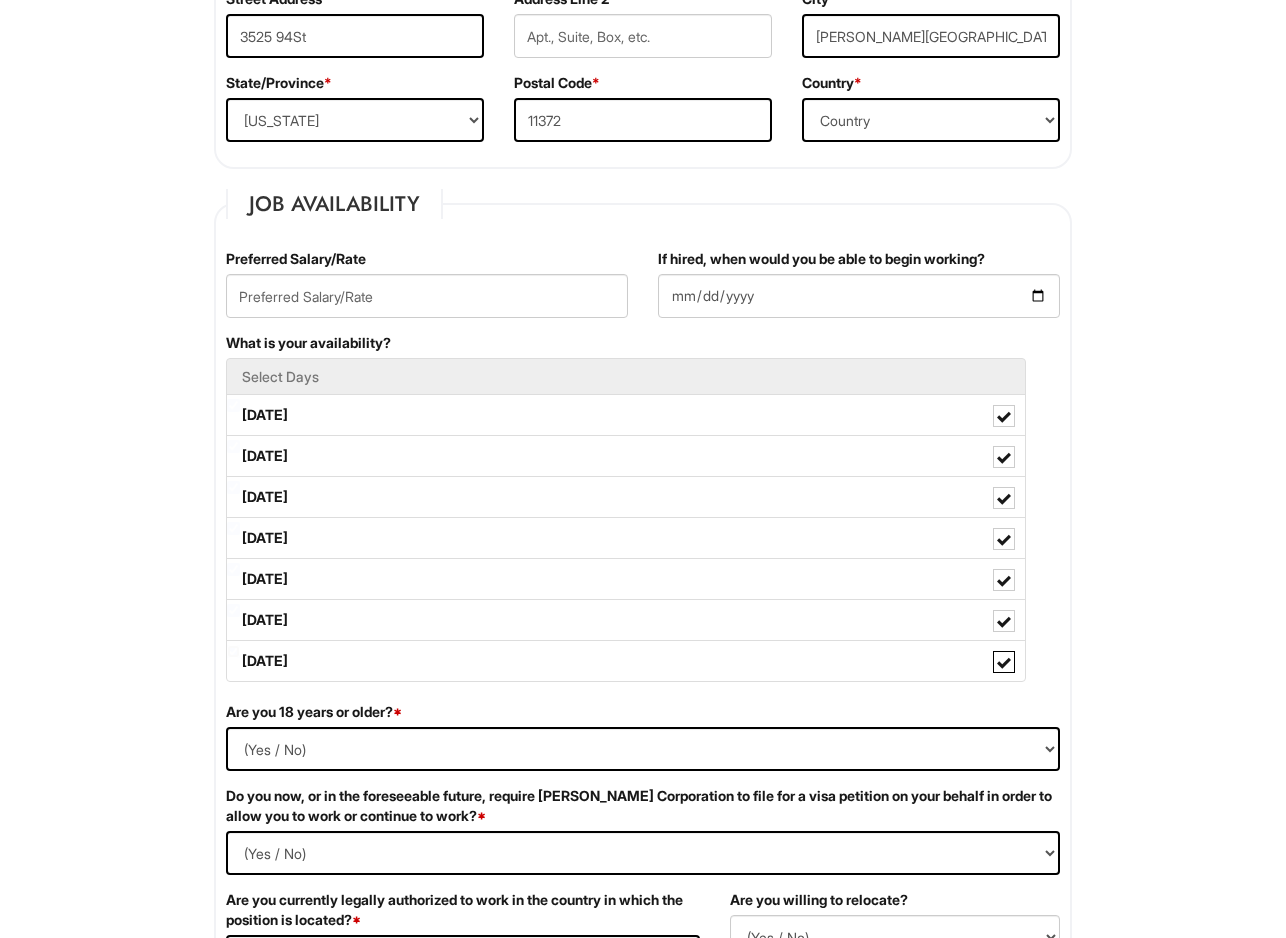 scroll, scrollTop: 667, scrollLeft: 0, axis: vertical 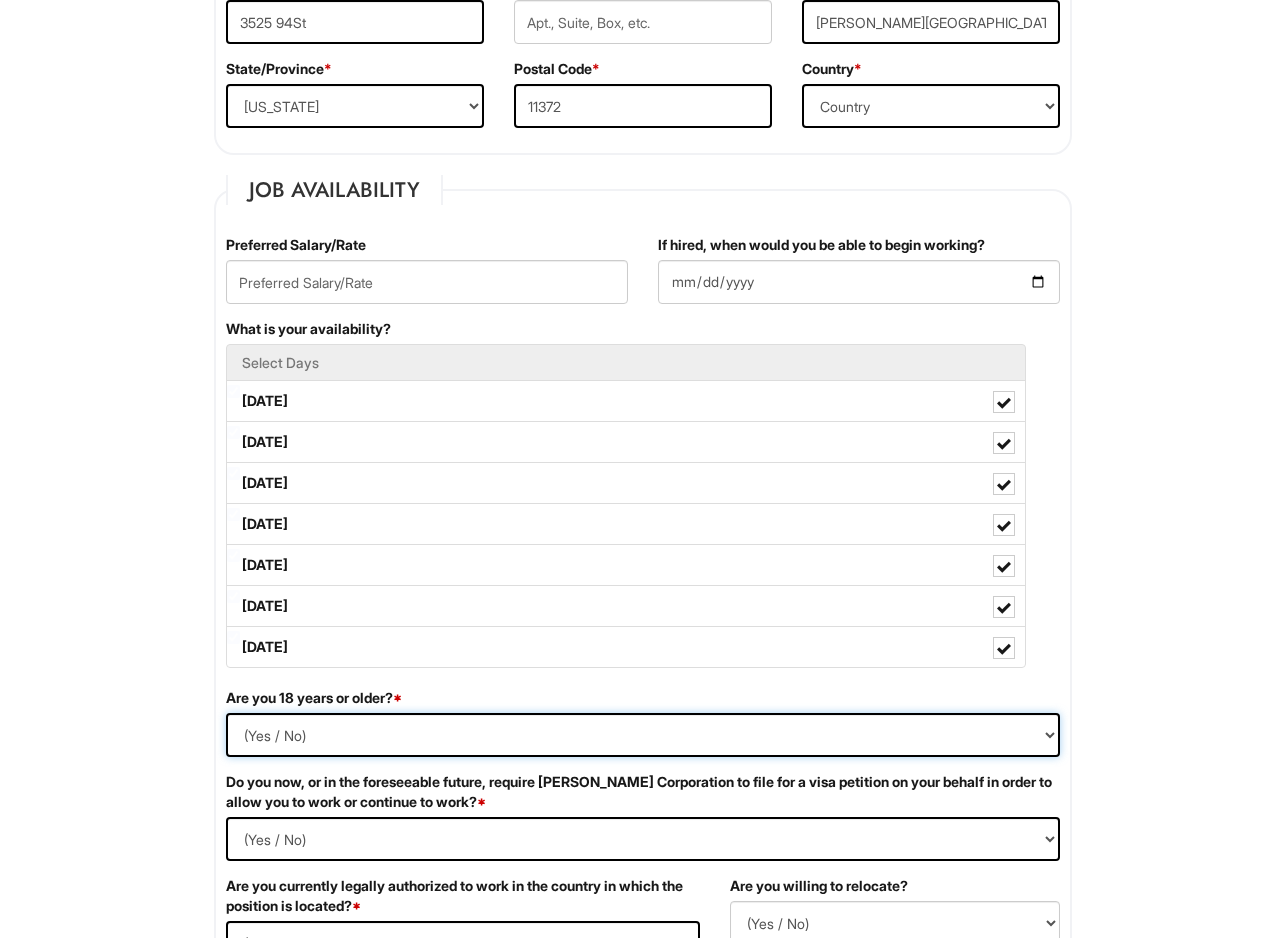 click on "(Yes / No) Yes No" at bounding box center (643, 735) 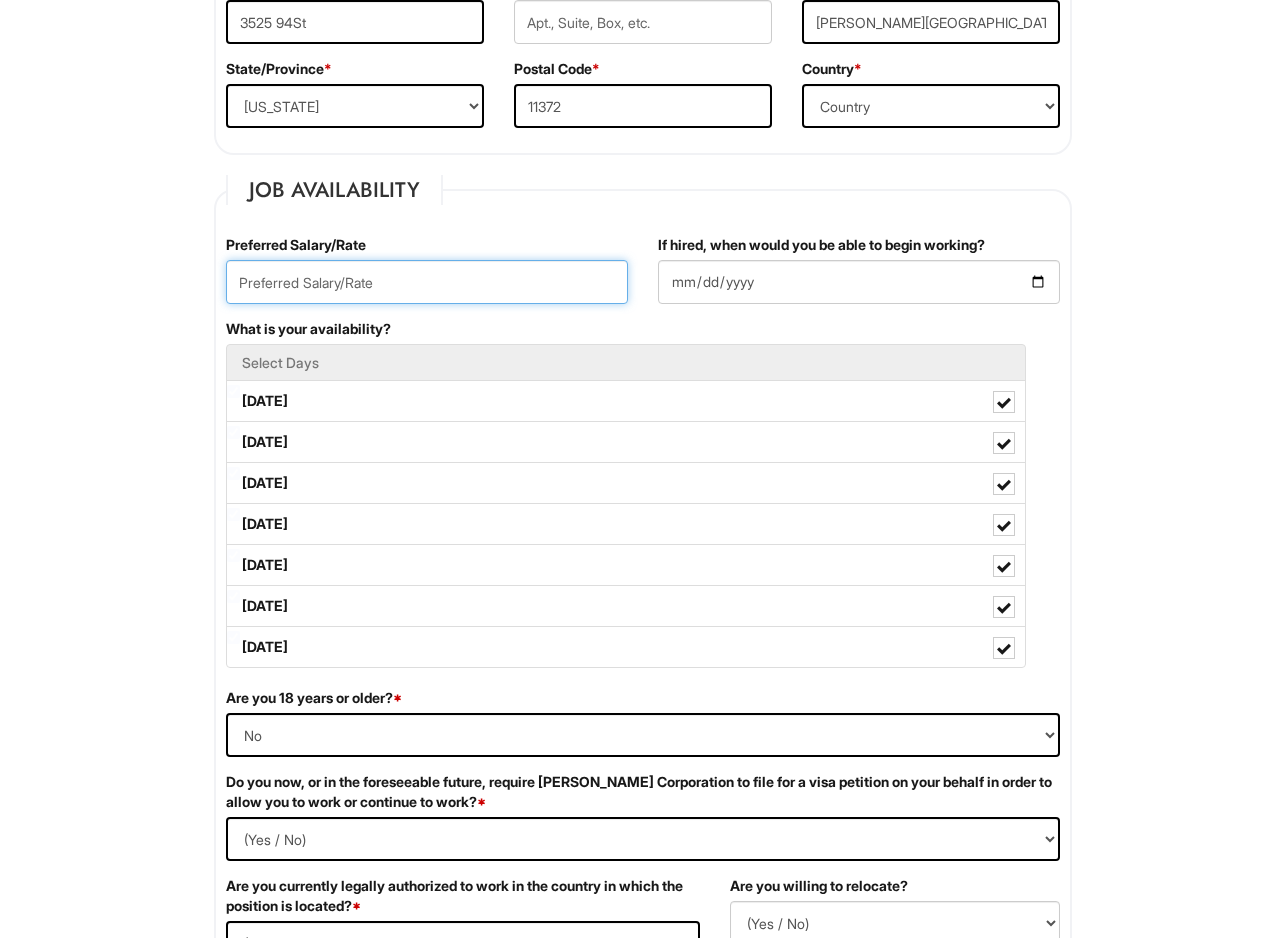 click at bounding box center [427, 282] 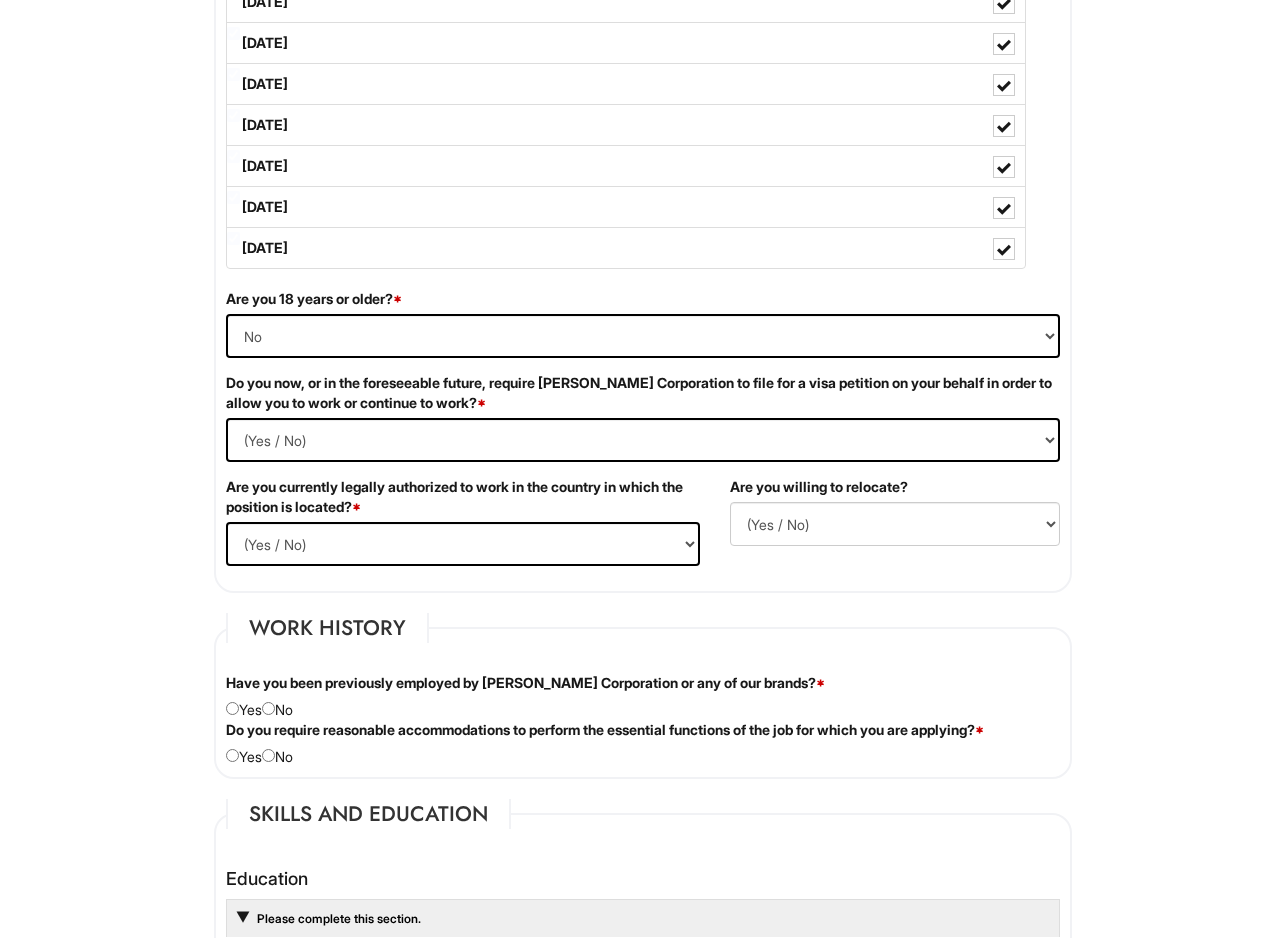 scroll, scrollTop: 1067, scrollLeft: 0, axis: vertical 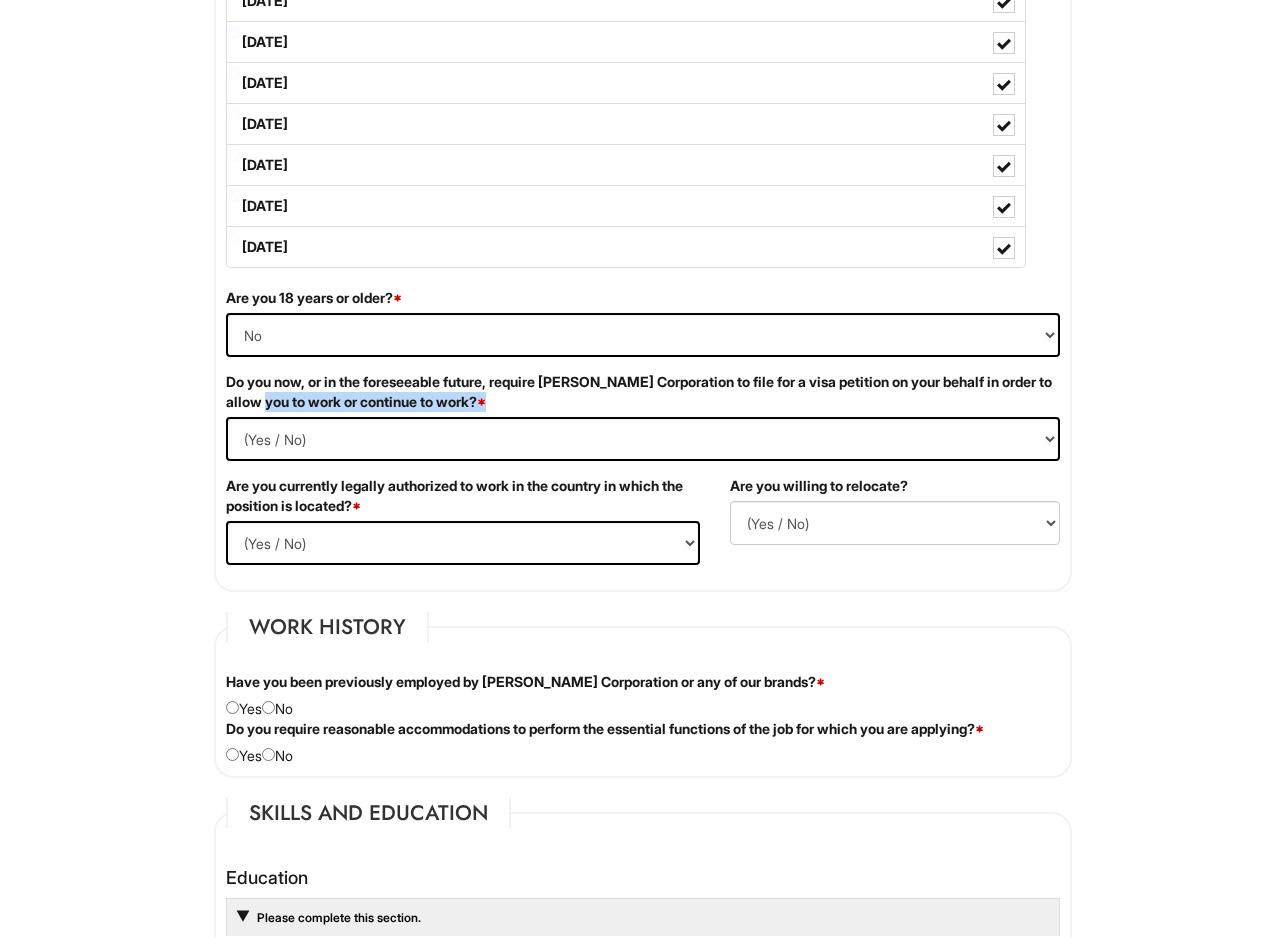 click on "Do you now, or in the foreseeable future, require Giorgio Armani Corporation to file for a visa petition on your behalf in order to allow you to work or continue to work? *   (Yes / No) Yes No" at bounding box center (643, 424) 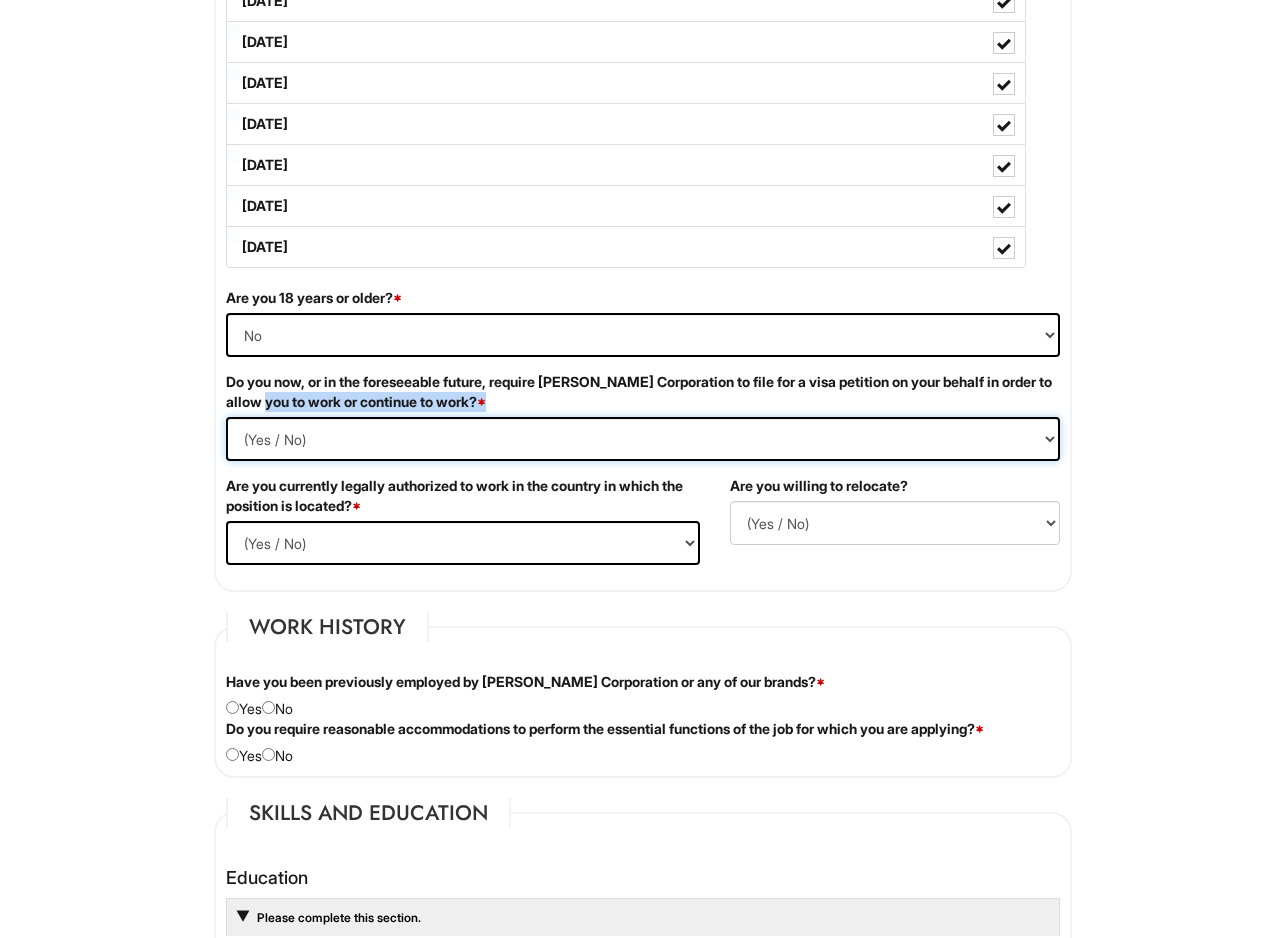 click on "(Yes / No) Yes No" at bounding box center [643, 439] 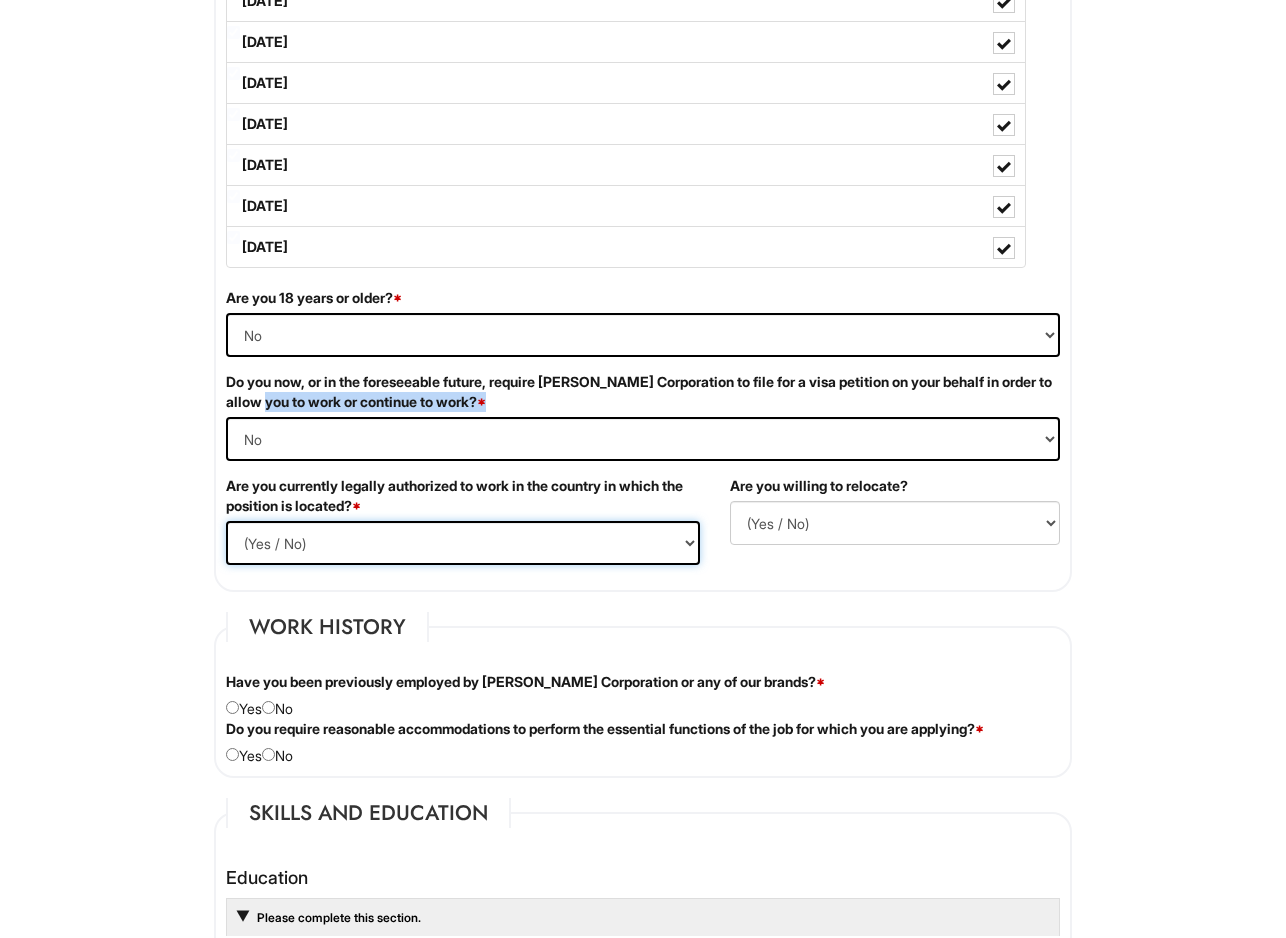 click on "(Yes / No) Yes No" at bounding box center [463, 543] 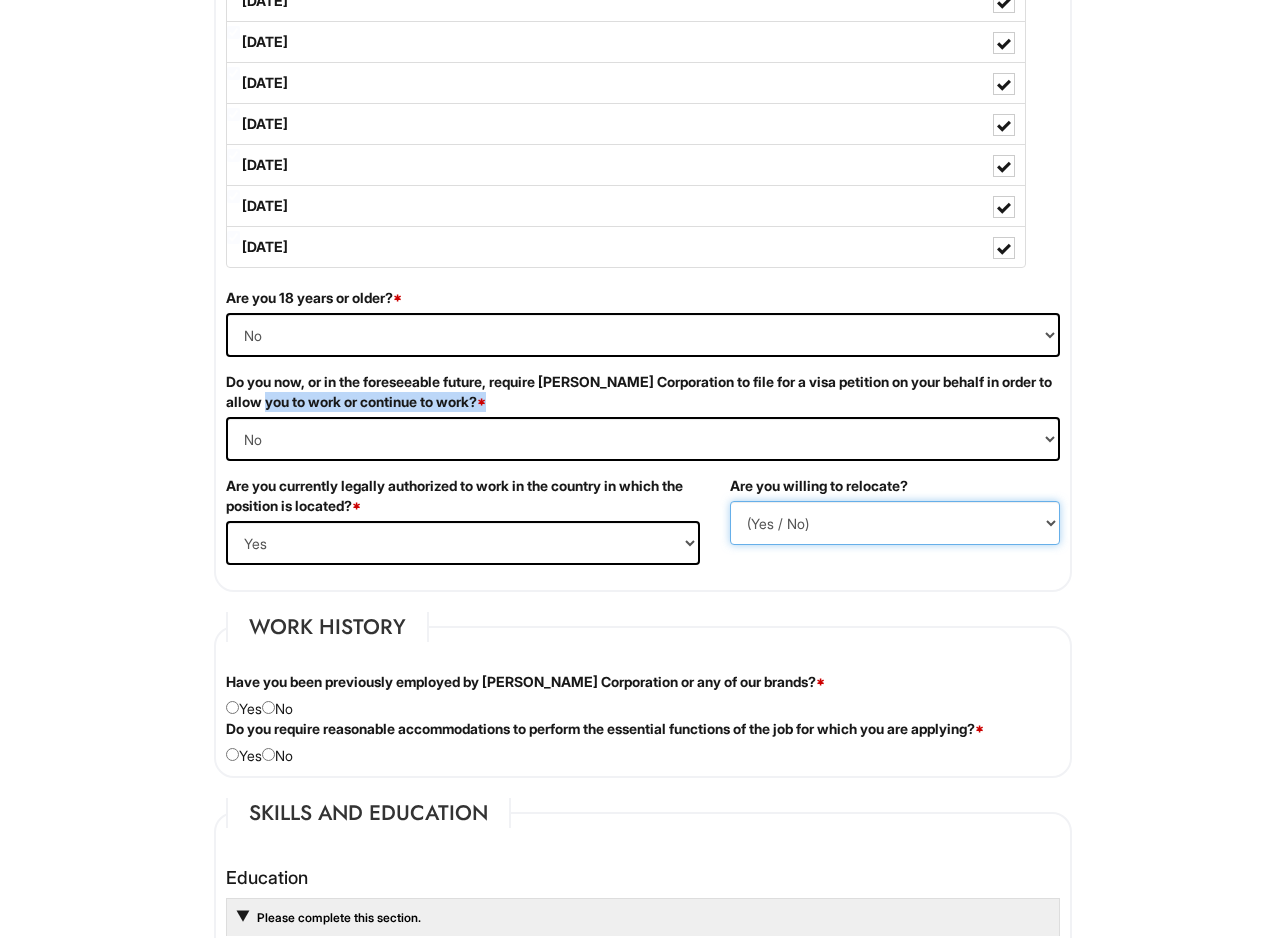 click on "(Yes / No) No Yes" at bounding box center (895, 523) 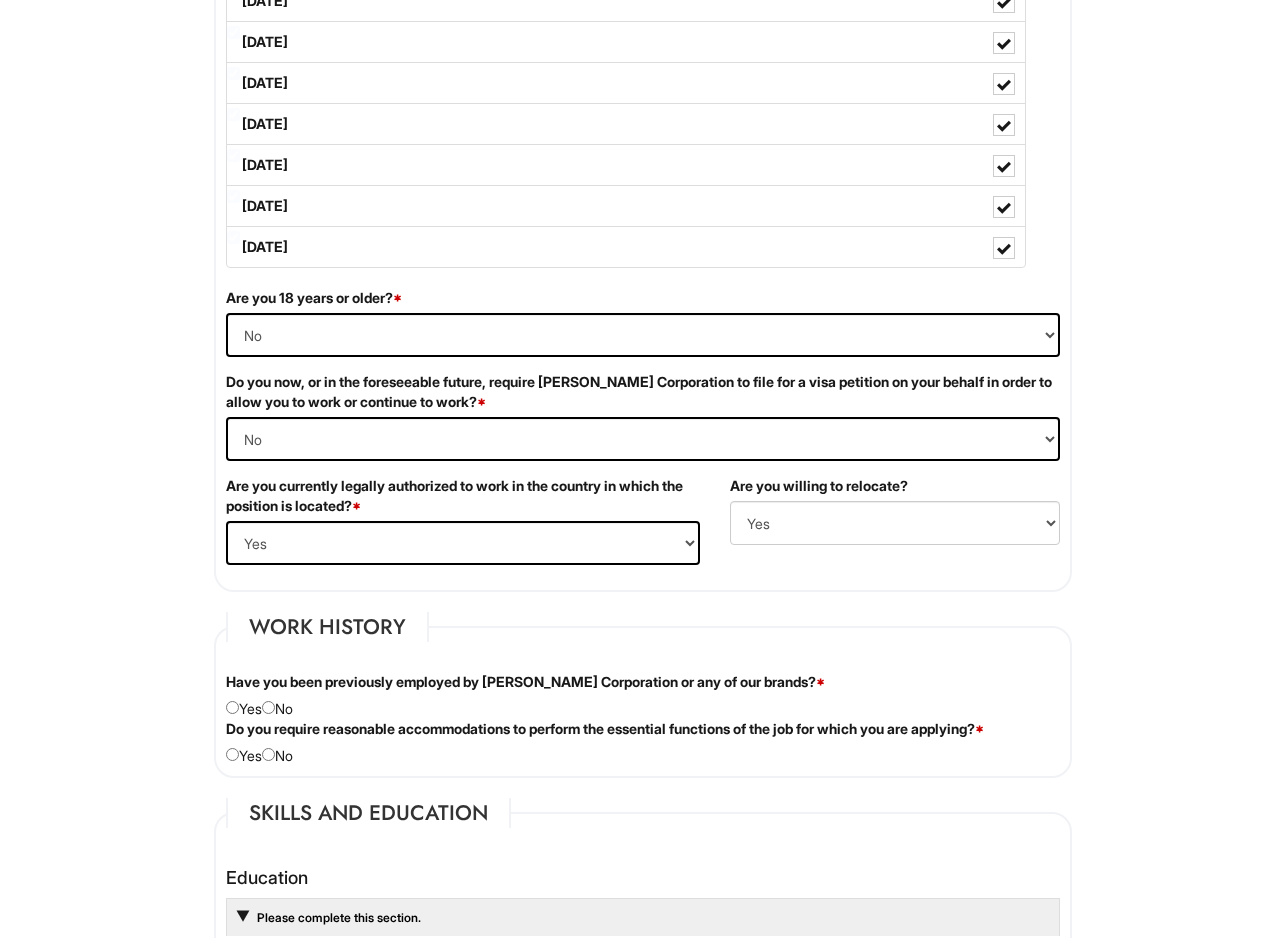 click on "Personal Information
Last Name  *   Garcia
First Name  *   Edwin
Middle Name
E-mail Address  *   egarcia81118@gmail.com
Phone  *   3473191687
LinkedIn URL
Resume Upload   Resume Upload* Edwin's resume.pdf
Street Address  *   3525 94St
Address Line 2
City  *   Jackson Heights
State/Province  *   State/Province ALABAMA ALASKA ARIZONA ARKANSAS CALIFORNIA COLORADO CONNECTICUT DELAWARE DISTRICT OF COLUMBIA FLORIDA GEORGIA HAWAII IDAHO ILLINOIS INDIANA IOWA KANSAS KENTUCKY LOUISIANA MAINE MARYLAND MASSACHUSETTS MICHIGAN MINNESOTA MISSISSIPPI MISSOURI MONTANA NEBRASKA NEVADA NEW HAMPSHIRE NEW JERSEY NEW MEXICO NEW YORK NORTH CAROLINA NORTH DAKOTA OHIO OKLAHOMA OREGON PENNSYLVANIA RHODE ISLAND SOUTH CAROLINA SOUTH DAKOTA TENNESSEE TEXAS UTAH VERMONT VIRGINIA WASHINGTON WEST VIRGINIA WISCONSIN WYOMING CA-ALBERTA CA-BRITISH COLUMBIA CA-MANITOBA CA-NEW BRUNSWICK CA-NEWFOUNDLAND CA-NOVA SCOTIA CA-NORTHWEST TERRITORIES CA-NUNAVUT CA-ONTARIO CA-PRINCE EDWARD ISLAND CA-QUEBEC" at bounding box center (643, 941) 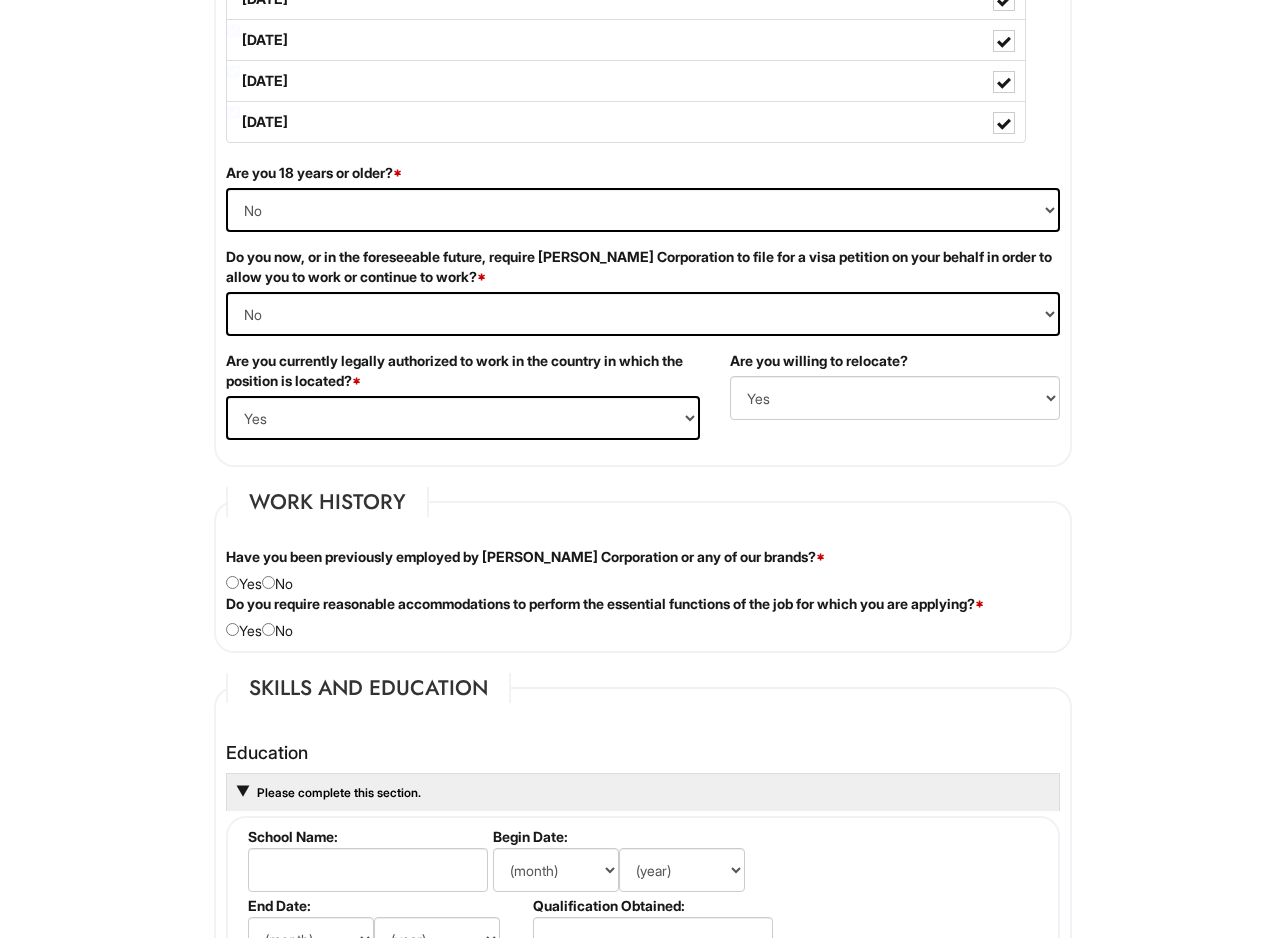 scroll, scrollTop: 1200, scrollLeft: 0, axis: vertical 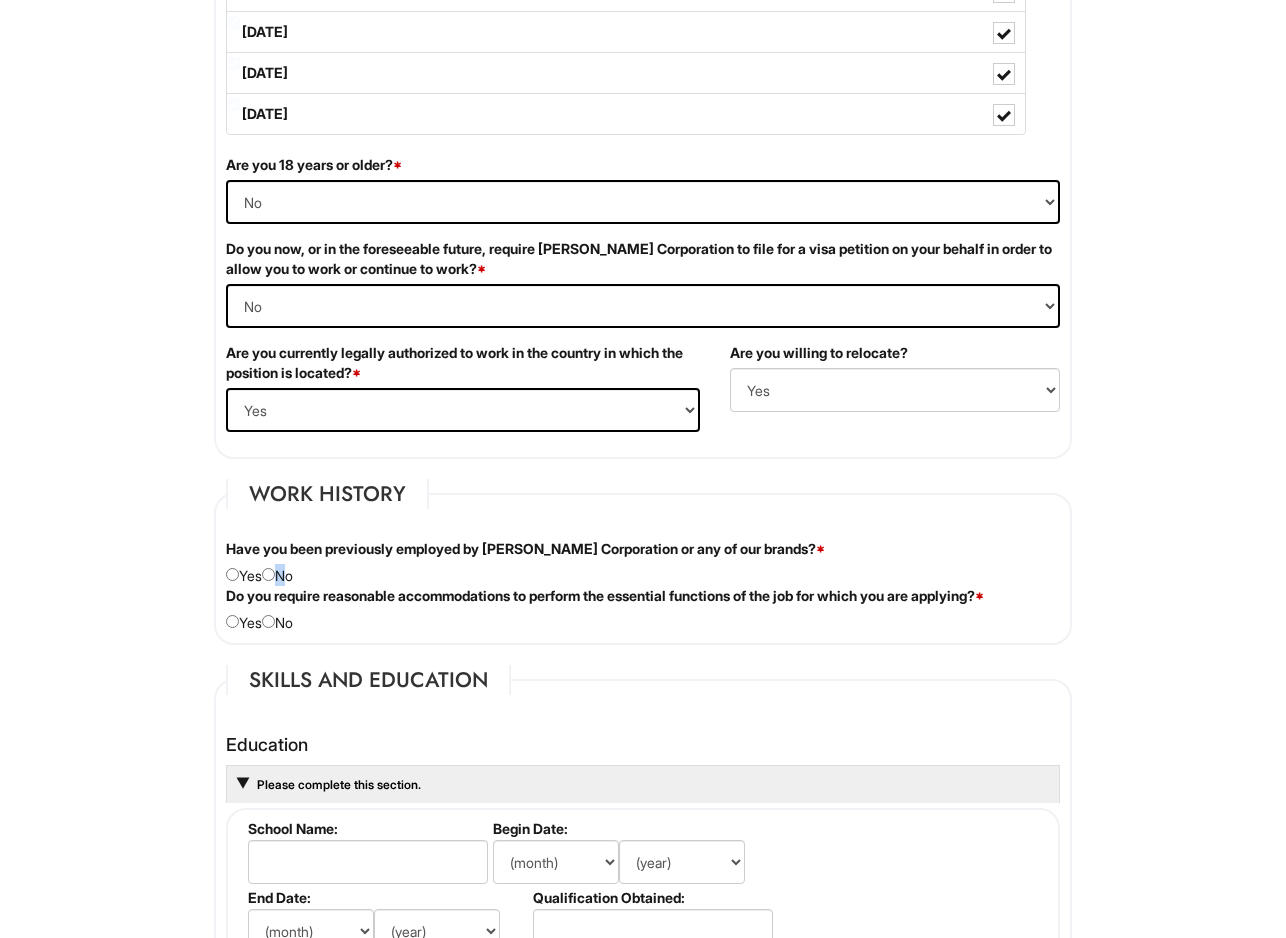 click on "Have you been previously employed by Giorgio Armani Corporation or any of our brands? *    Yes   No" at bounding box center [643, 562] 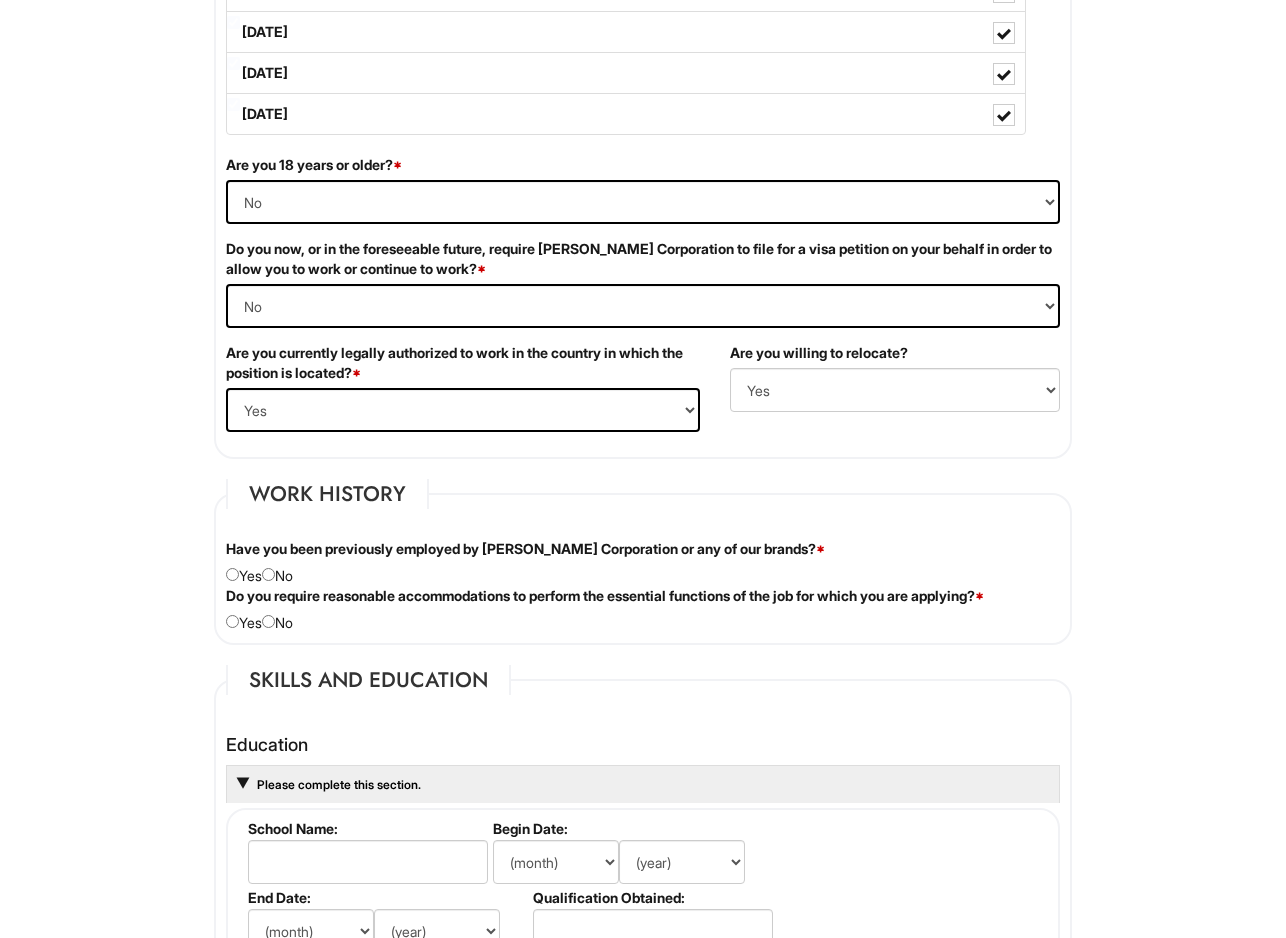 click on "Have you been previously employed by Giorgio Armani Corporation or any of our brands? *    Yes   No" at bounding box center [643, 562] 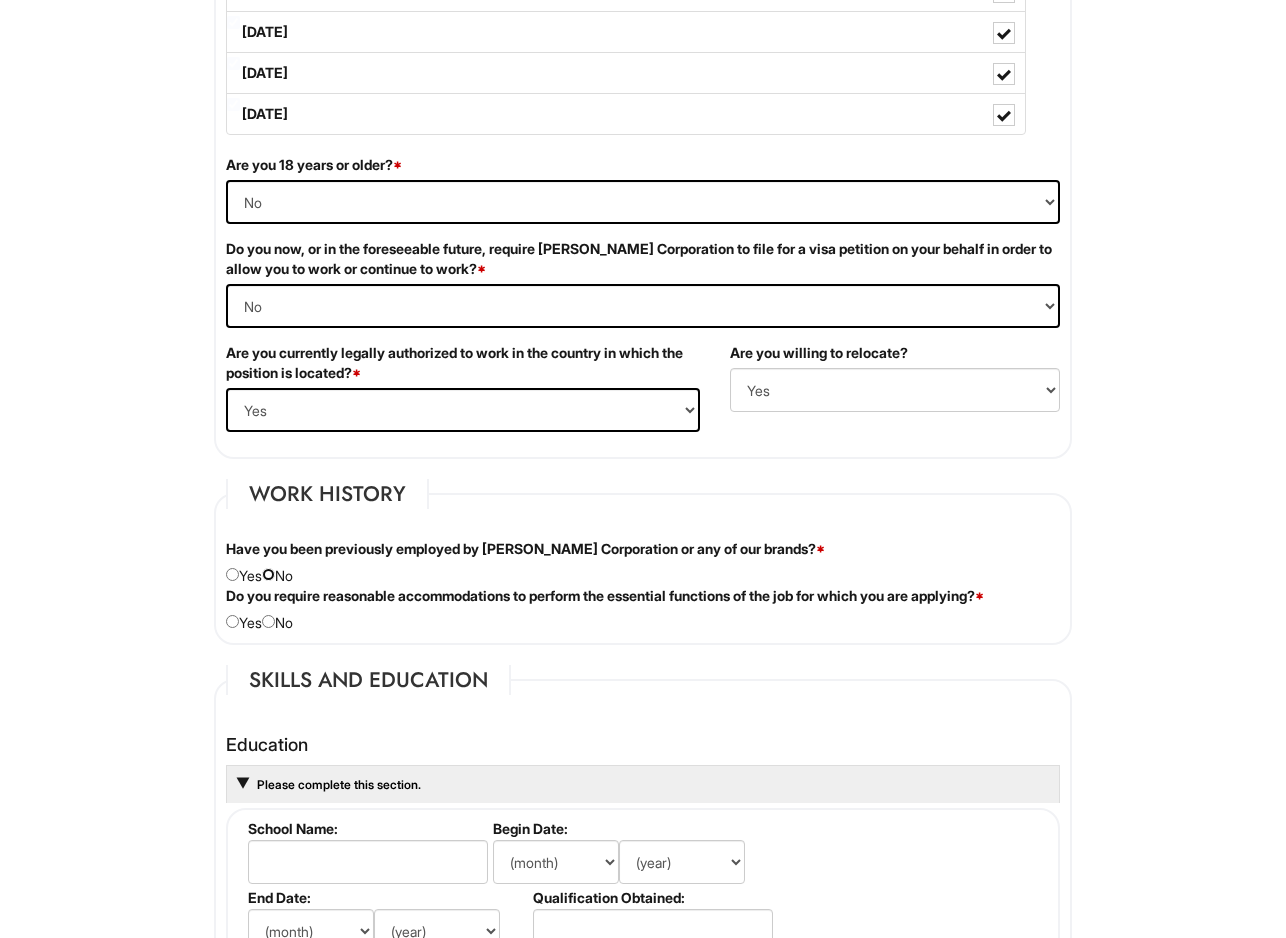 click at bounding box center [268, 574] 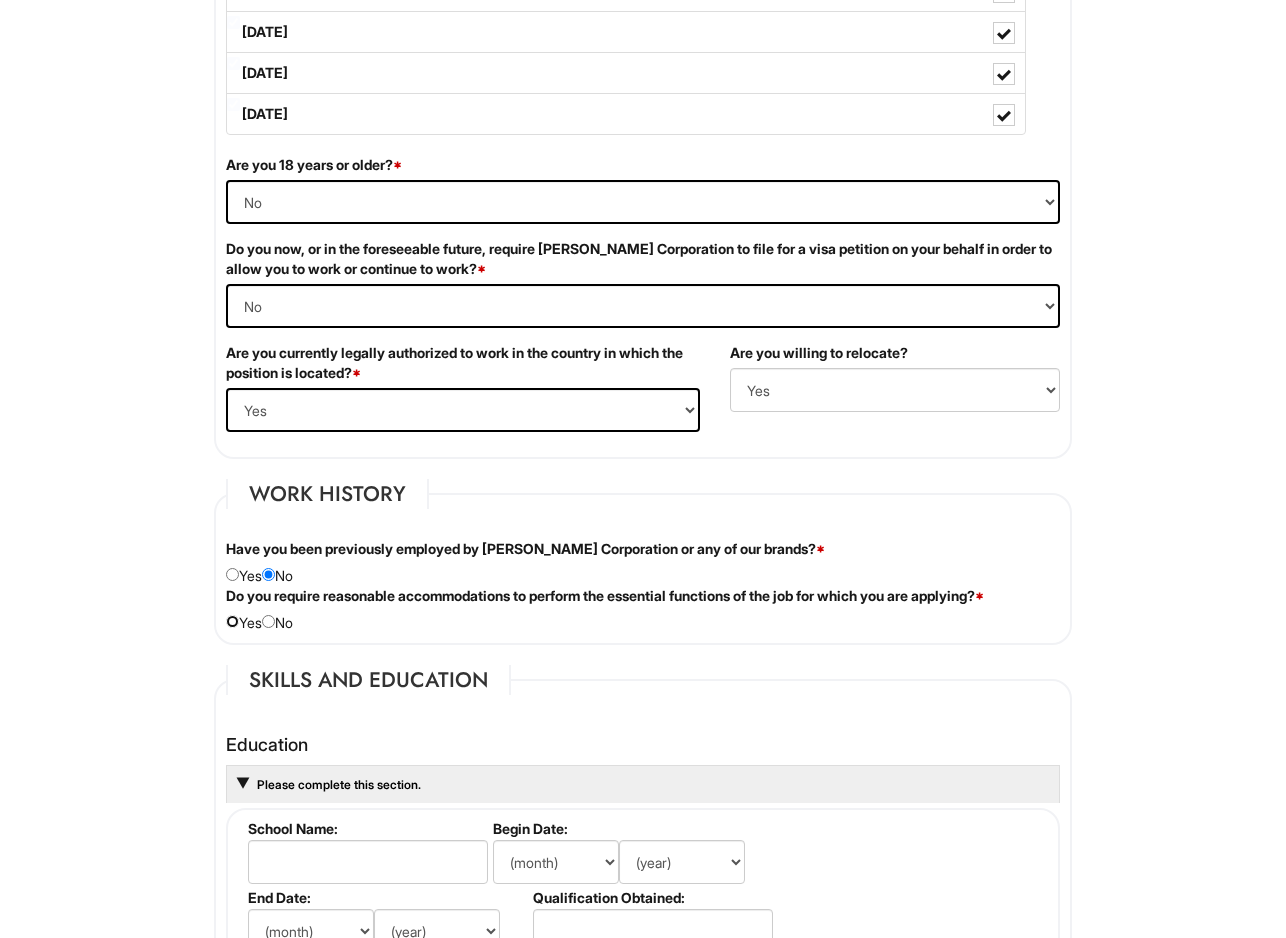 drag, startPoint x: 233, startPoint y: 615, endPoint x: 450, endPoint y: 599, distance: 217.58907 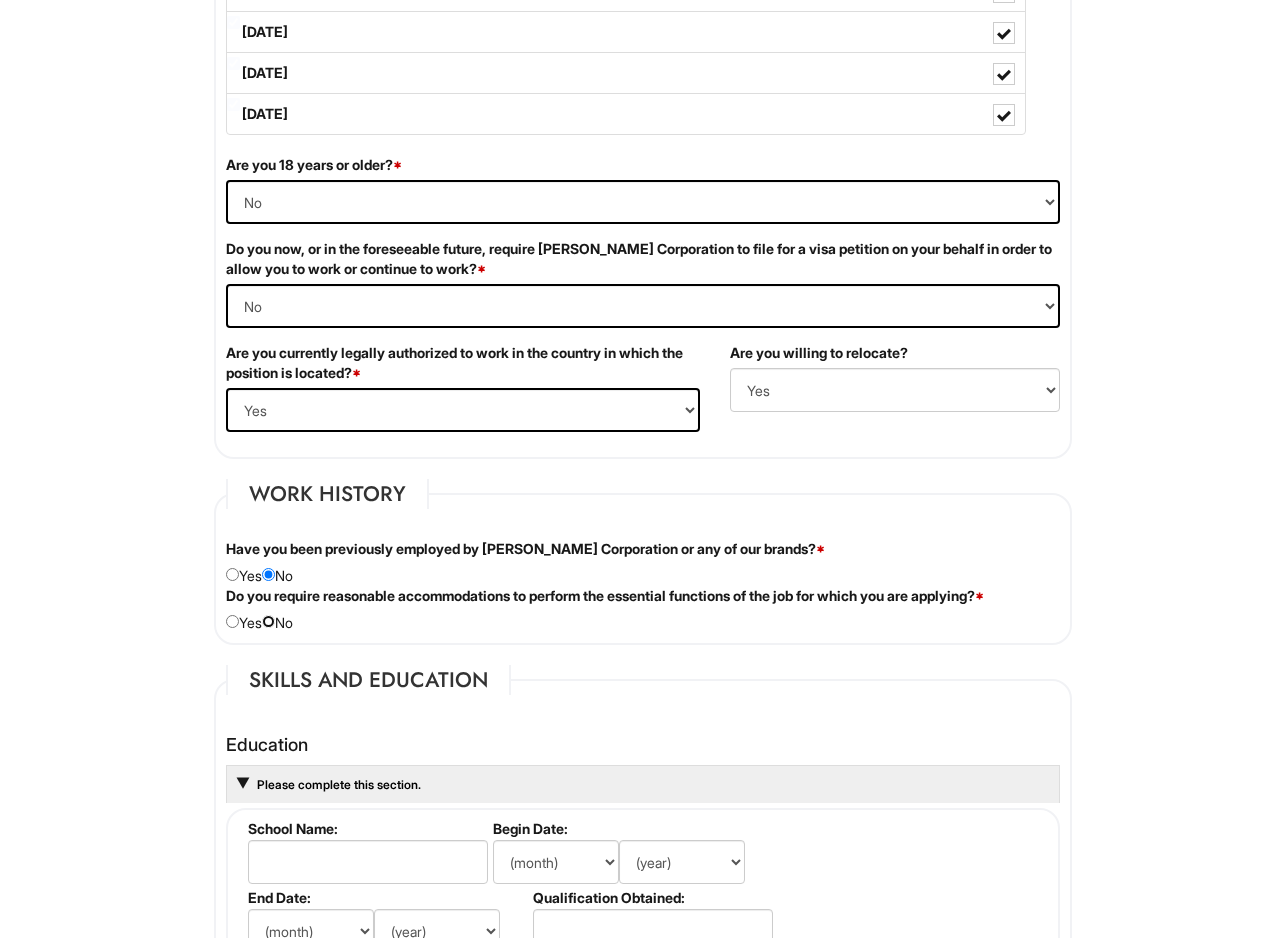 click at bounding box center [268, 621] 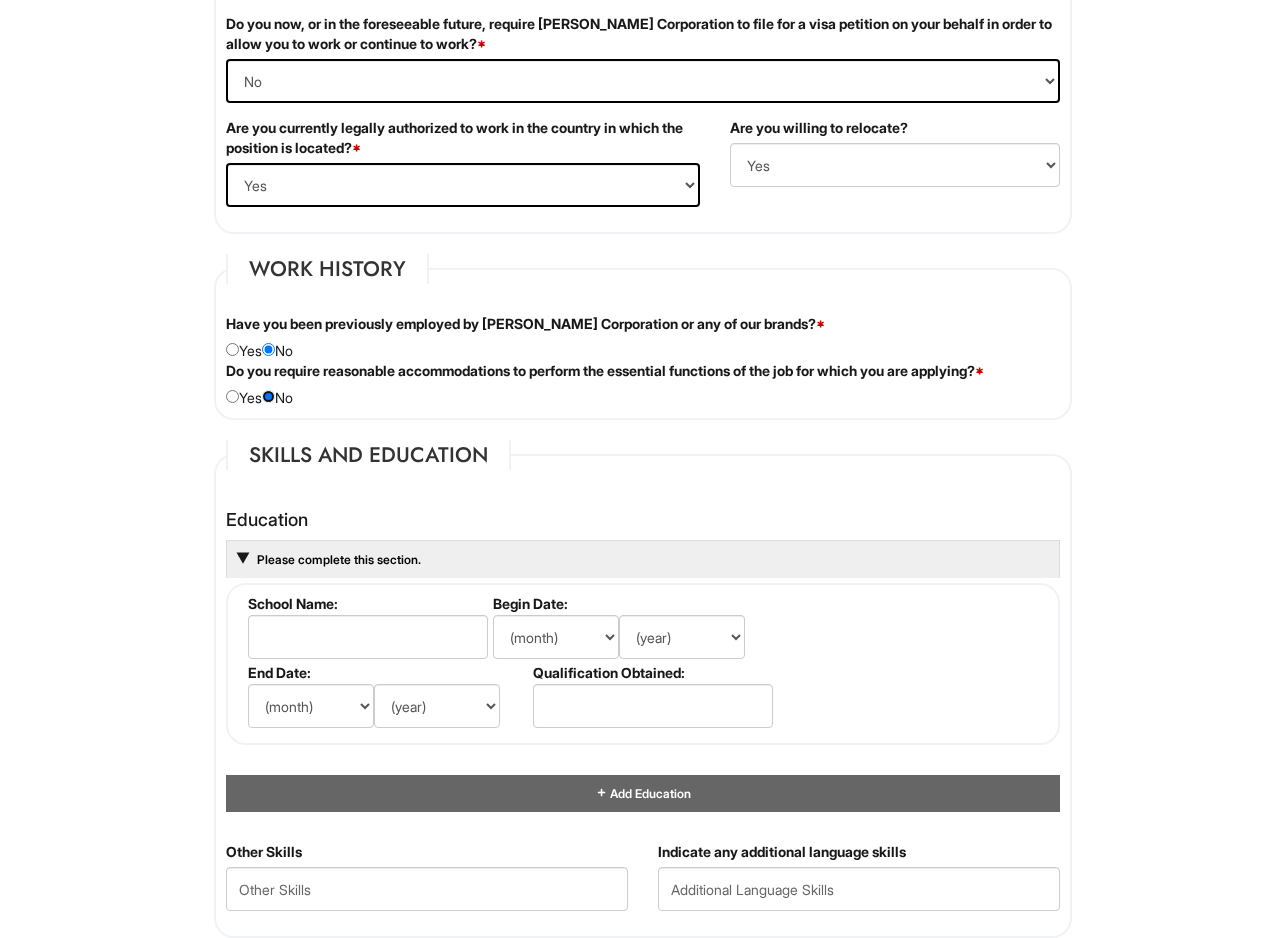 scroll, scrollTop: 1467, scrollLeft: 0, axis: vertical 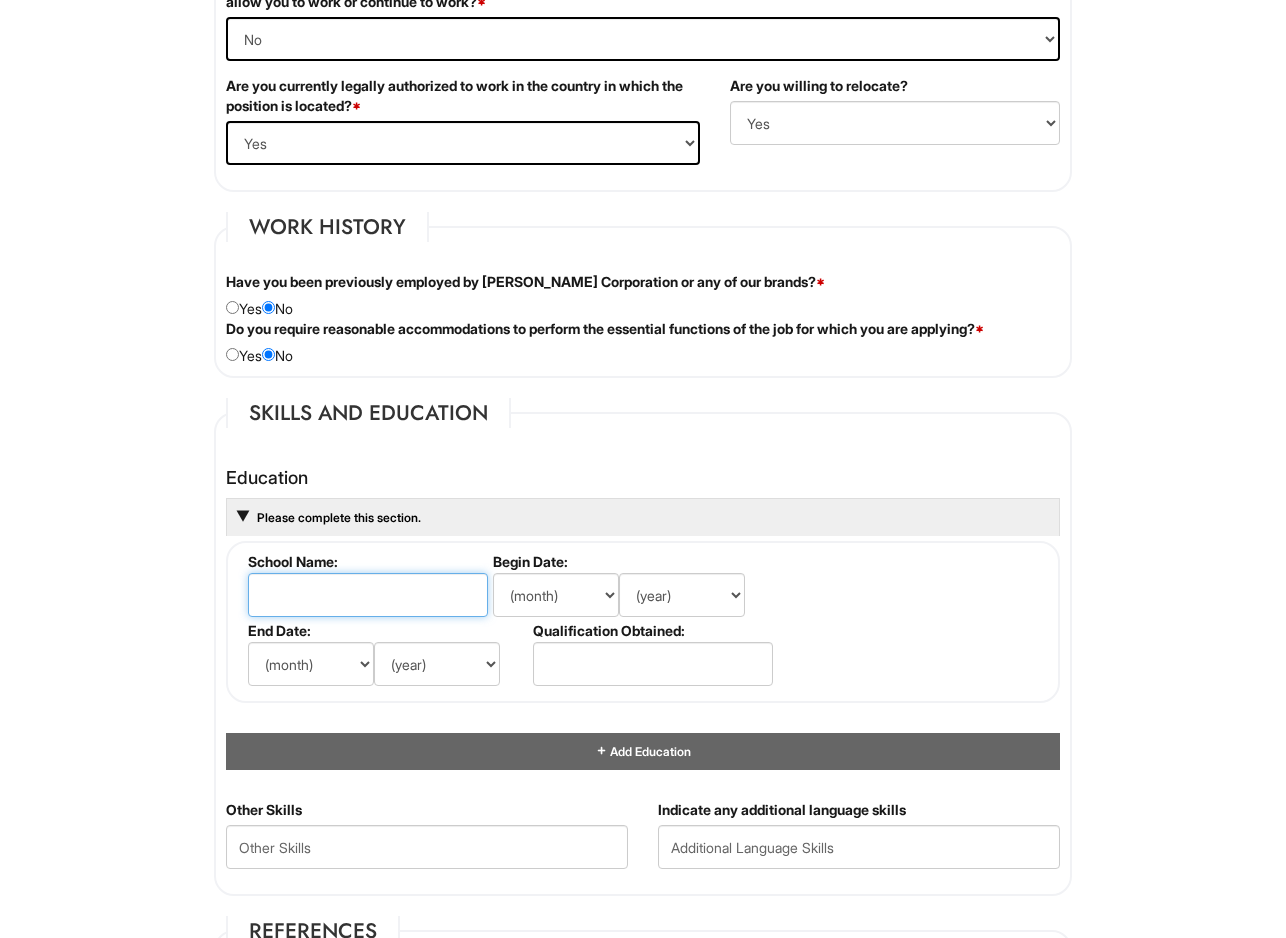 click at bounding box center (368, 595) 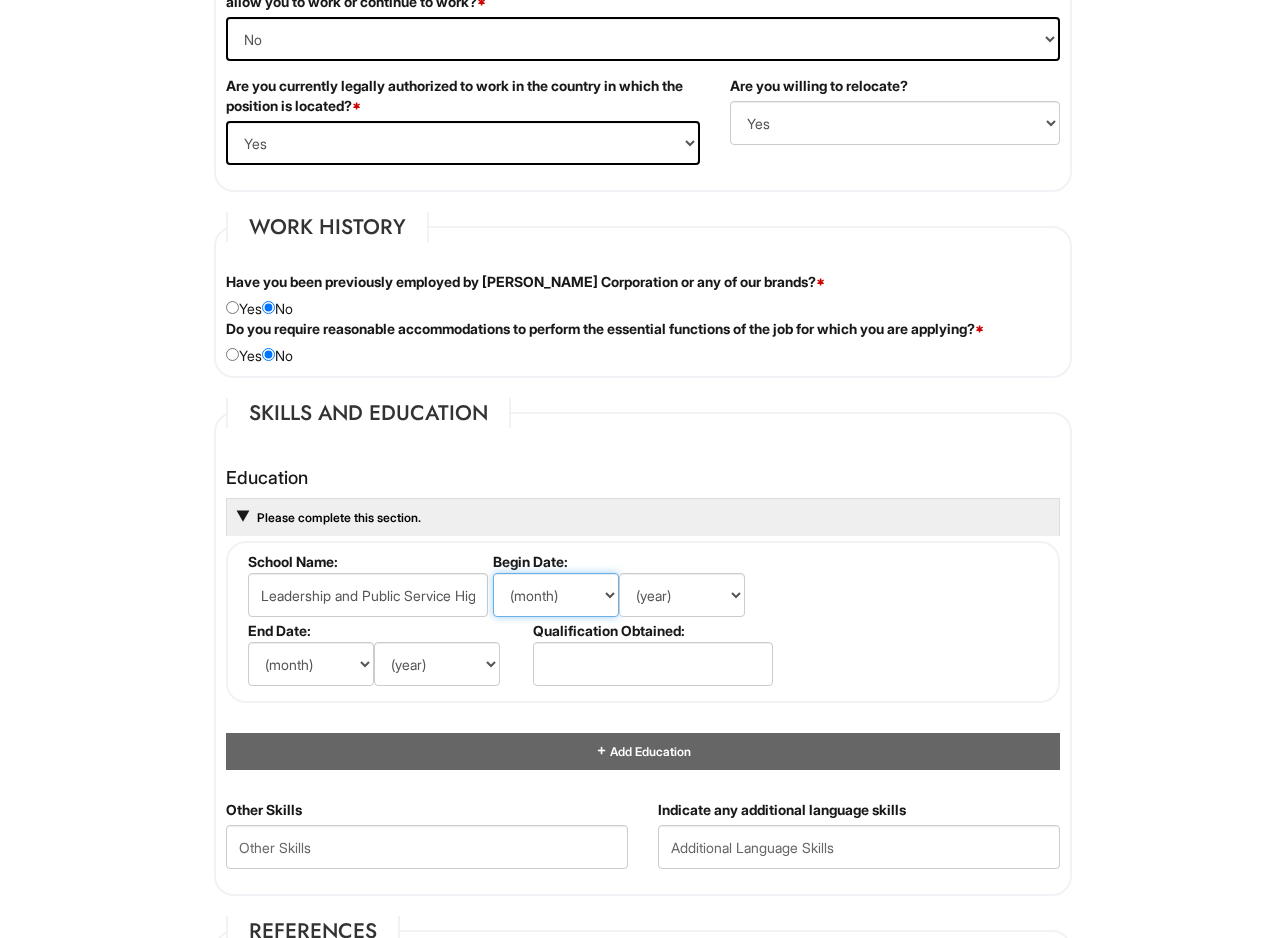 click on "(month) Jan Feb Mar Apr May Jun Jul Aug Sep Oct Nov Dec" at bounding box center [556, 595] 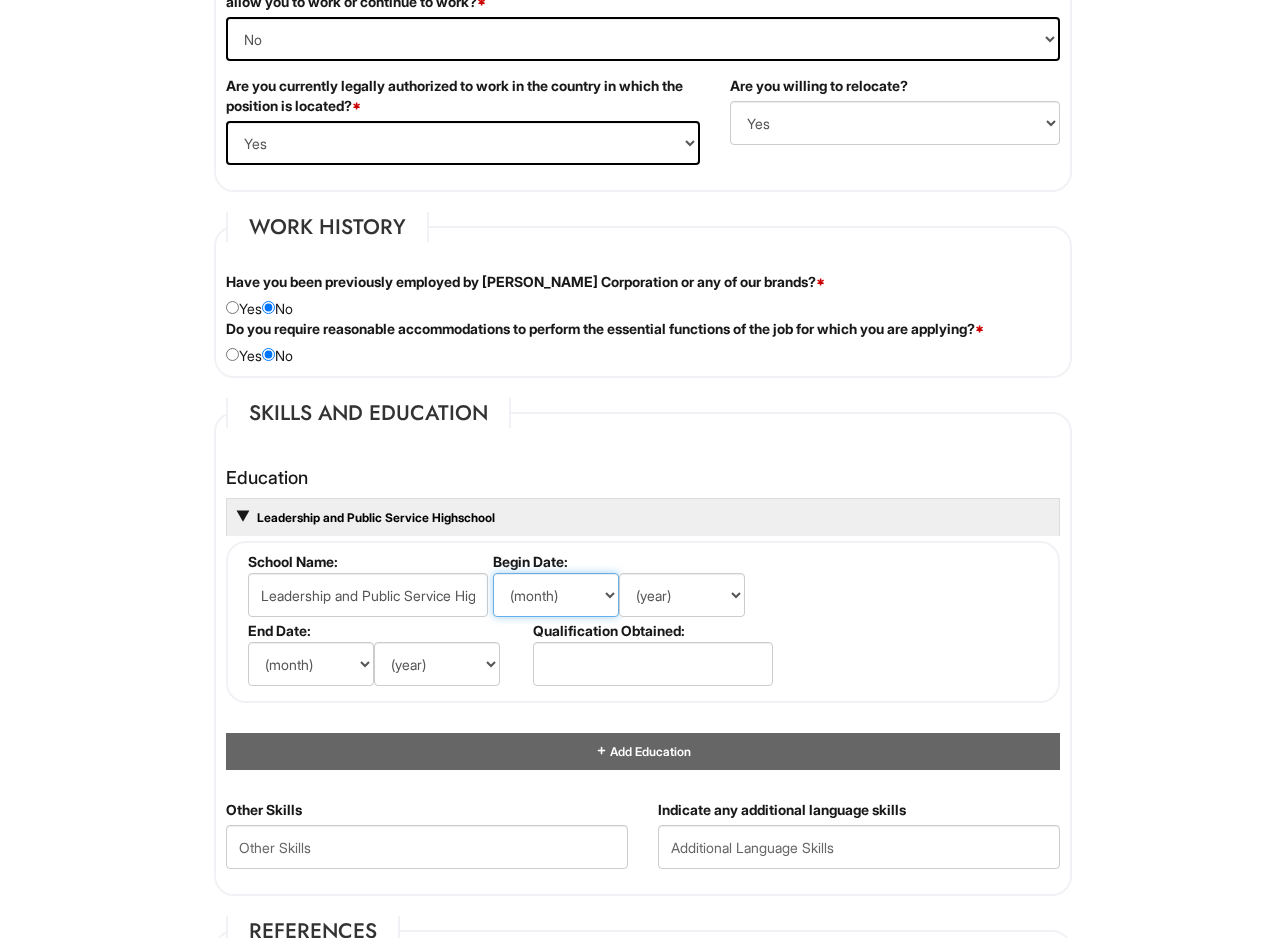 select on "9" 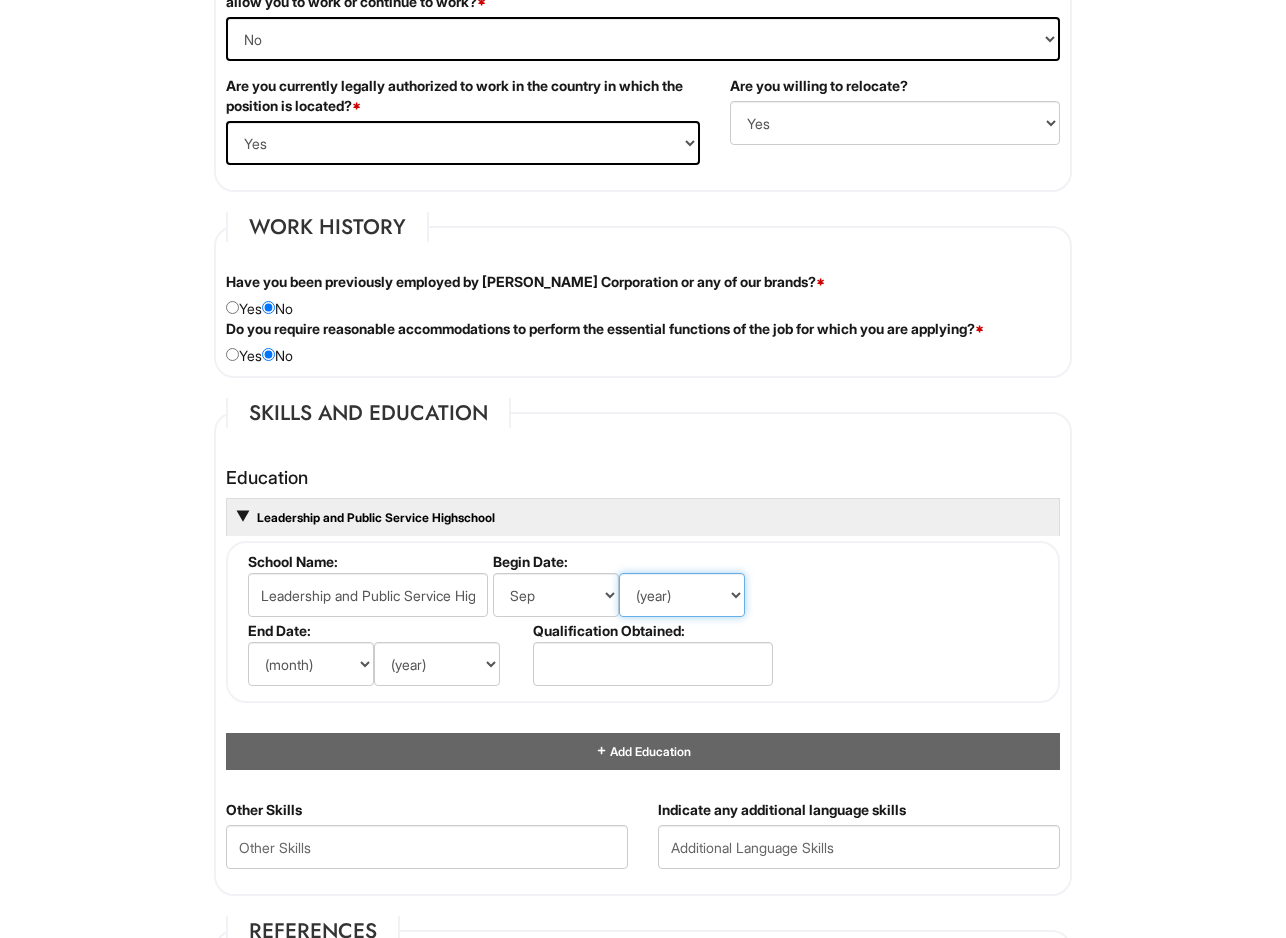 click on "(year) 2029 2028 2027 2026 2025 2024 2023 2022 2021 2020 2019 2018 2017 2016 2015 2014 2013 2012 2011 2010 2009 2008 2007 2006 2005 2004 2003 2002 2001 2000 1999 1998 1997 1996 1995 1994 1993 1992 1991 1990 1989 1988 1987 1986 1985 1984 1983 1982 1981 1980 1979 1978 1977 1976 1975 1974 1973 1972 1971 1970 1969 1968 1967 1966 1965 1964 1963 1962 1961 1960 1959 1958 1957 1956 1955 1954 1953 1952 1951 1950 1949 1948 1947 1946  --  2030 2031 2032 2033 2034 2035 2036 2037 2038 2039 2040 2041 2042 2043 2044 2045 2046 2047 2048 2049 2050 2051 2052 2053 2054 2055 2056 2057 2058 2059 2060 2061 2062 2063 2064" at bounding box center (682, 595) 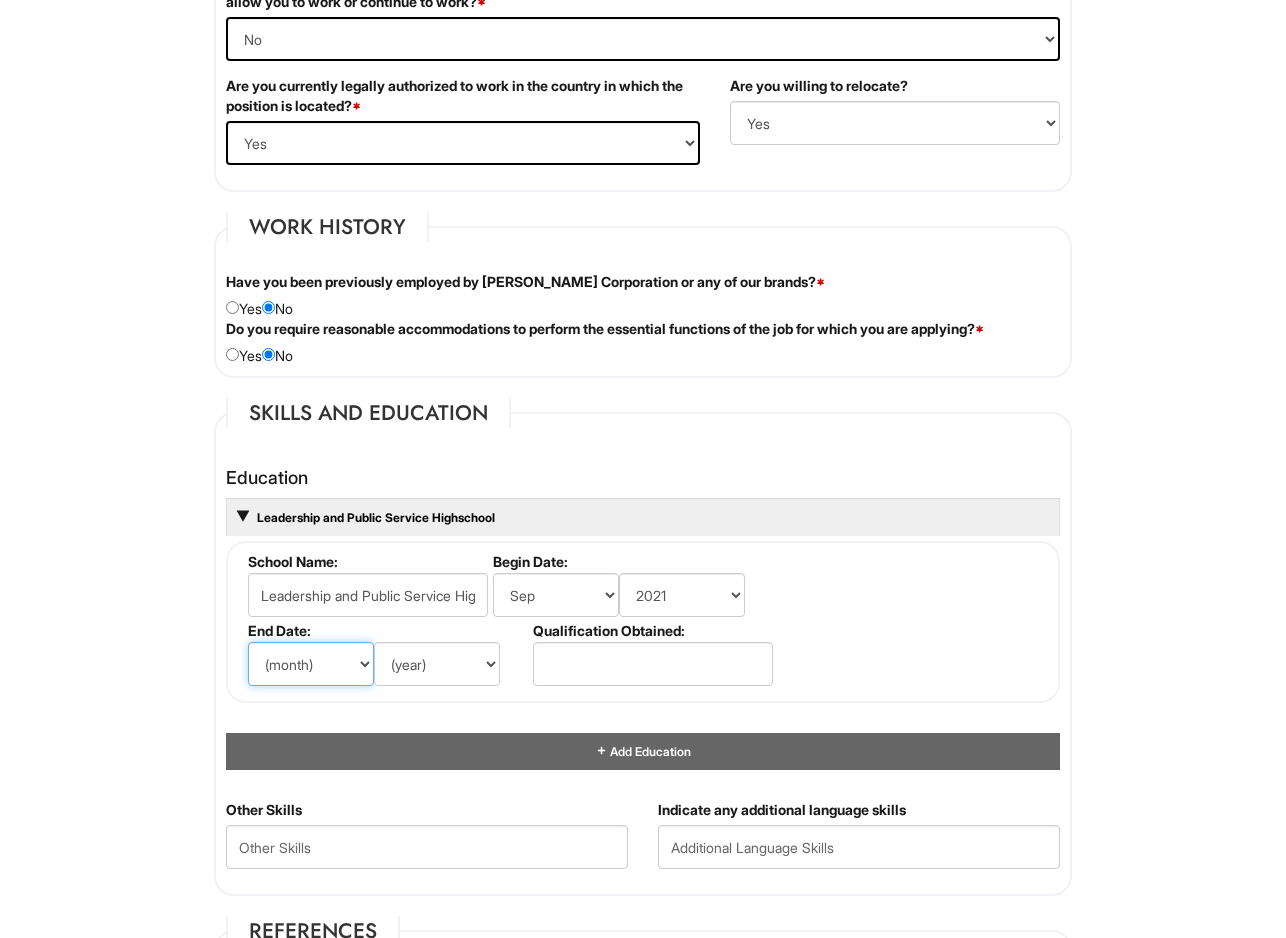 click on "(month) Jan Feb Mar Apr May Jun Jul Aug Sep Oct Nov Dec" at bounding box center [311, 664] 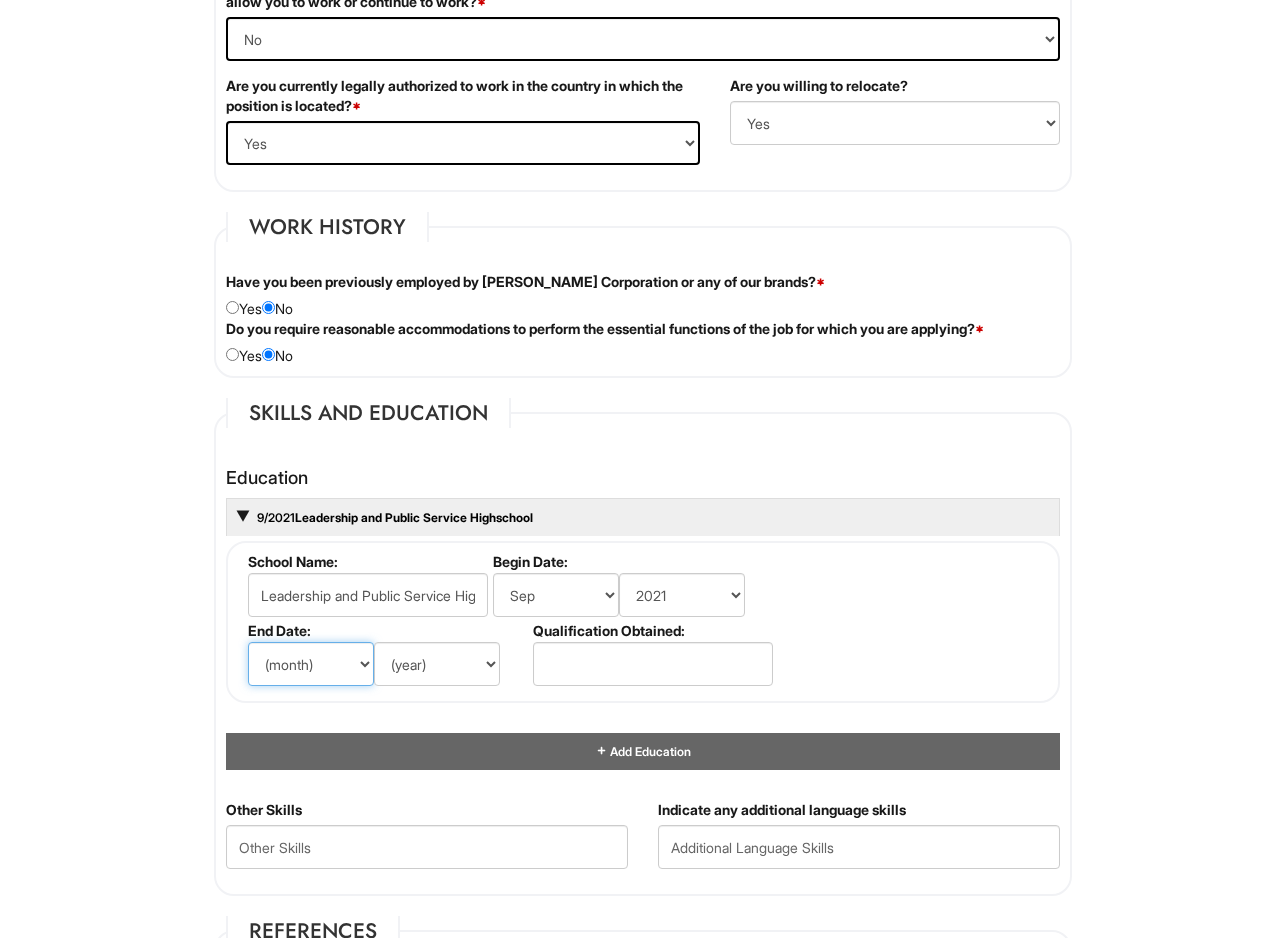 select on "6" 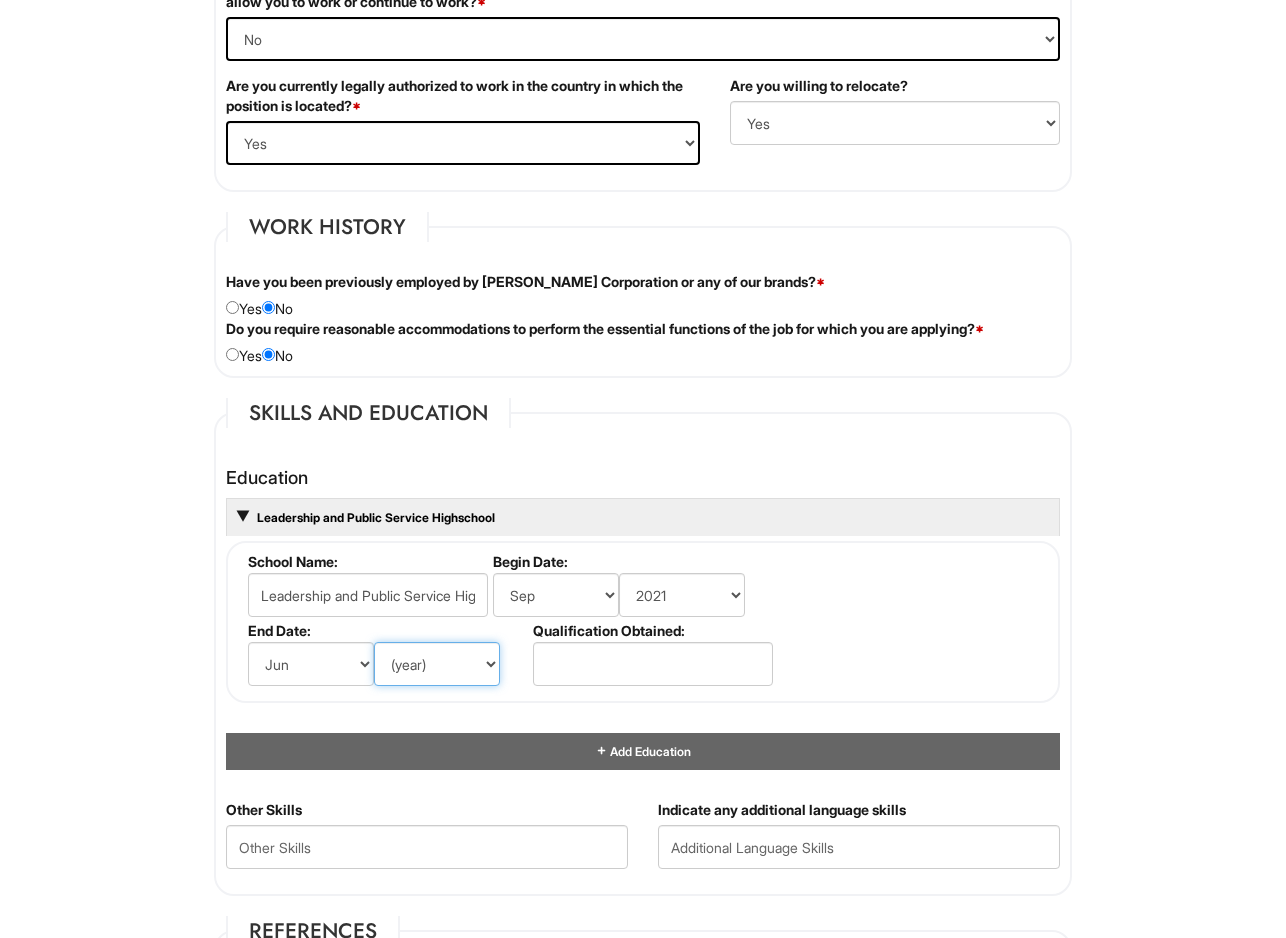 click on "(year) 2029 2028 2027 2026 2025 2024 2023 2022 2021 2020 2019 2018 2017 2016 2015 2014 2013 2012 2011 2010 2009 2008 2007 2006 2005 2004 2003 2002 2001 2000 1999 1998 1997 1996 1995 1994 1993 1992 1991 1990 1989 1988 1987 1986 1985 1984 1983 1982 1981 1980 1979 1978 1977 1976 1975 1974 1973 1972 1971 1970 1969 1968 1967 1966 1965 1964 1963 1962 1961 1960 1959 1958 1957 1956 1955 1954 1953 1952 1951 1950 1949 1948 1947 1946  --  2030 2031 2032 2033 2034 2035 2036 2037 2038 2039 2040 2041 2042 2043 2044 2045 2046 2047 2048 2049 2050 2051 2052 2053 2054 2055 2056 2057 2058 2059 2060 2061 2062 2063 2064" at bounding box center (437, 664) 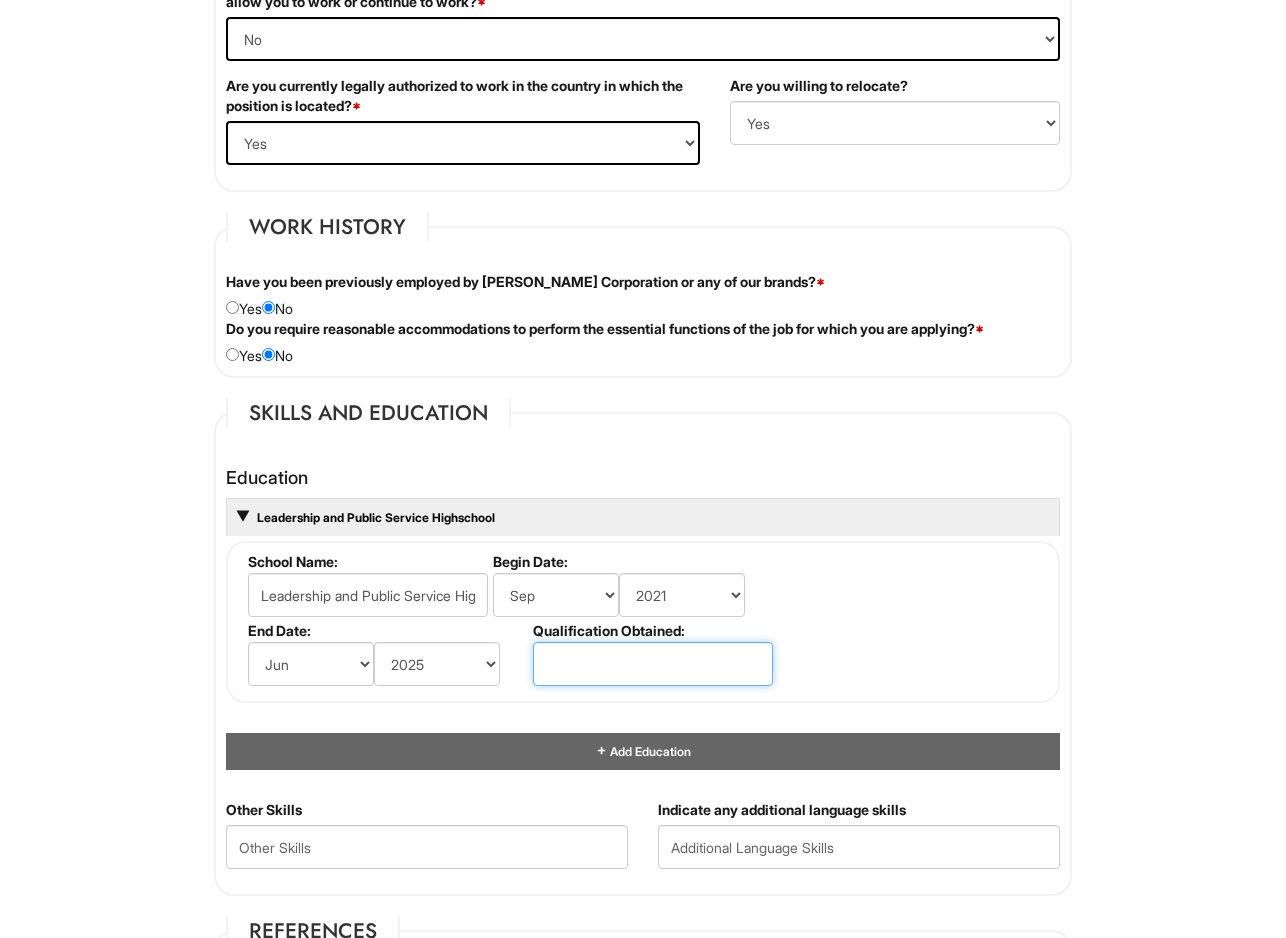 click at bounding box center (653, 664) 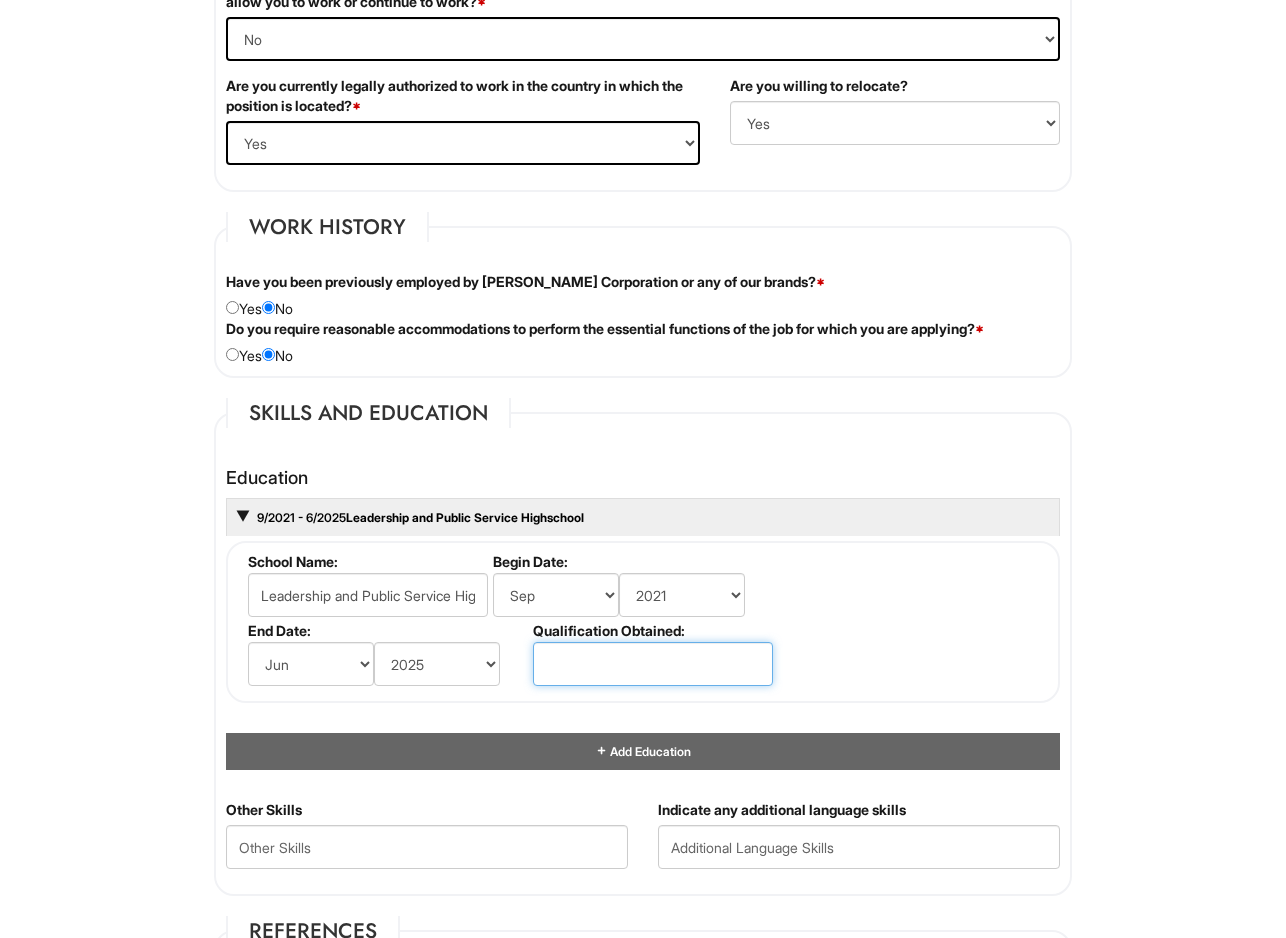 type on "Highschool Diploma" 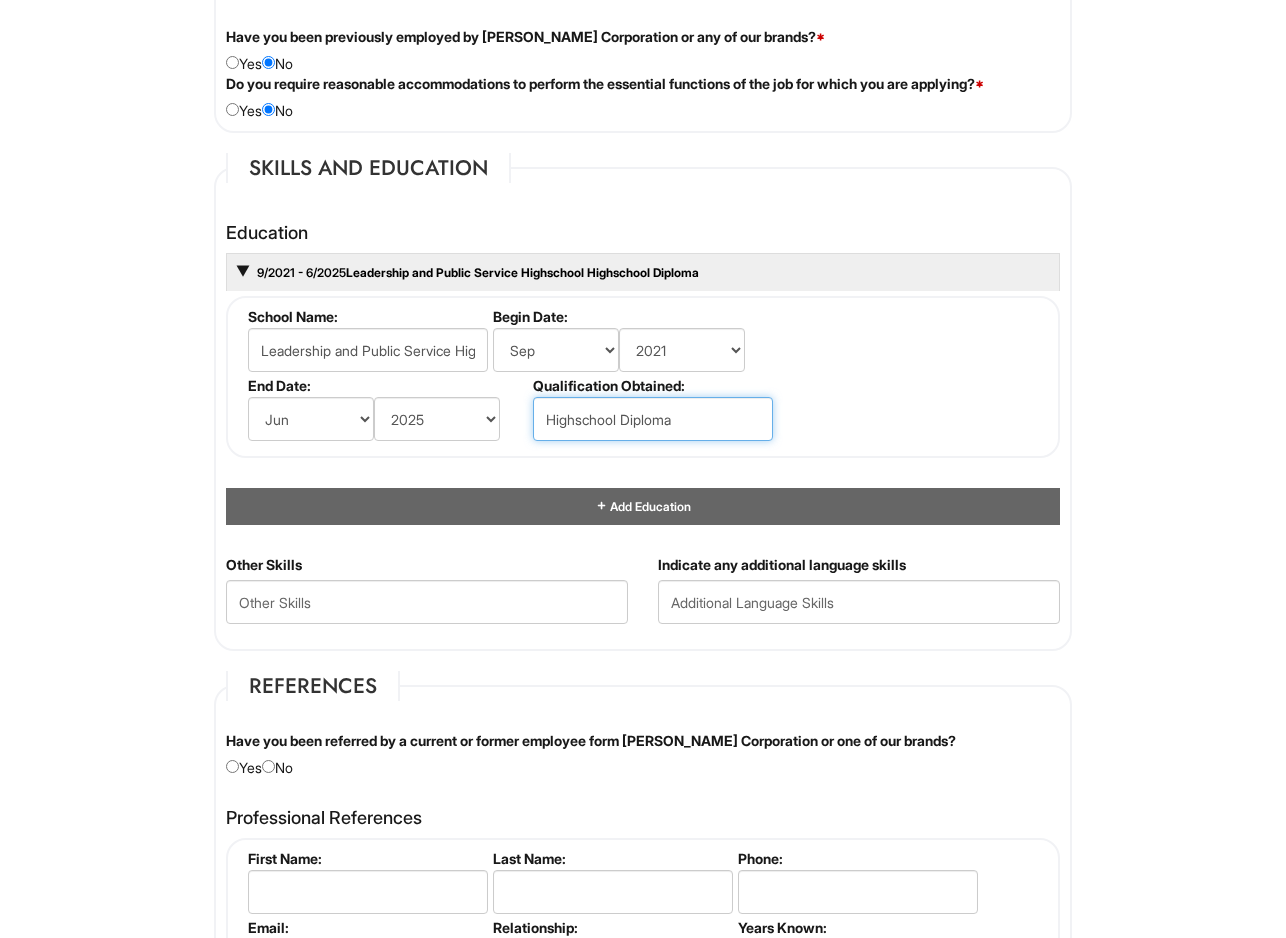 scroll, scrollTop: 1733, scrollLeft: 0, axis: vertical 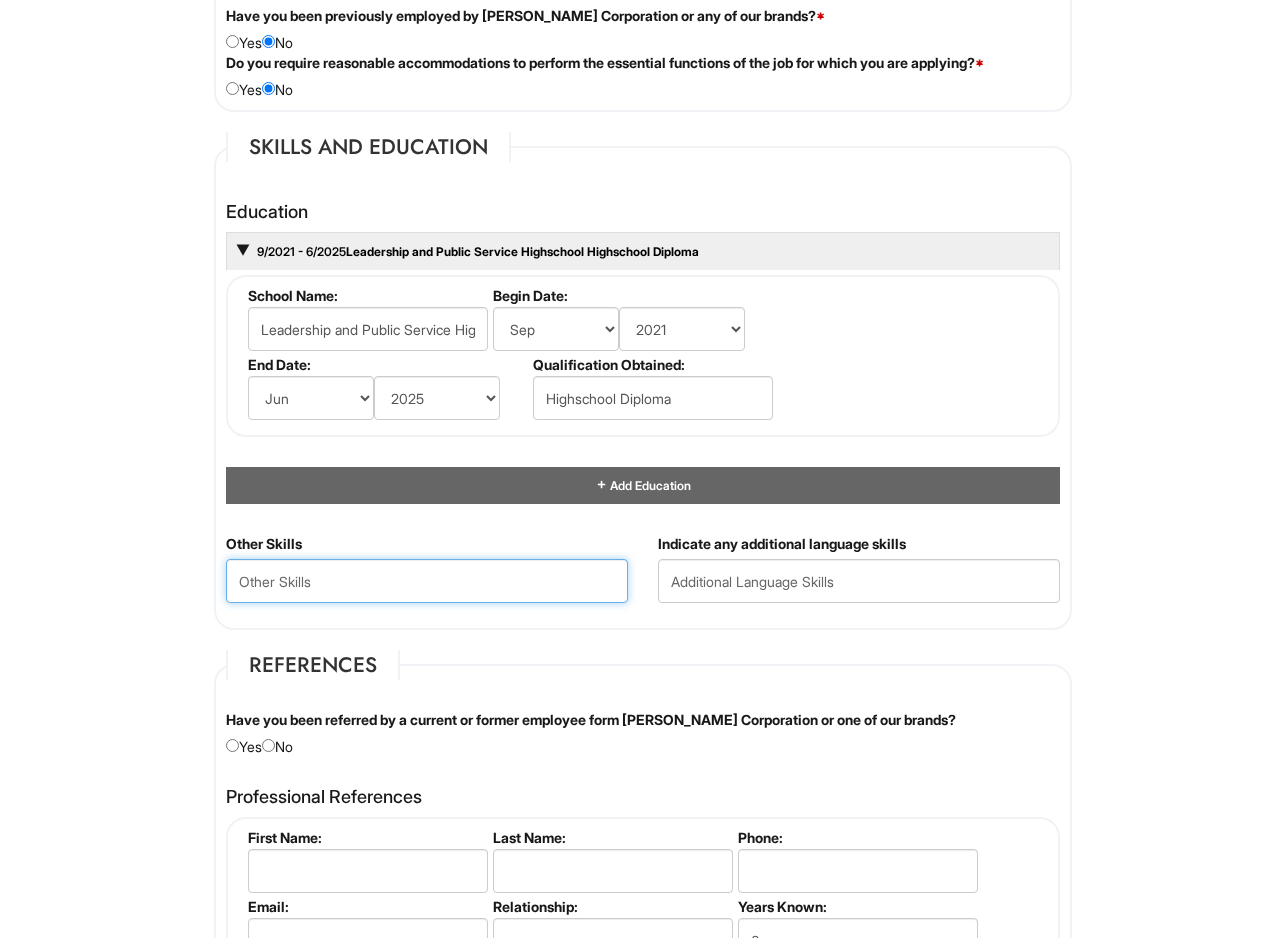 click at bounding box center (427, 581) 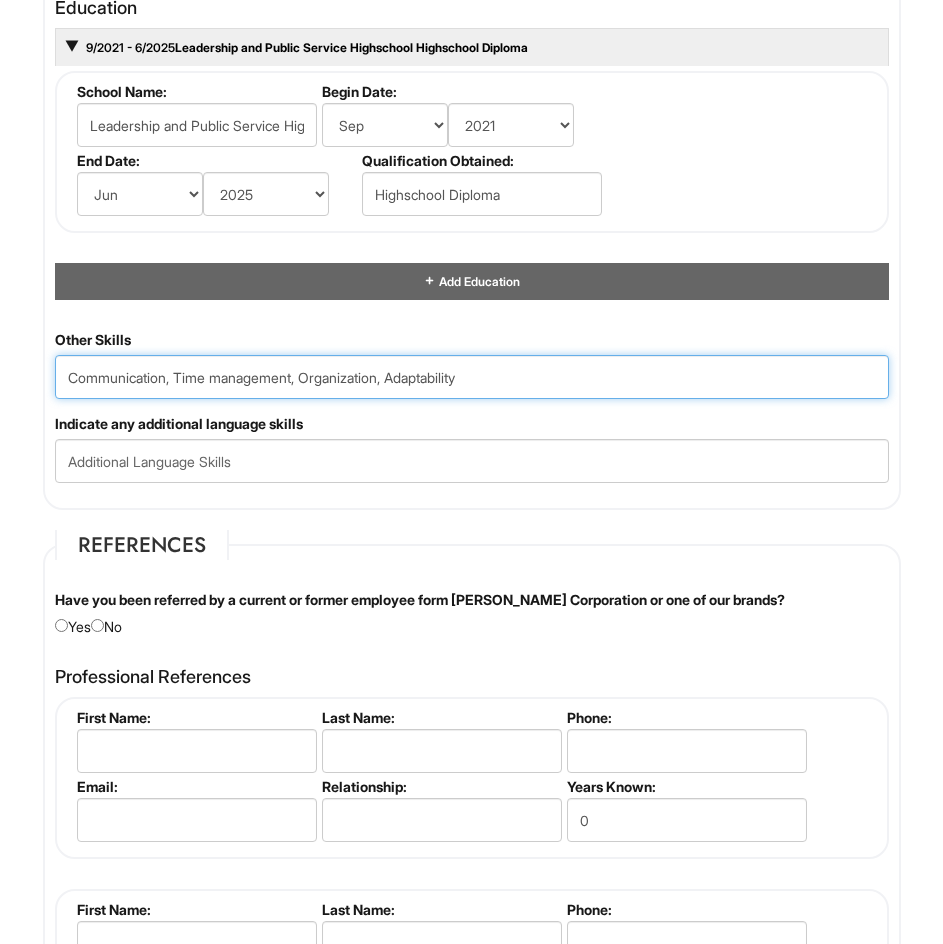 scroll, scrollTop: 2820, scrollLeft: 0, axis: vertical 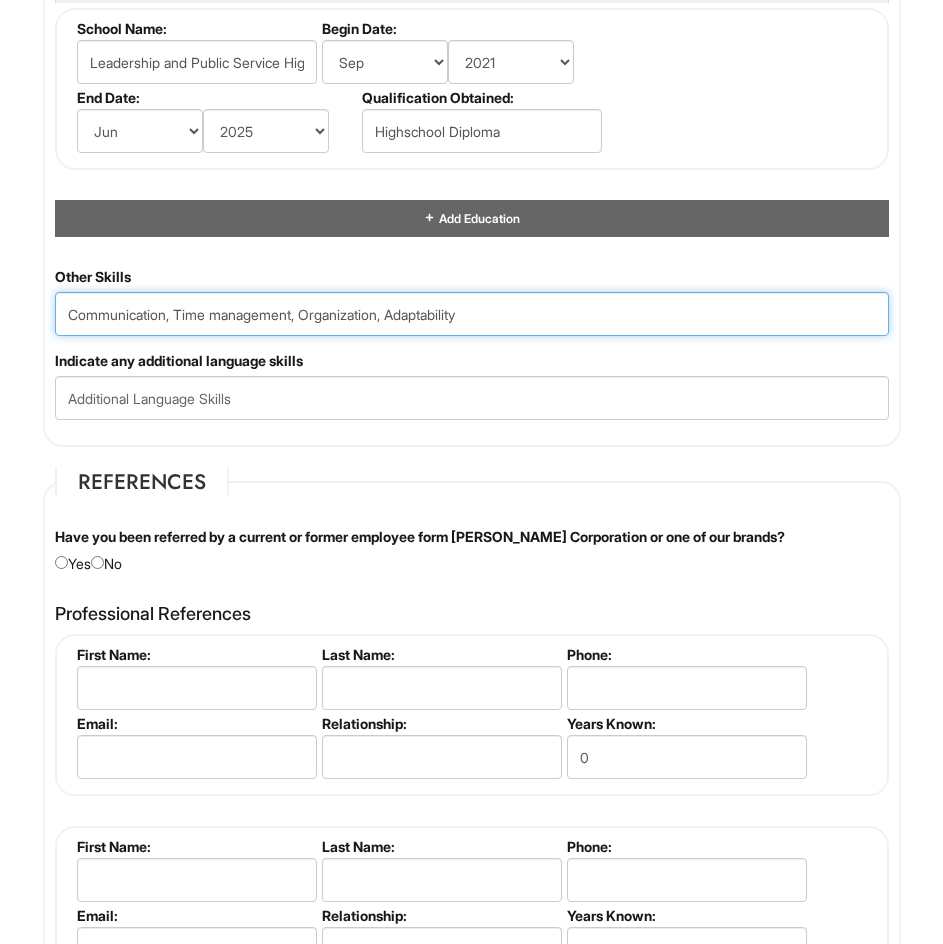 type on "Communication, Time management, Organization, Adaptability" 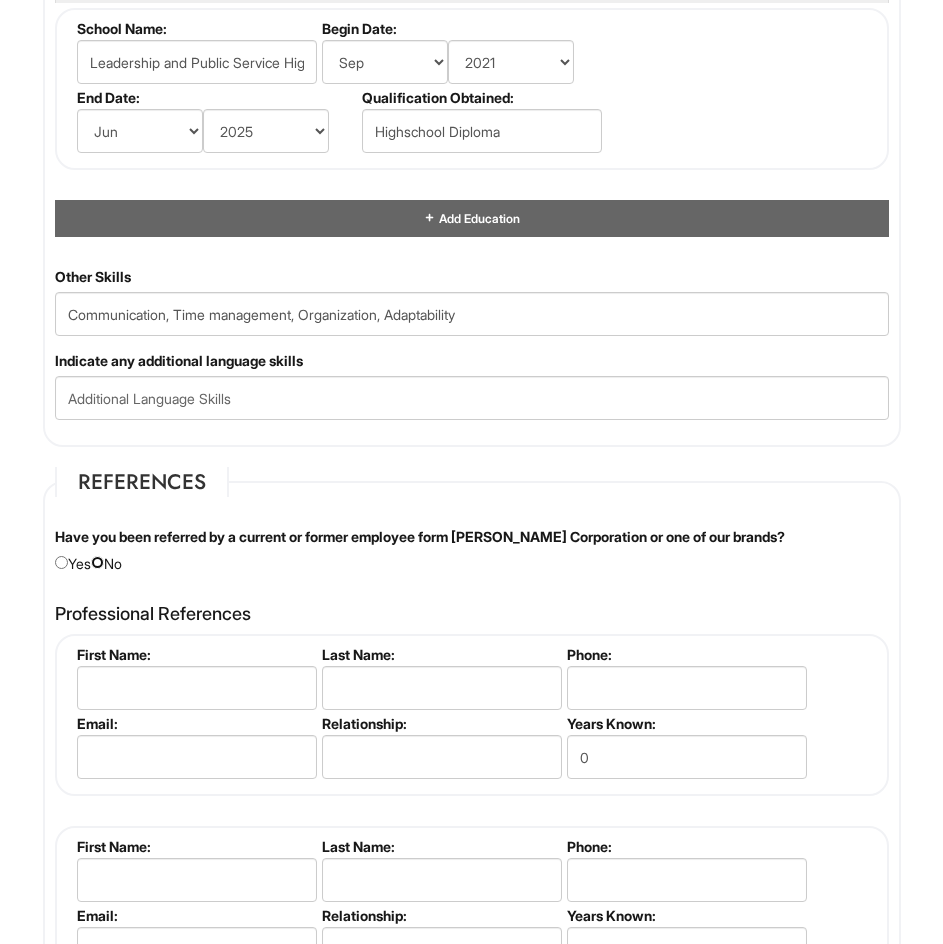 click at bounding box center [97, 562] 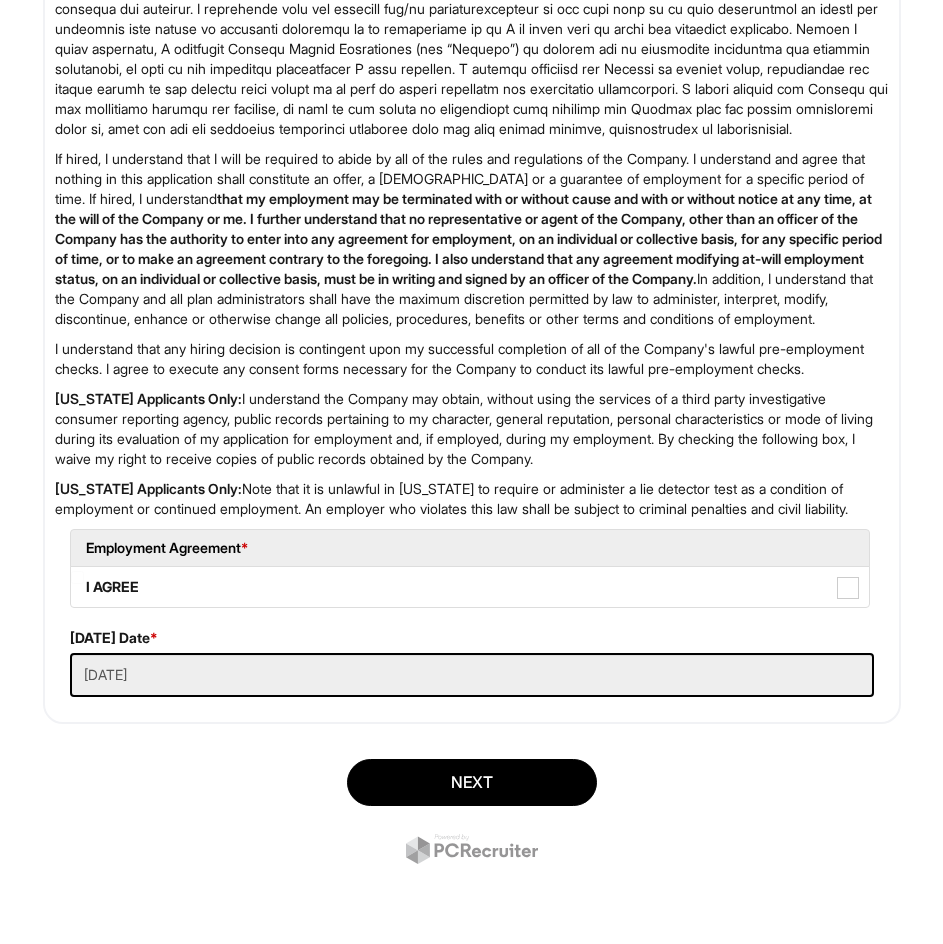 scroll, scrollTop: 4031, scrollLeft: 0, axis: vertical 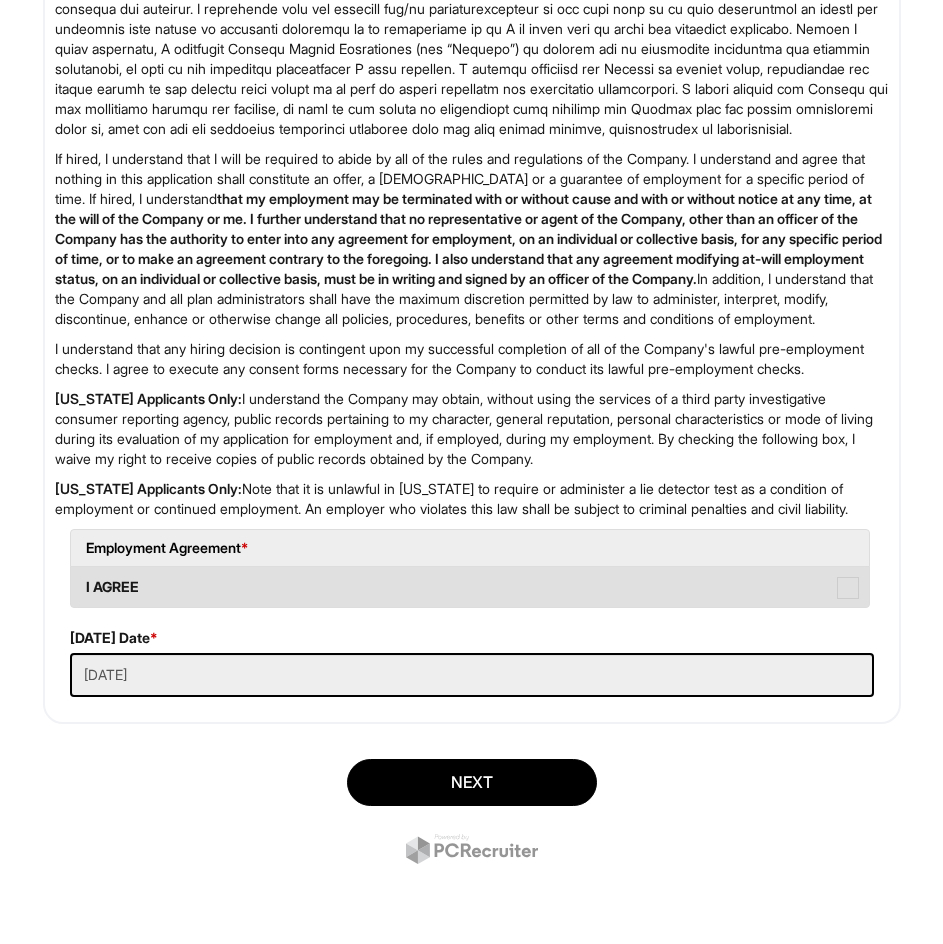 click on "I AGREE" at bounding box center (470, 587) 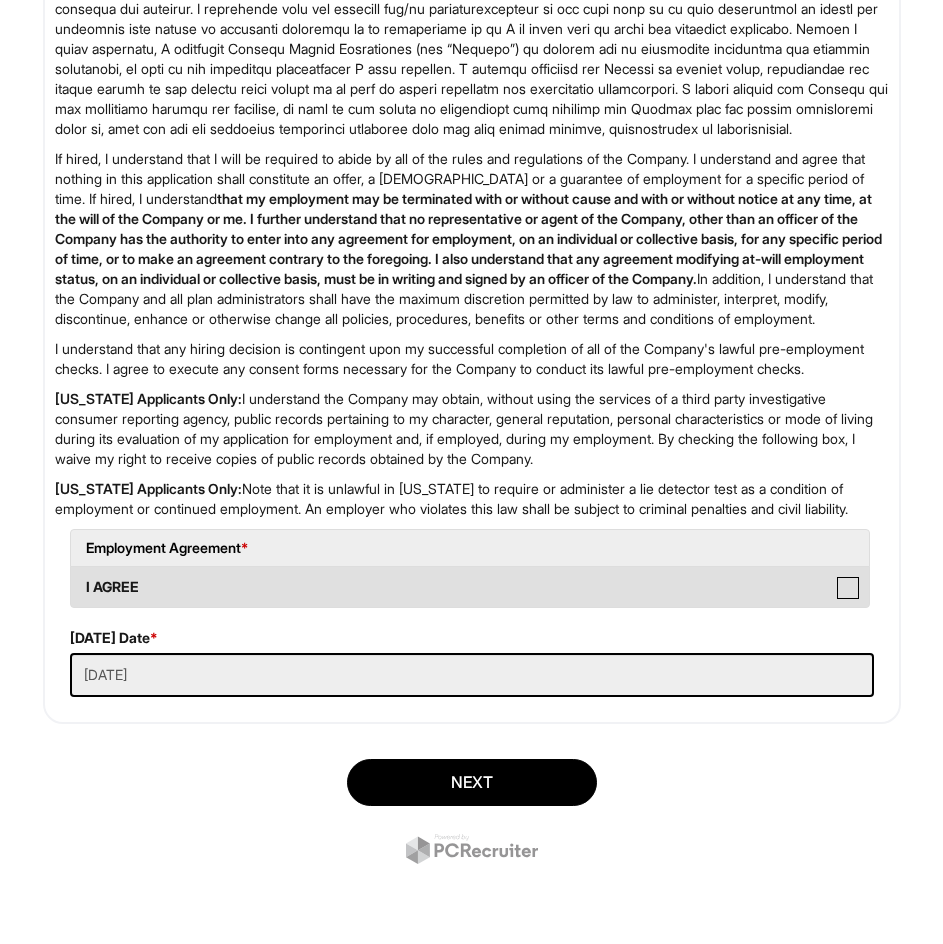 click on "I AGREE" at bounding box center (77, 577) 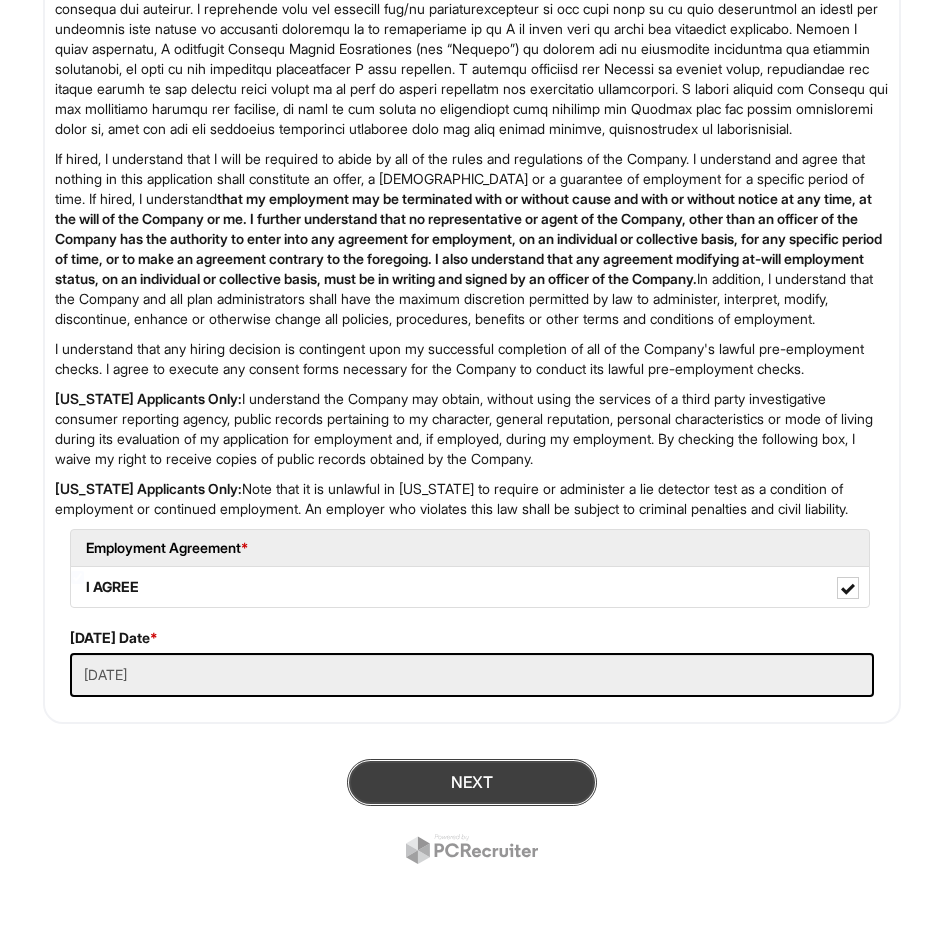 click on "Next" at bounding box center [472, 782] 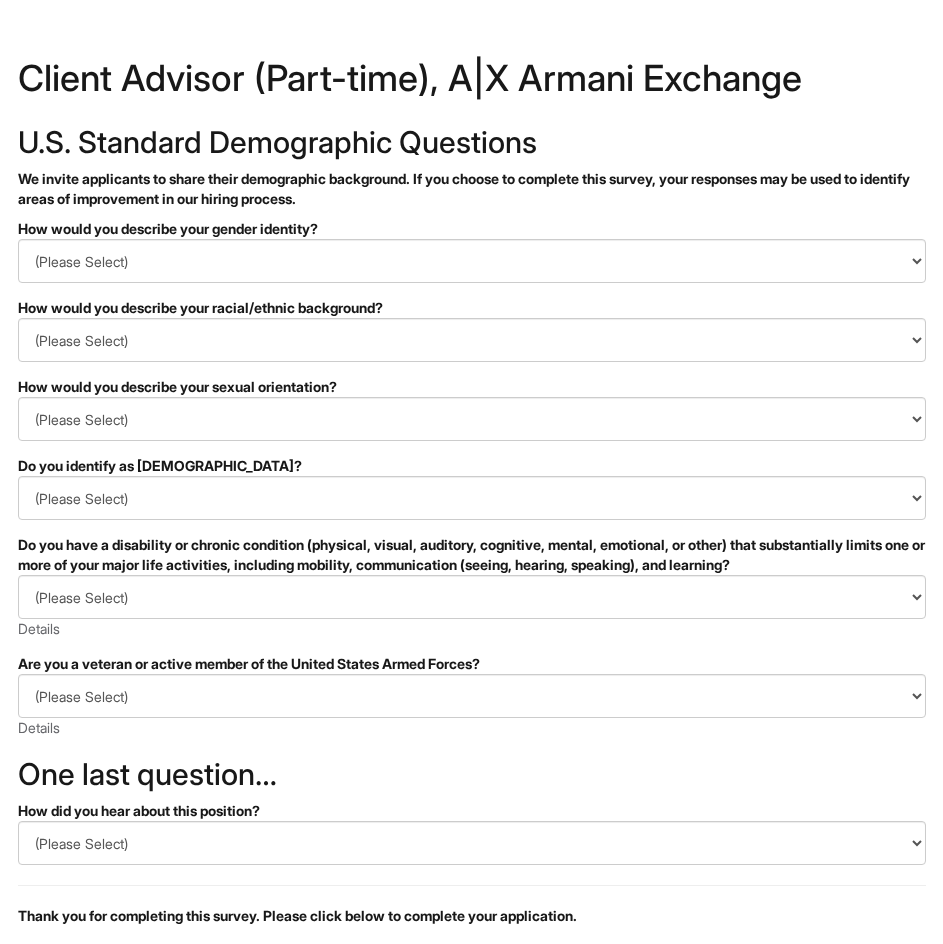 scroll, scrollTop: 0, scrollLeft: 0, axis: both 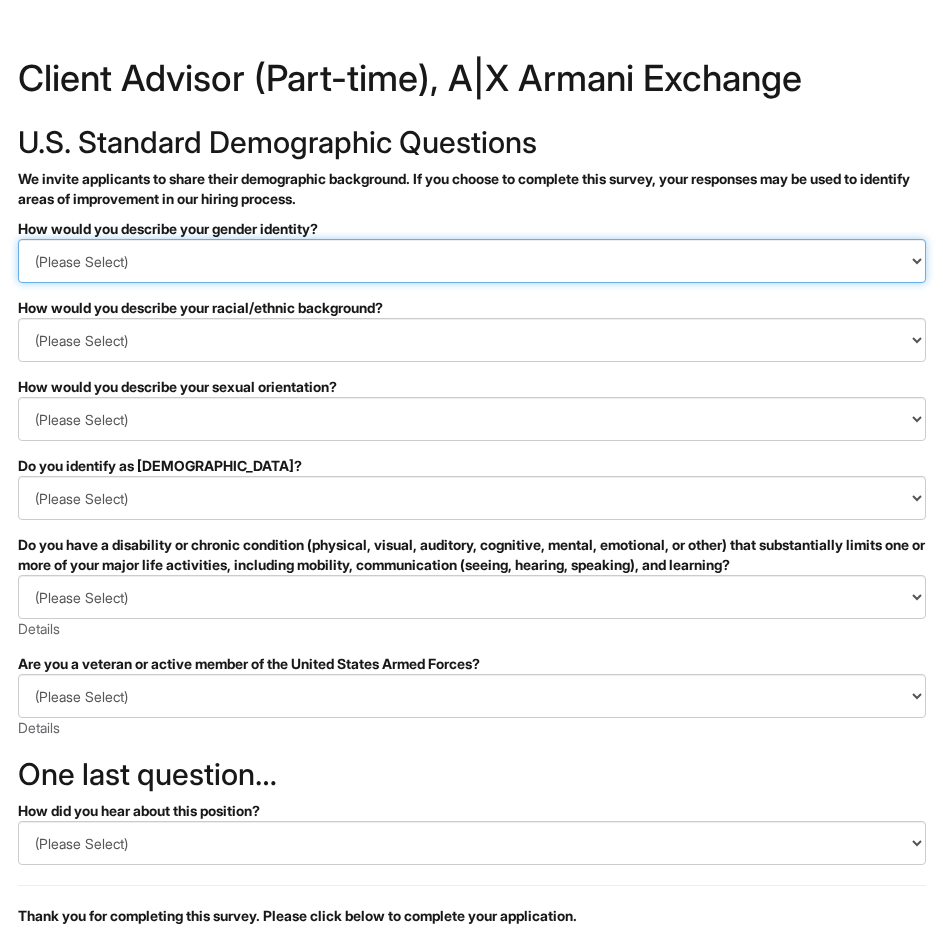 click on "(Please Select) Man Woman Non-binary I prefer to self-describe I don't wish to answer" at bounding box center (472, 261) 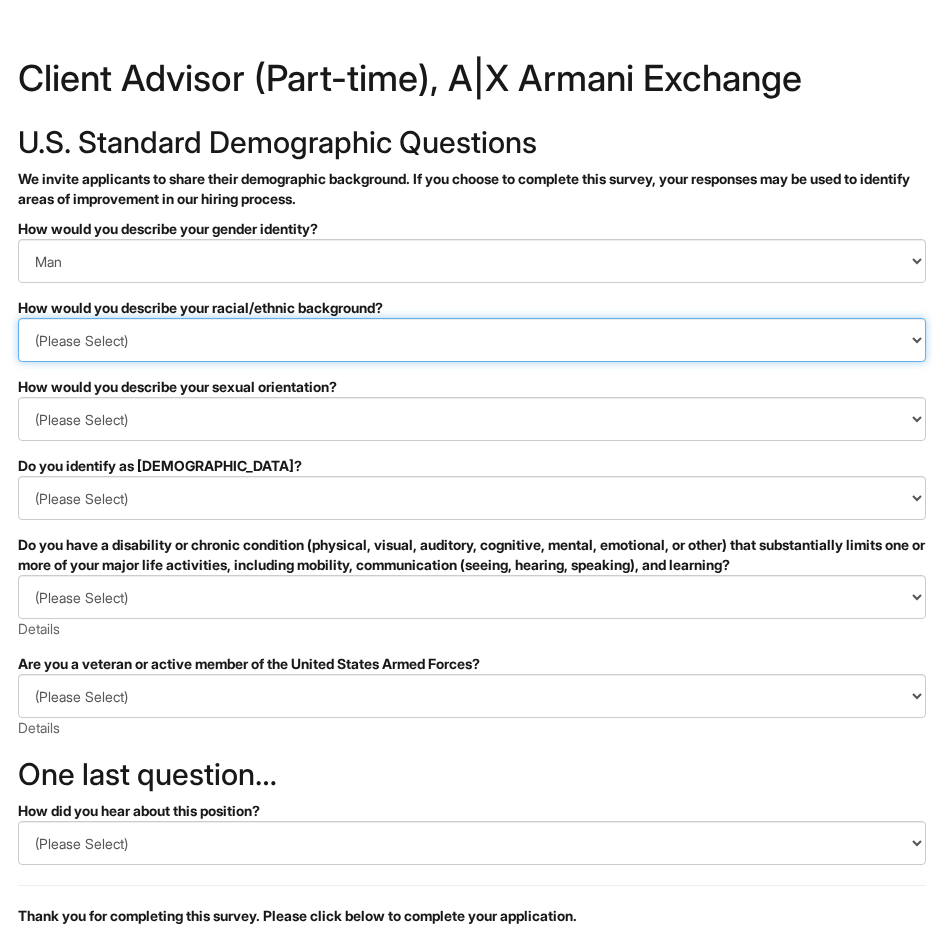 click on "(Please Select) Black or of African descent    East Asian    Hispanic, Latinx or of Spanish Origin    Indigenous, American Indian or Alaska Native    Middle Eastern or North African    Native Hawaiian or Pacific Islander    South Asian    Southeast Asian    White or European    I prefer to self-describe    I don't wish to answer" at bounding box center (472, 340) 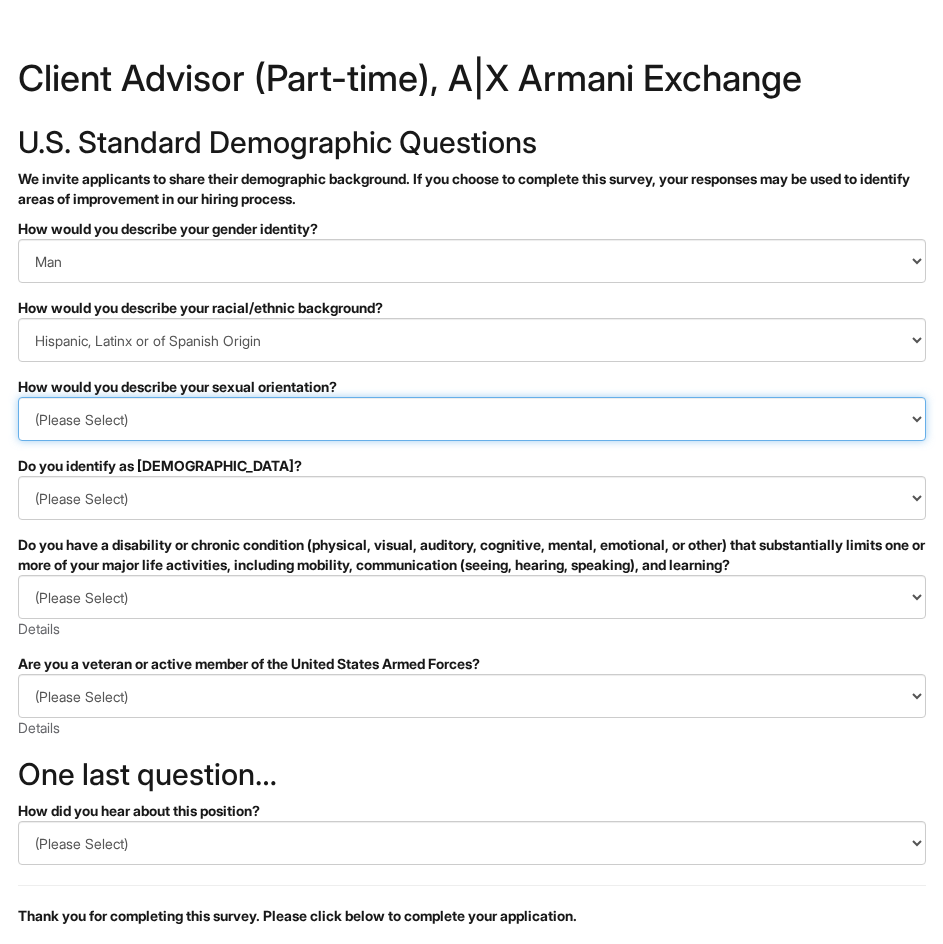 click on "(Please Select) Asexual Bisexual and/or pansexual Gay Heterosexual Lesbian Queer I prefer to self-describe I don't wish to answer" at bounding box center [472, 419] 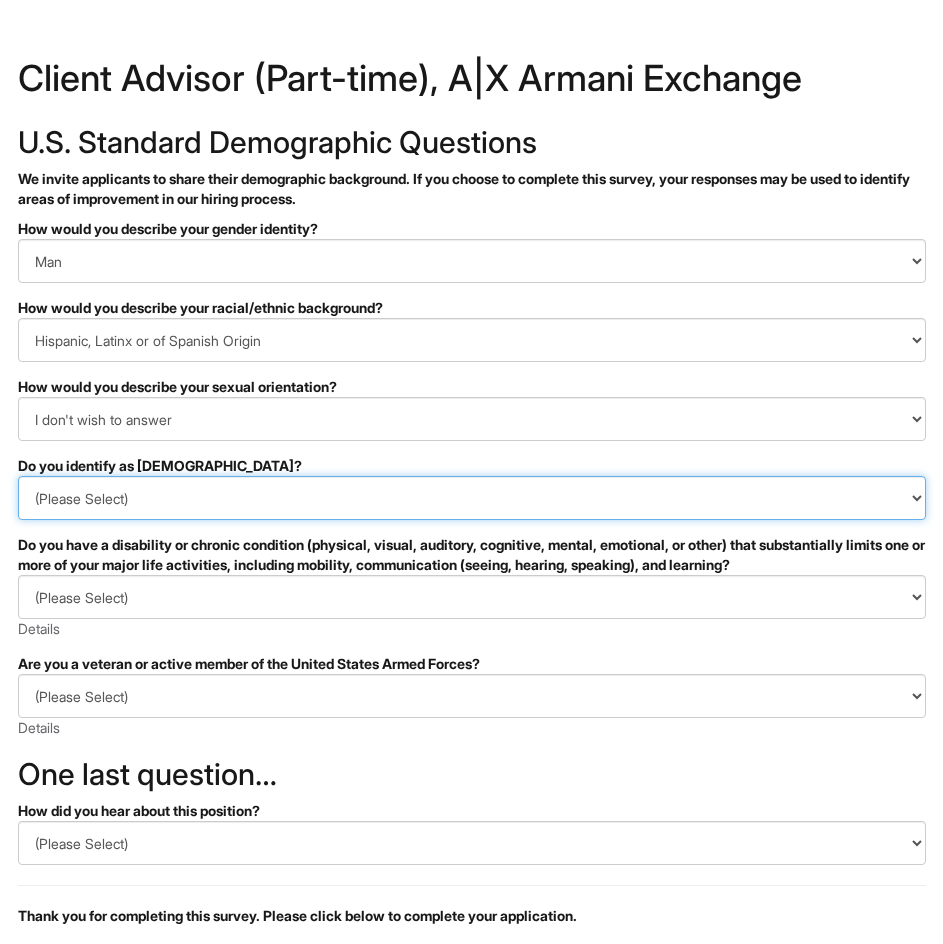 click on "(Please Select) Yes No I prefer to self-describe I don't wish to answer" at bounding box center (472, 498) 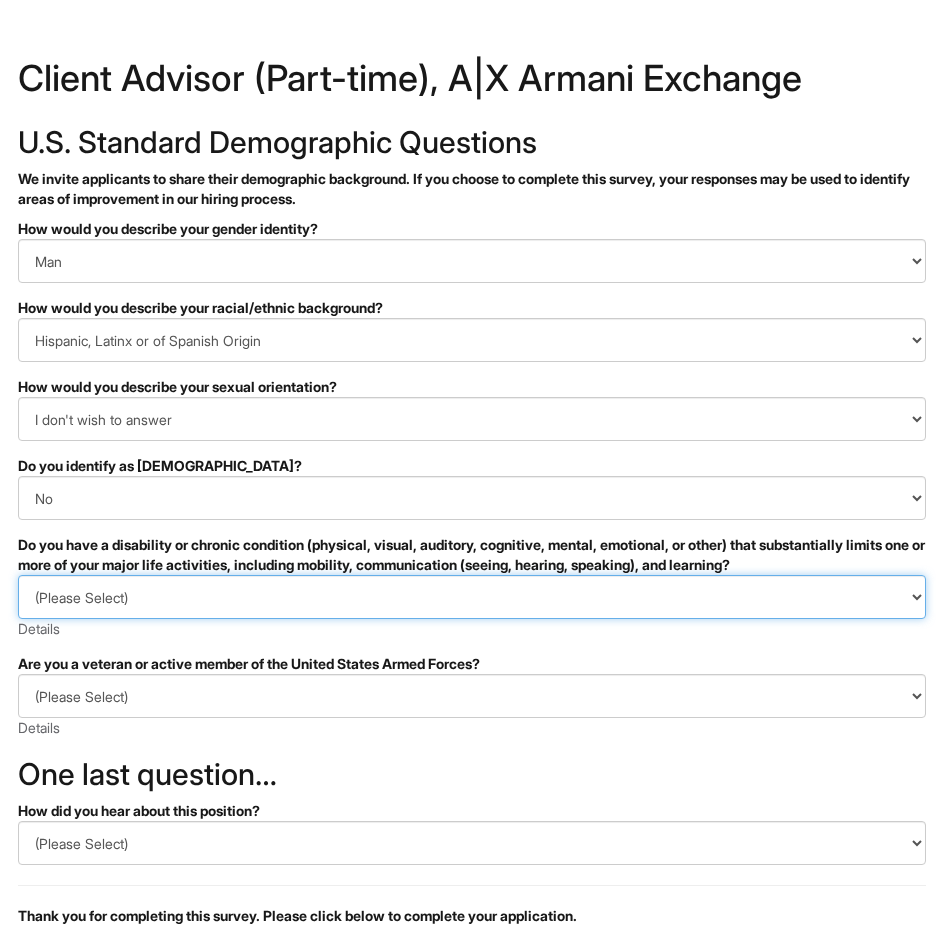 click on "(Please Select) YES, I HAVE A DISABILITY (or previously had a disability) NO, I DON'T HAVE A DISABILITY I DON'T WISH TO ANSWER" at bounding box center [472, 597] 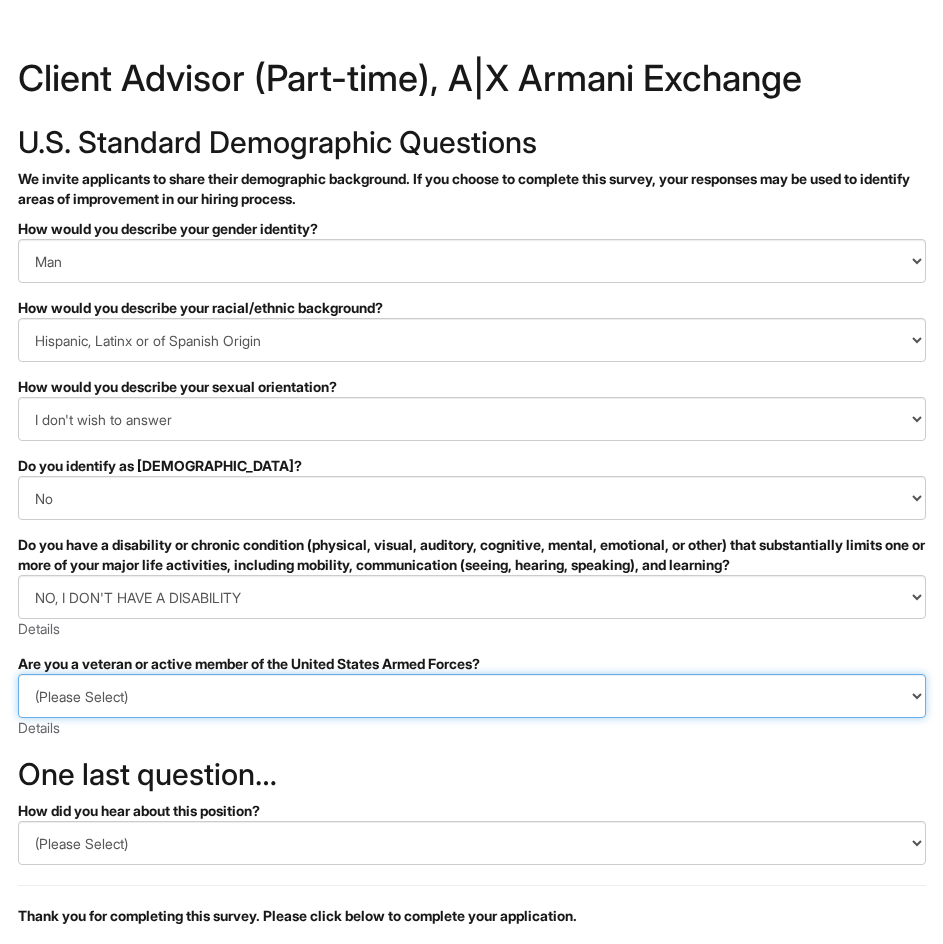 click on "(Please Select) I IDENTIFY AS ONE OR MORE OF THE CLASSIFICATIONS OF PROTECTED VETERANS LISTED I AM NOT A PROTECTED VETERAN I PREFER NOT TO ANSWER" at bounding box center [472, 696] 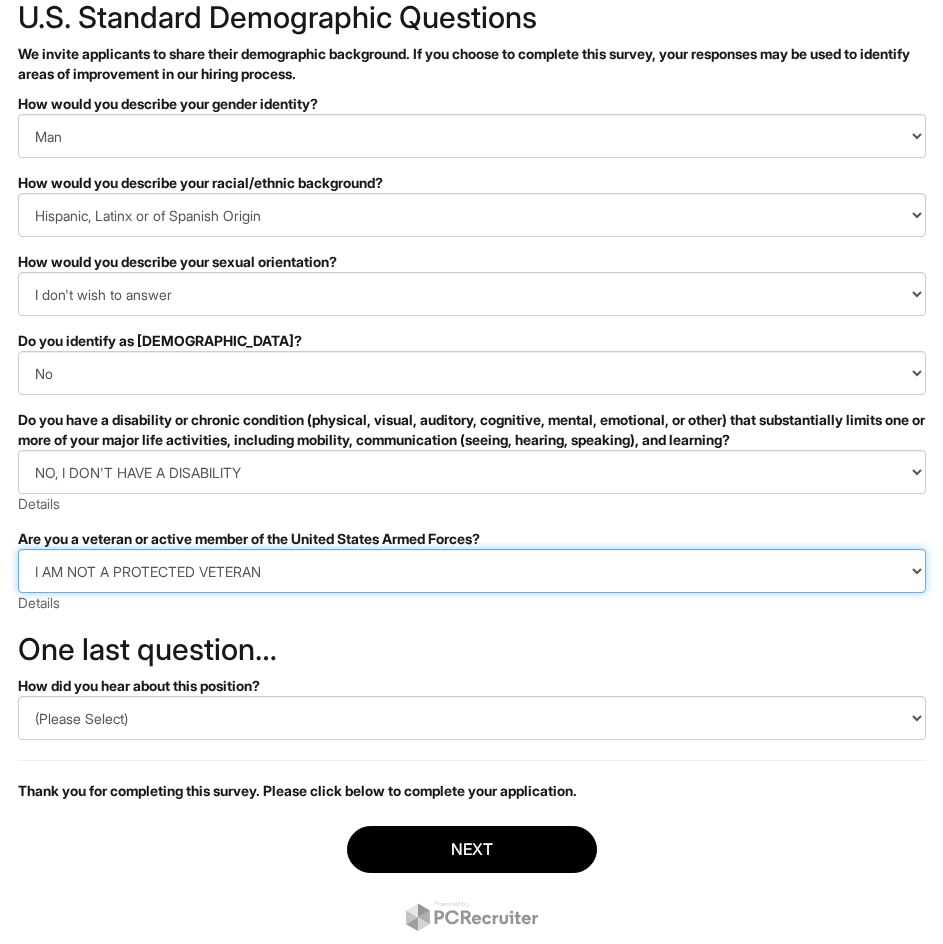 scroll, scrollTop: 133, scrollLeft: 0, axis: vertical 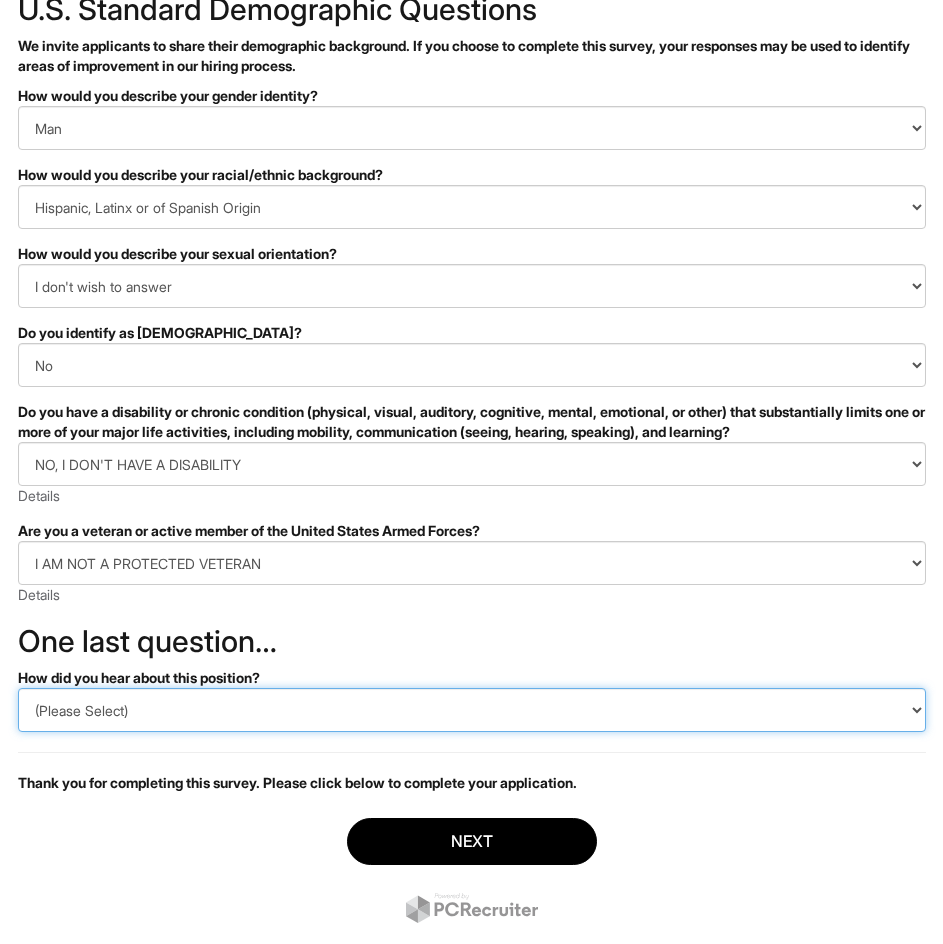 click on "(Please Select) CareerBuilder Indeed LinkedIn Monster Referral Other" at bounding box center (472, 710) 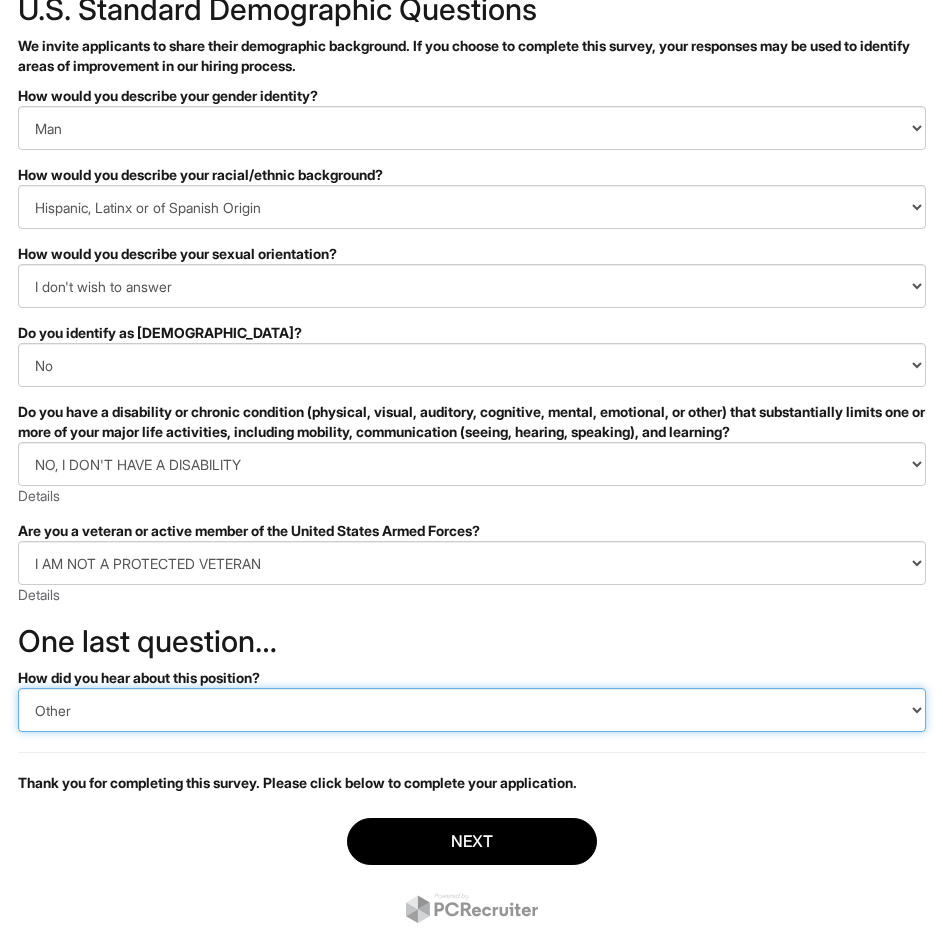 click on "(Please Select) CareerBuilder Indeed LinkedIn Monster Referral Other" at bounding box center (472, 710) 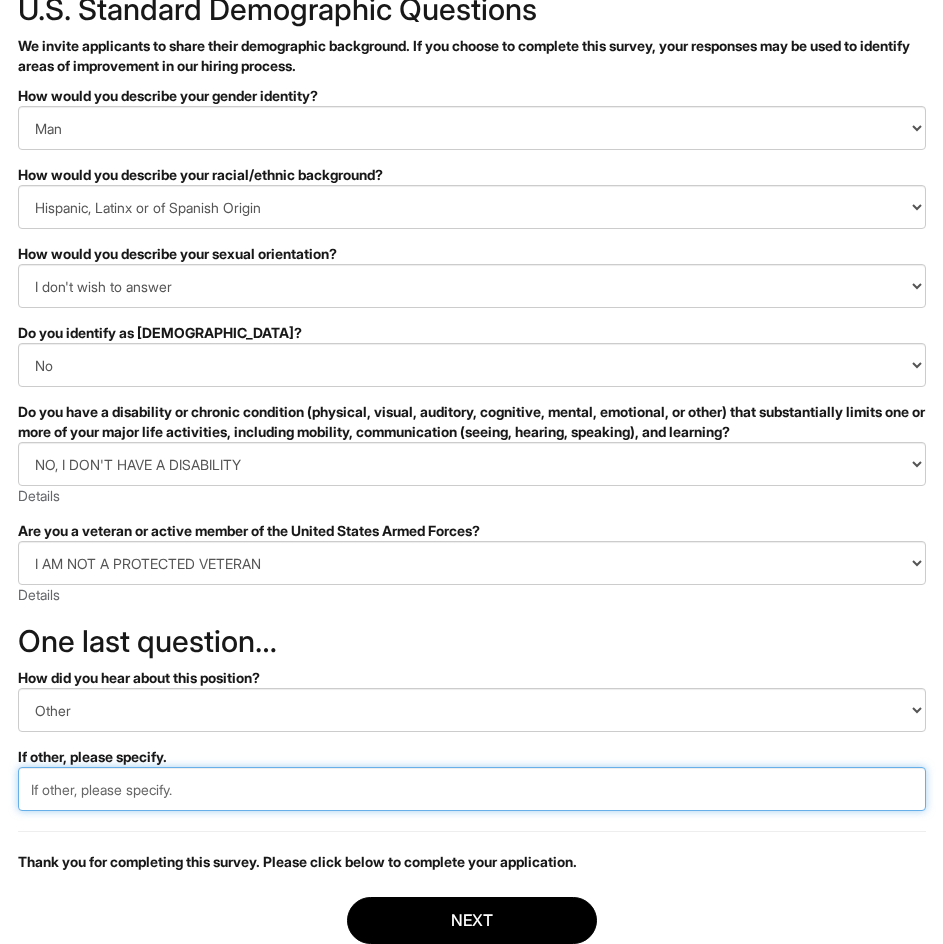 click at bounding box center (472, 789) 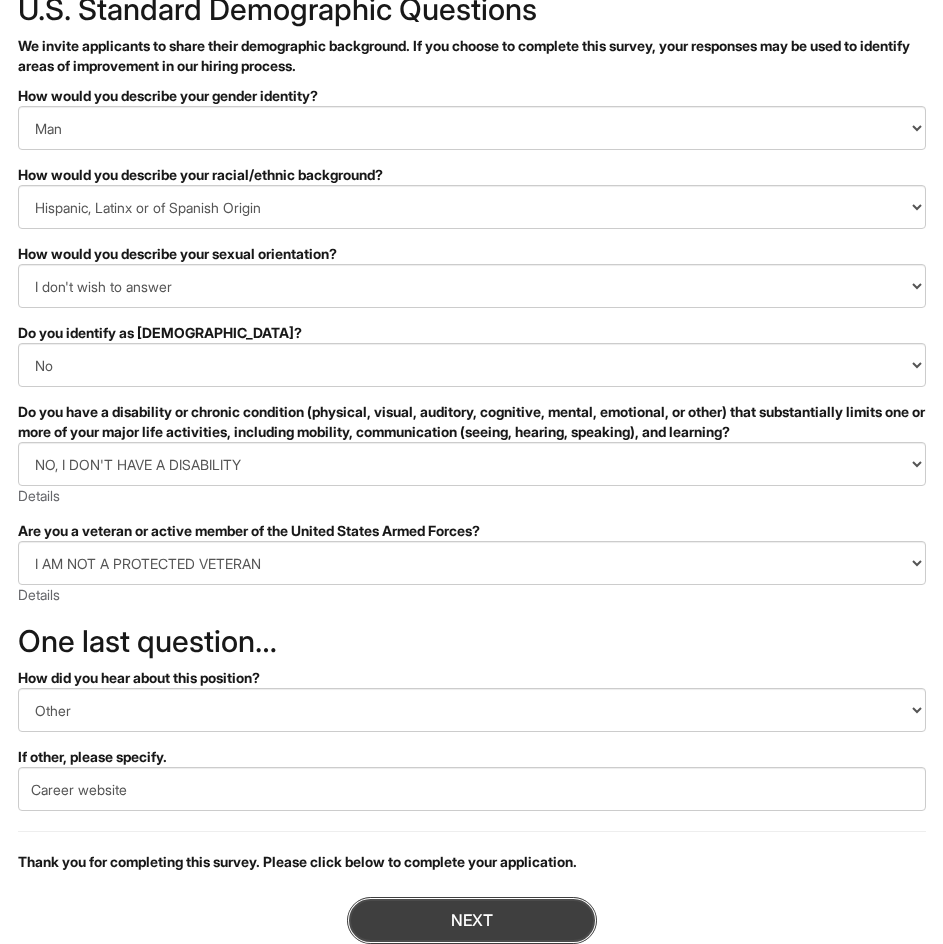 click on "Next" at bounding box center [472, 920] 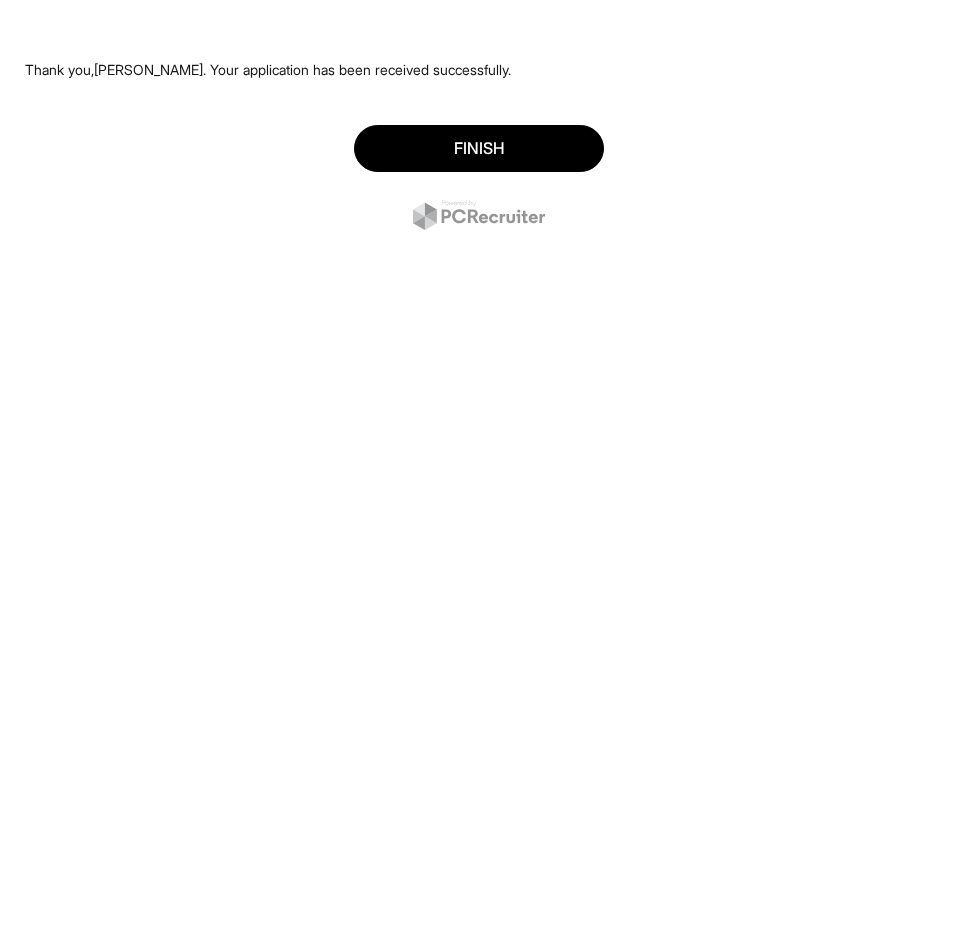 scroll, scrollTop: 0, scrollLeft: 0, axis: both 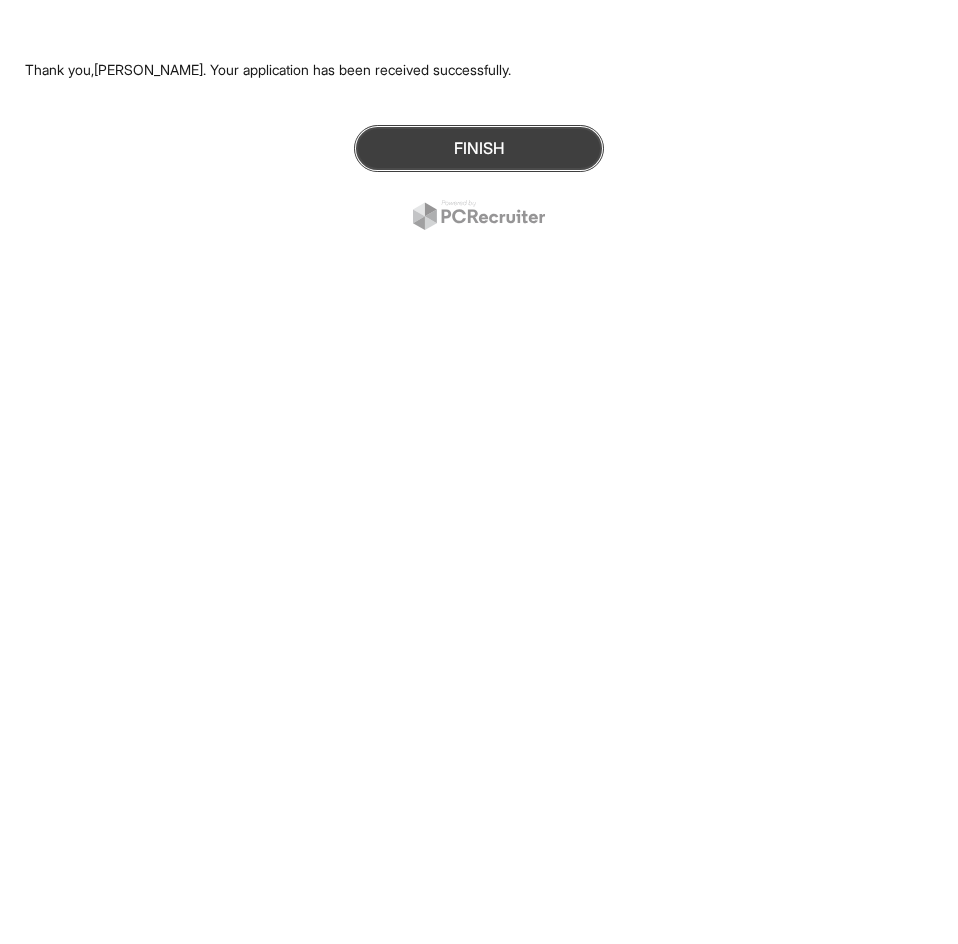 click on "Finish" at bounding box center (479, 148) 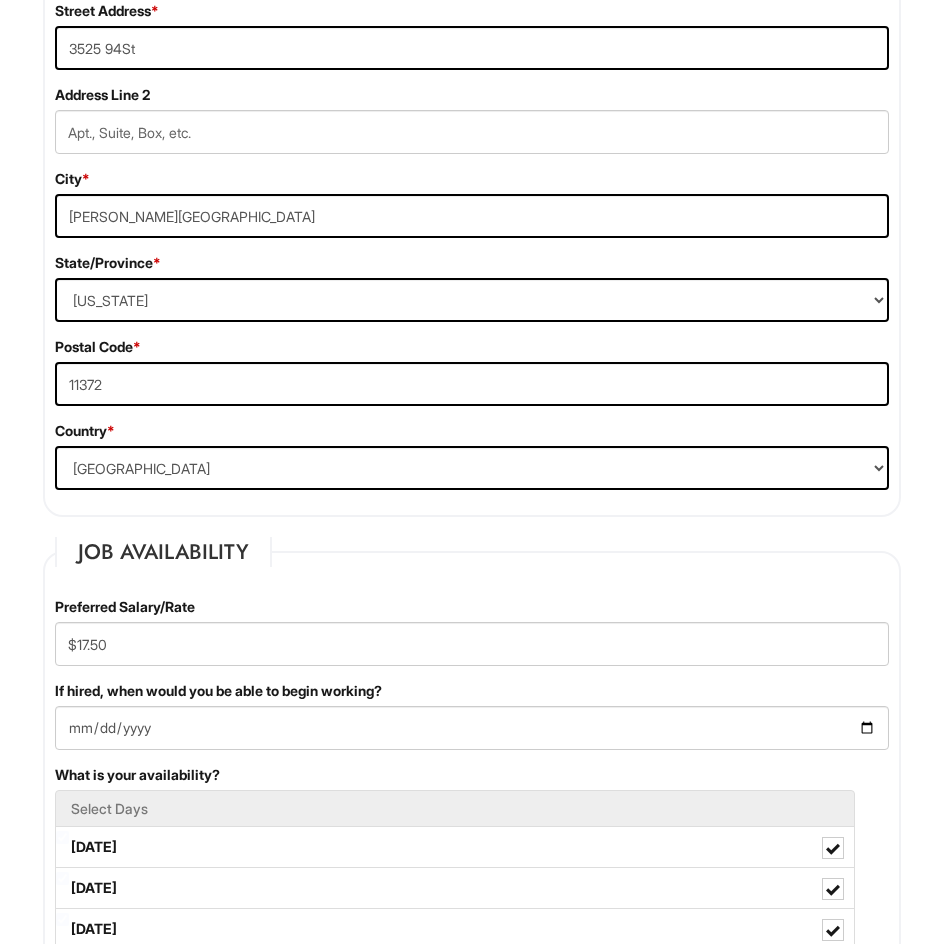 scroll, scrollTop: 1067, scrollLeft: 0, axis: vertical 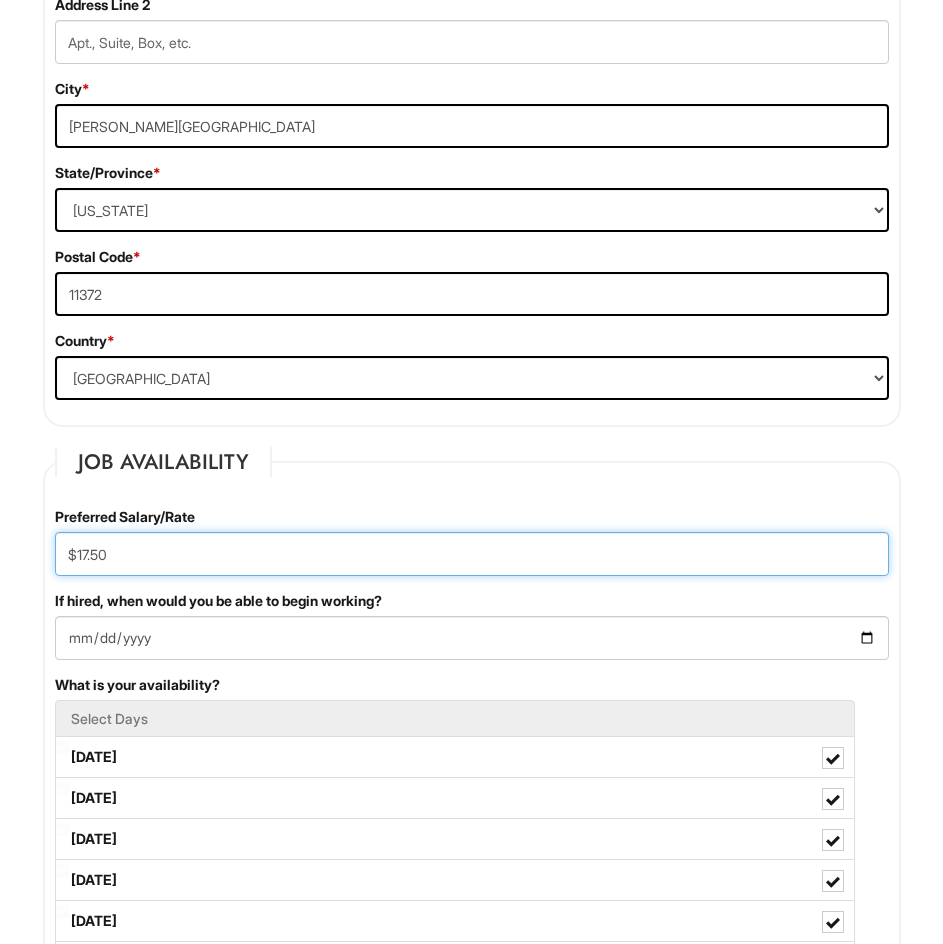 drag, startPoint x: 158, startPoint y: 553, endPoint x: 85, endPoint y: 565, distance: 73.97973 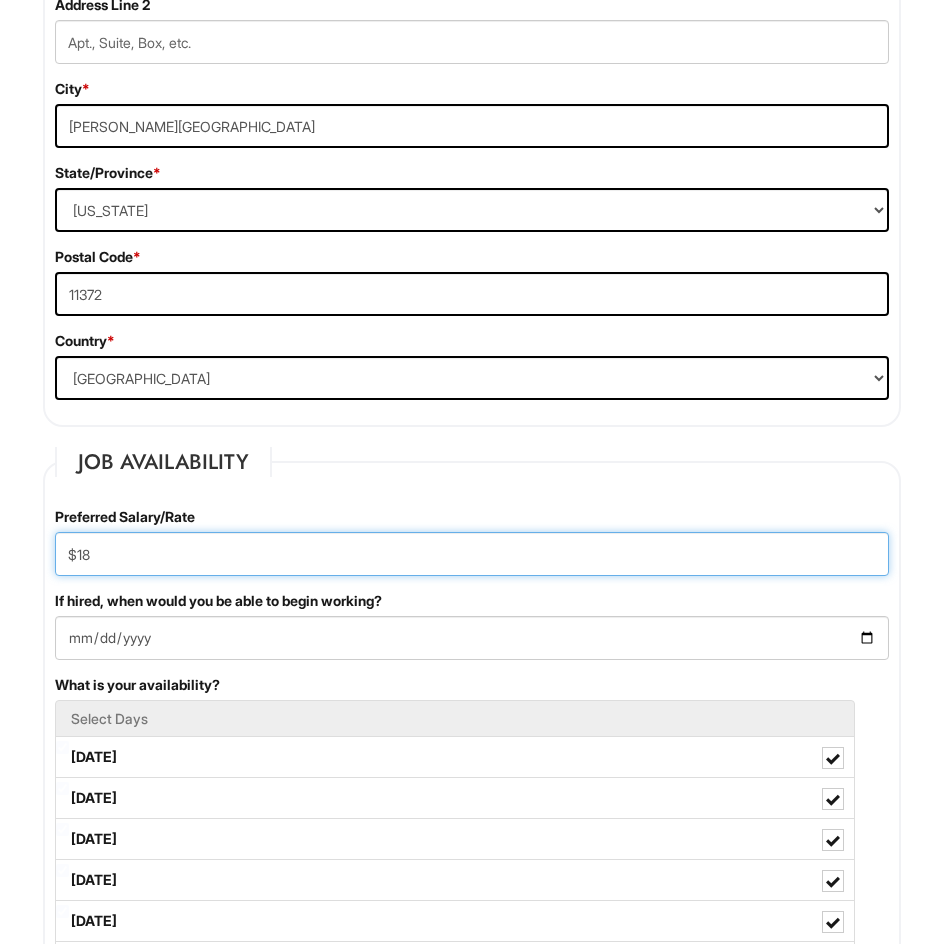 type on "$18" 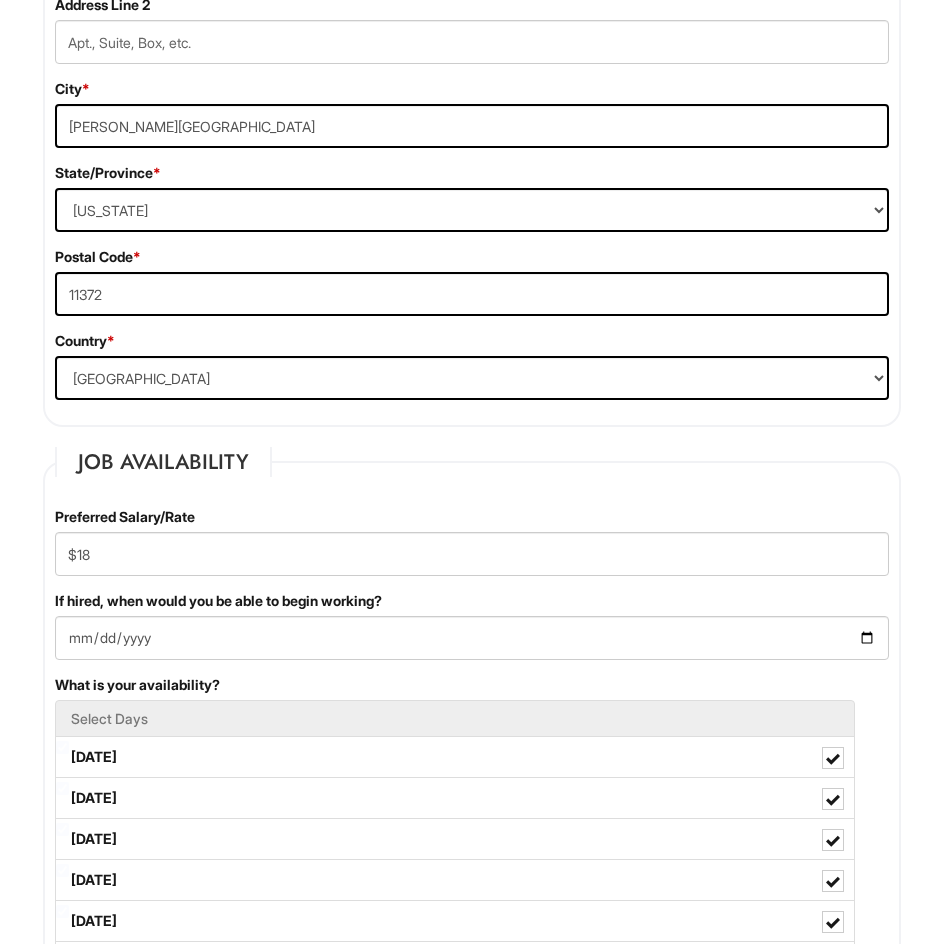 click on "Personal Information
Last Name  *   Garcia
First Name  *   Edwin
Middle Name
E-mail Address  *   egarcia81118@gmail.com
Phone  *   (347) 319-1687
LinkedIn URL
Resume Upload   Resume Upload* Edwin's resume.pdf
Street Address  *   3525 94St
Address Line 2
City  *   Jackson Heights
State/Province  *   State/Province ALABAMA ALASKA ARIZONA ARKANSAS CALIFORNIA COLORADO CONNECTICUT DELAWARE DISTRICT OF COLUMBIA FLORIDA GEORGIA HAWAII IDAHO ILLINOIS INDIANA IOWA KANSAS KENTUCKY LOUISIANA MAINE MARYLAND MASSACHUSETTS MICHIGAN MINNESOTA MISSISSIPPI MISSOURI MONTANA NEBRASKA NEVADA NEW HAMPSHIRE NEW JERSEY NEW MEXICO NEW YORK NORTH CAROLINA NORTH DAKOTA OHIO OKLAHOMA OREGON PENNSYLVANIA RHODE ISLAND SOUTH CAROLINA SOUTH DAKOTA TENNESSEE TEXAS UTAH VERMONT VIRGINIA WASHINGTON WEST VIRGINIA WISCONSIN WYOMING CA-ALBERTA CA-BRITISH COLUMBIA CA-MANITOBA CA-NEW BRUNSWICK CA-NEWFOUNDLAND CA-NOVA SCOTIA CA-NORTHWEST TERRITORIES CA-NUNAVUT CA-ONTARIO CA-PRINCE EDWARD ISLAND US-GUAM" at bounding box center (472, 1339) 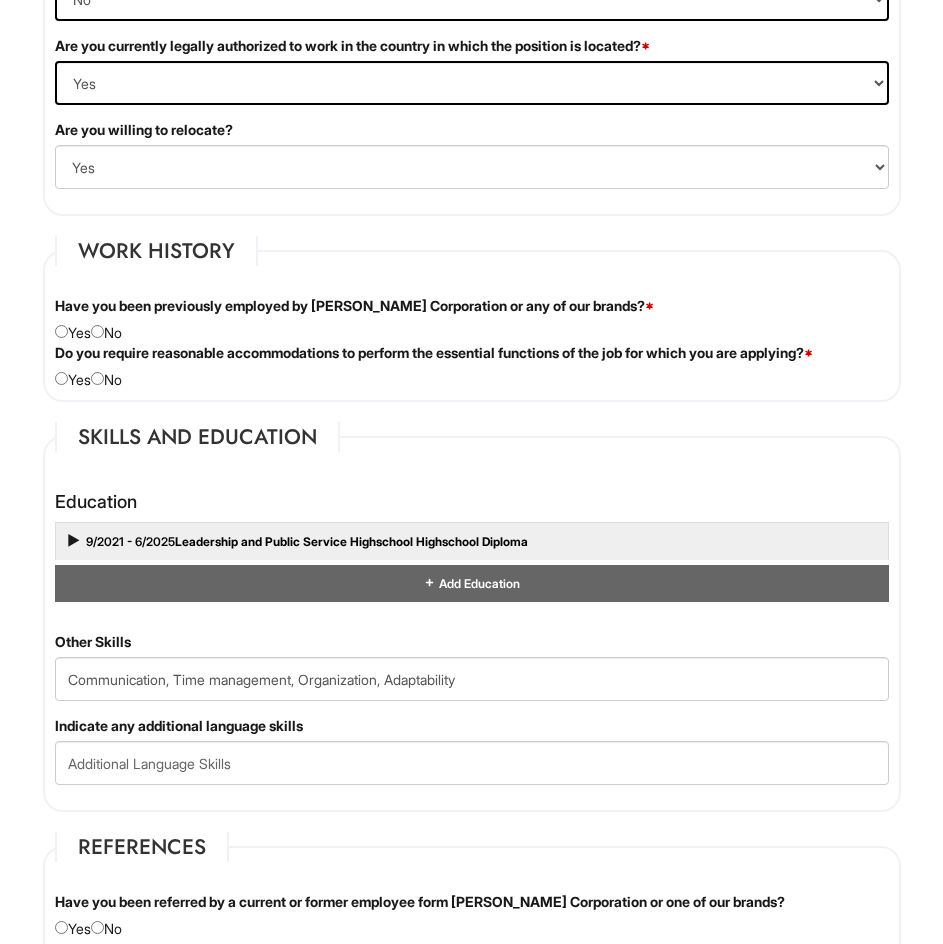 scroll, scrollTop: 2267, scrollLeft: 0, axis: vertical 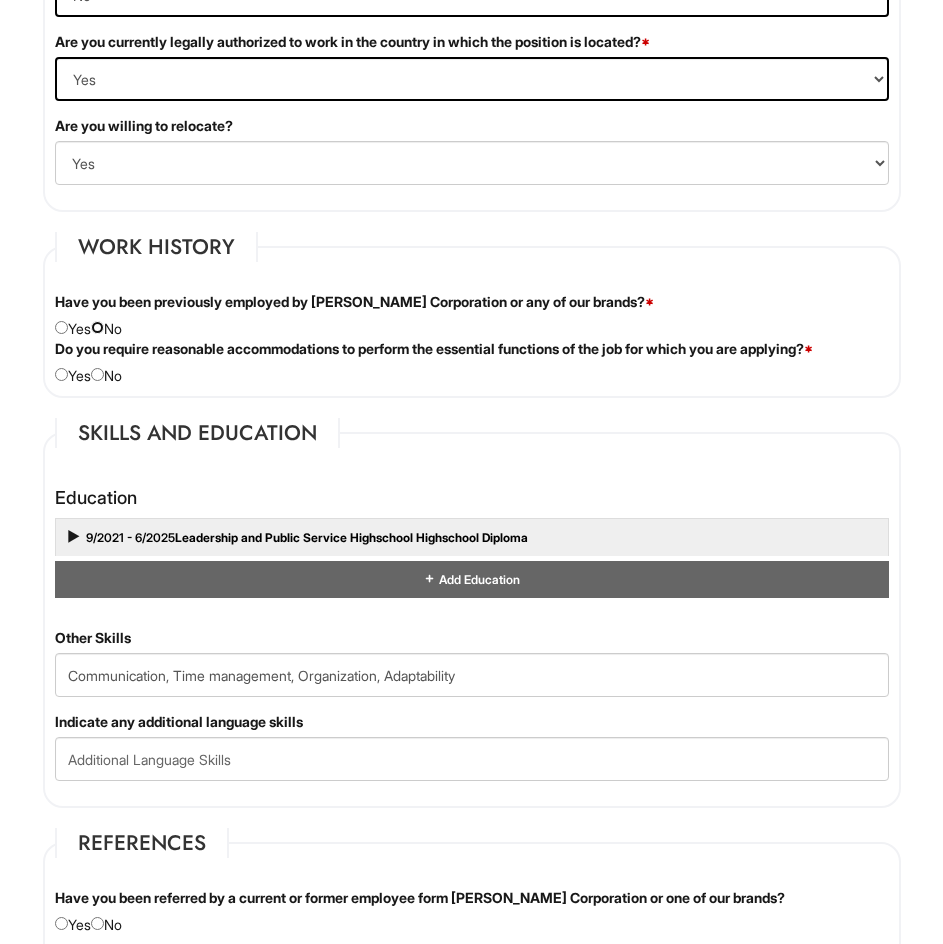 click at bounding box center (97, 327) 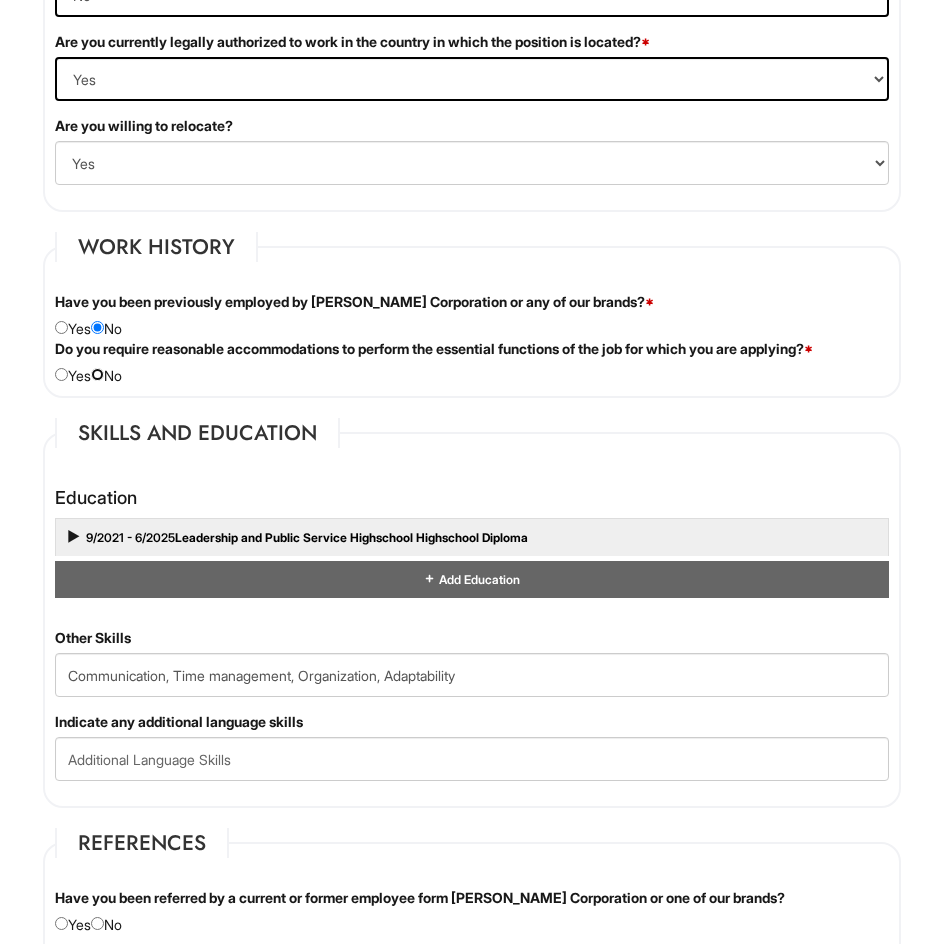 click at bounding box center (97, 374) 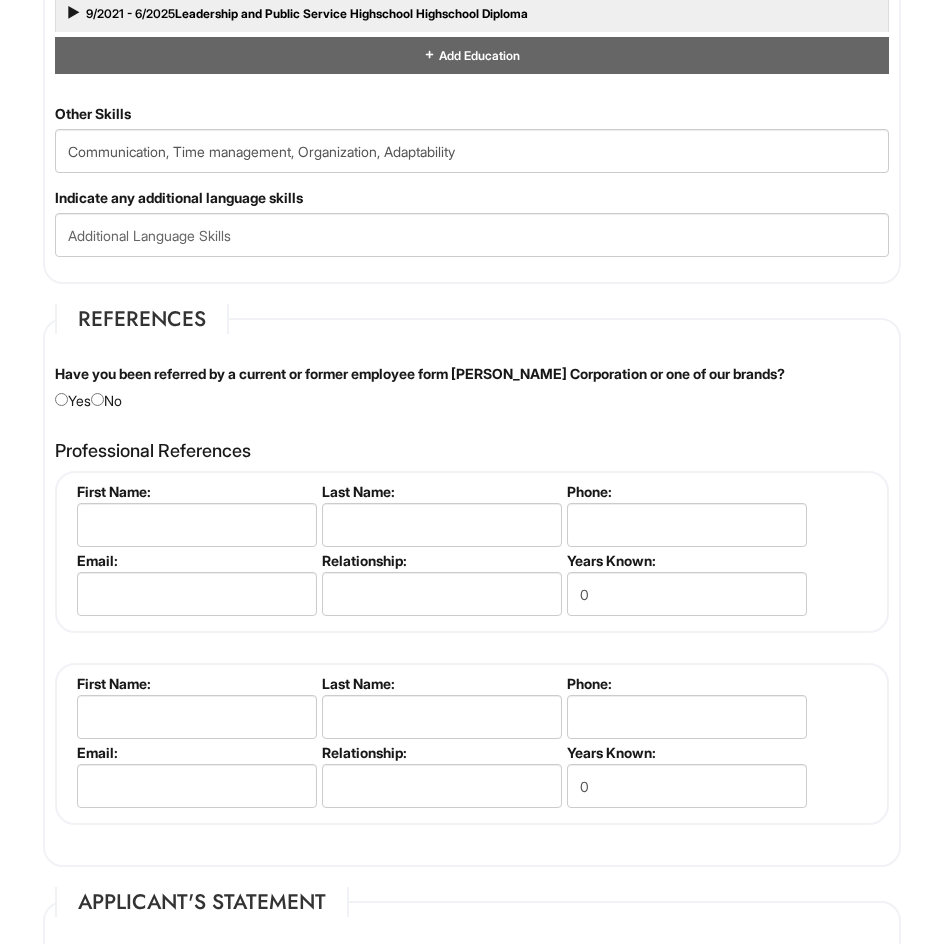 scroll, scrollTop: 2800, scrollLeft: 0, axis: vertical 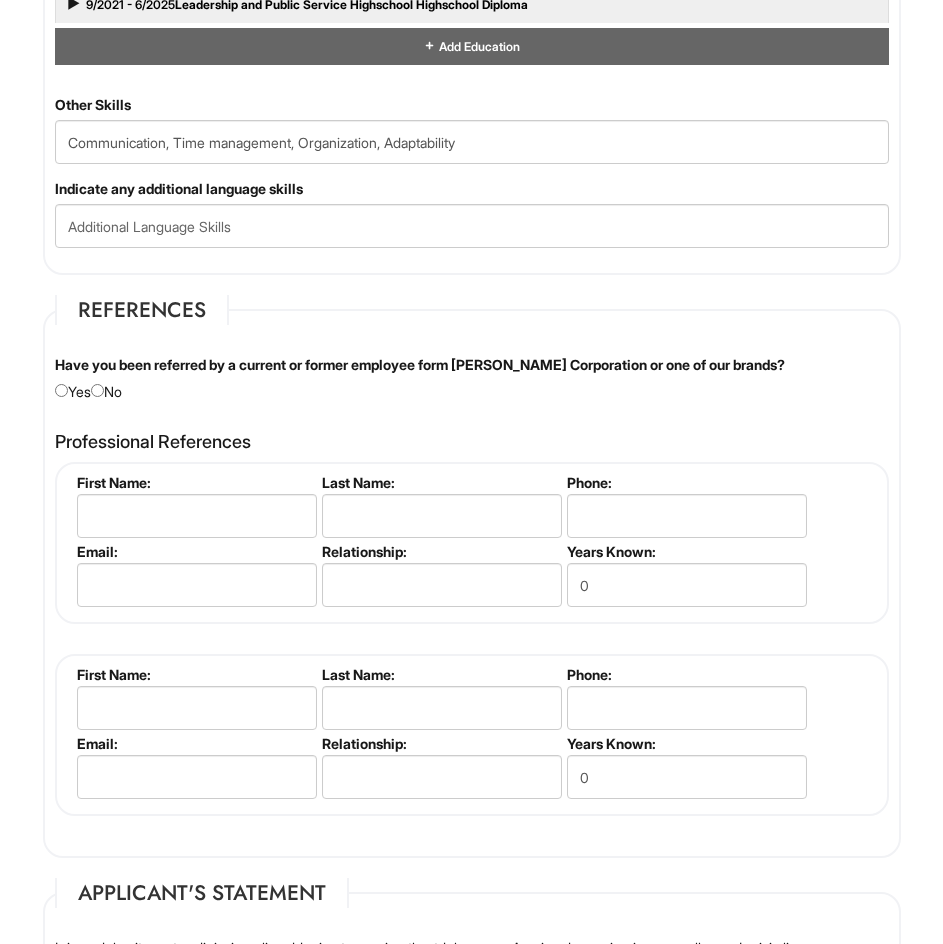click on "Have you been referred by a current or former employee form Giorgio Armani Corporation or one of our brands?    Yes   No" at bounding box center (472, 378) 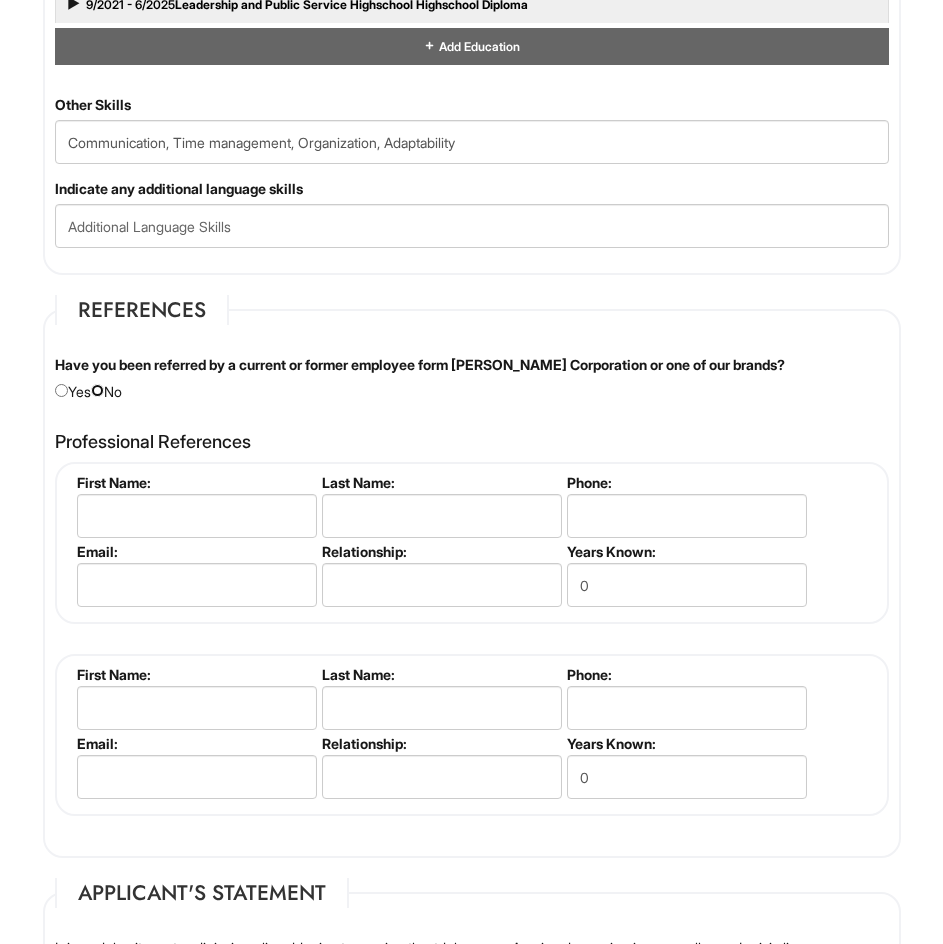 click at bounding box center [97, 390] 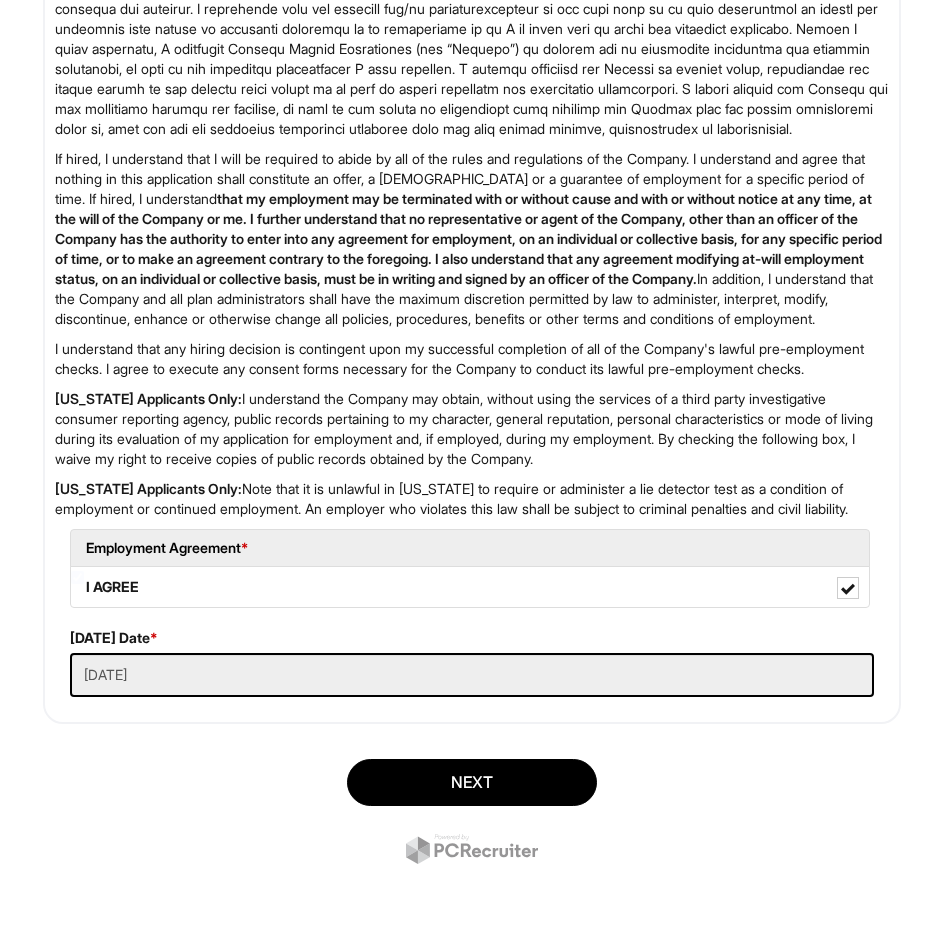 scroll, scrollTop: 3839, scrollLeft: 0, axis: vertical 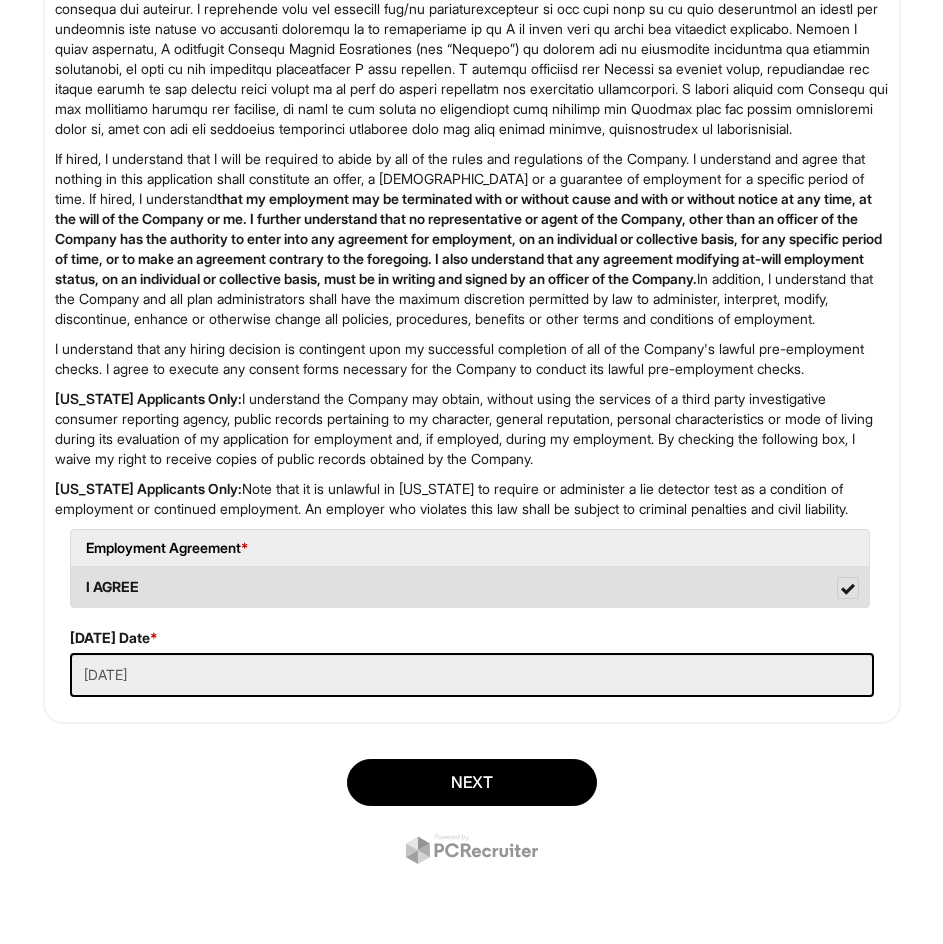 click on "I AGREE" at bounding box center (470, 587) 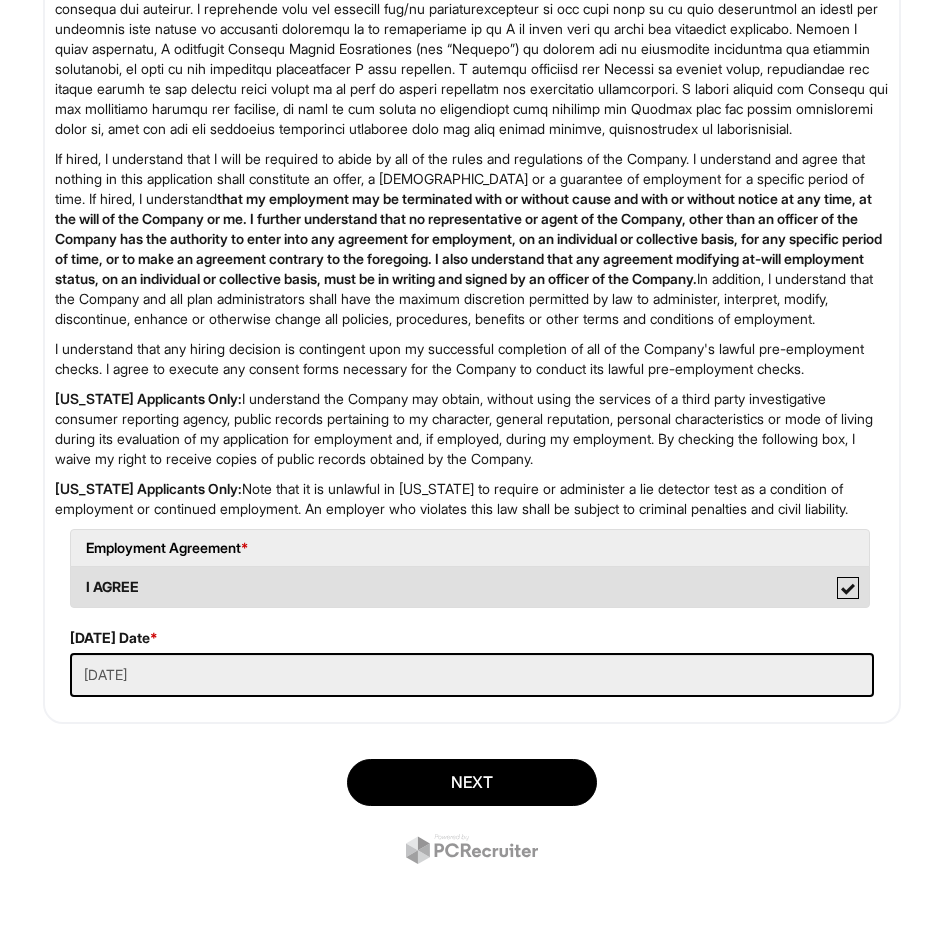 click on "I AGREE" at bounding box center [77, 577] 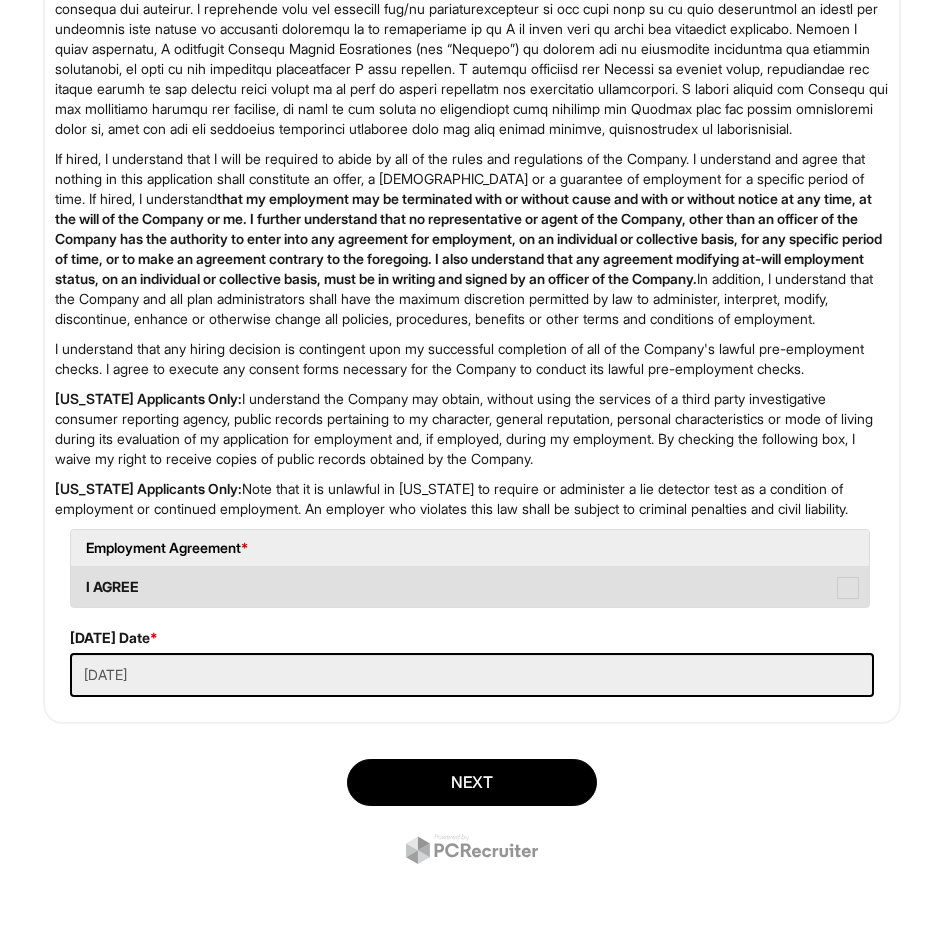 click on "I AGREE" at bounding box center [470, 587] 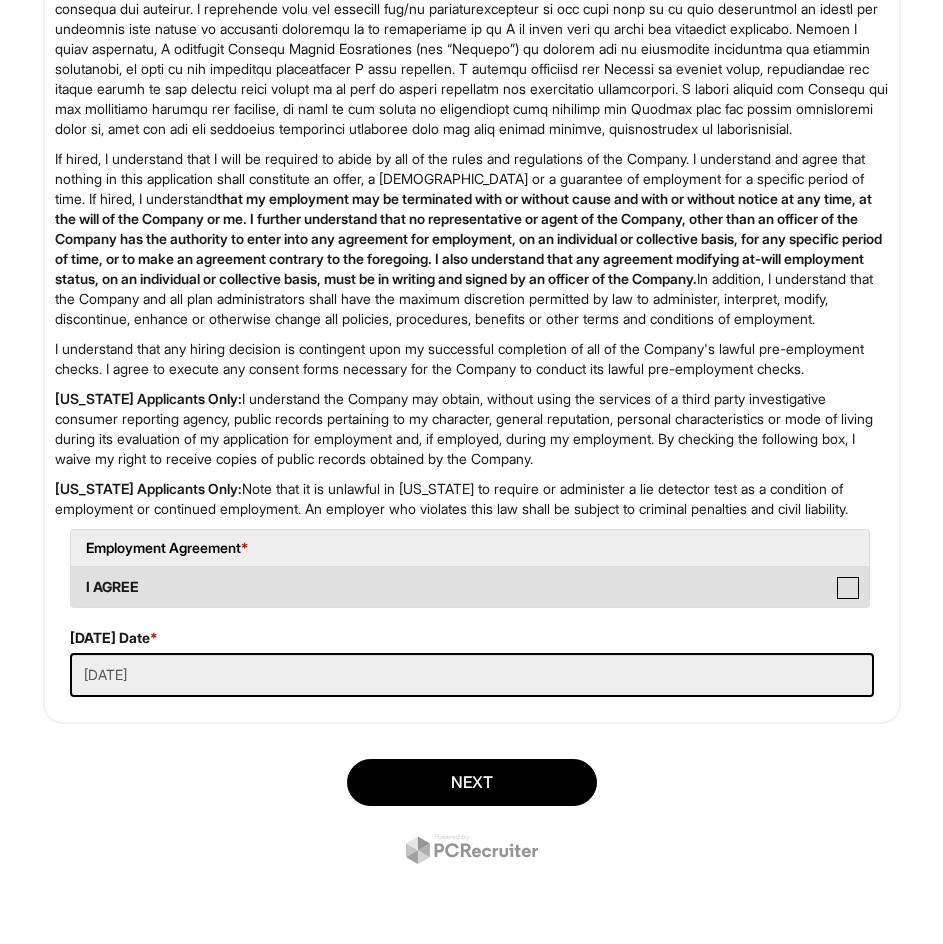 checkbox on "true" 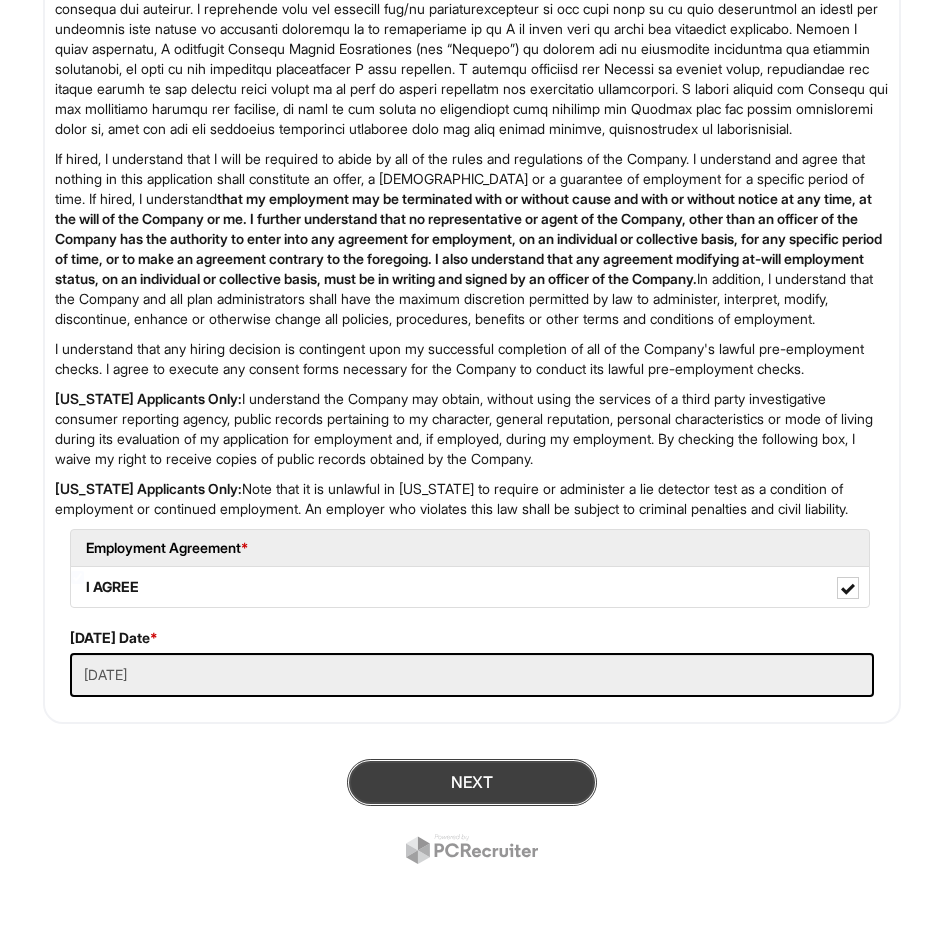 click on "Next" at bounding box center (472, 782) 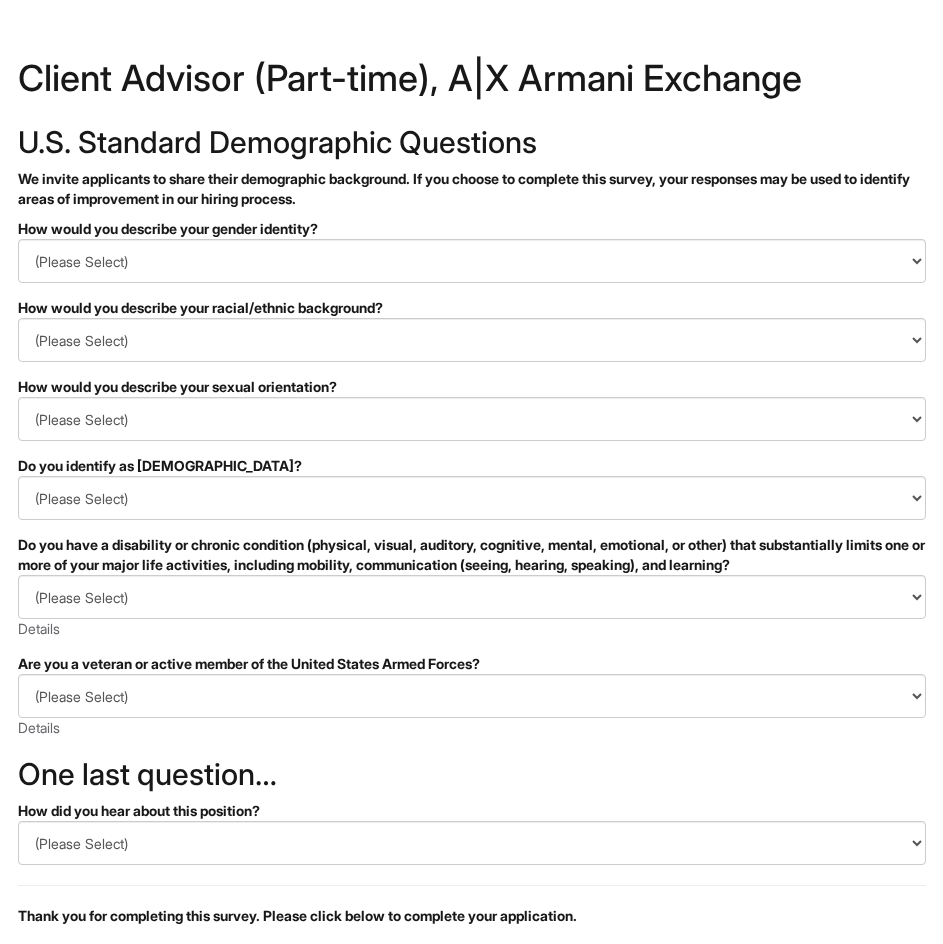 scroll, scrollTop: 0, scrollLeft: 0, axis: both 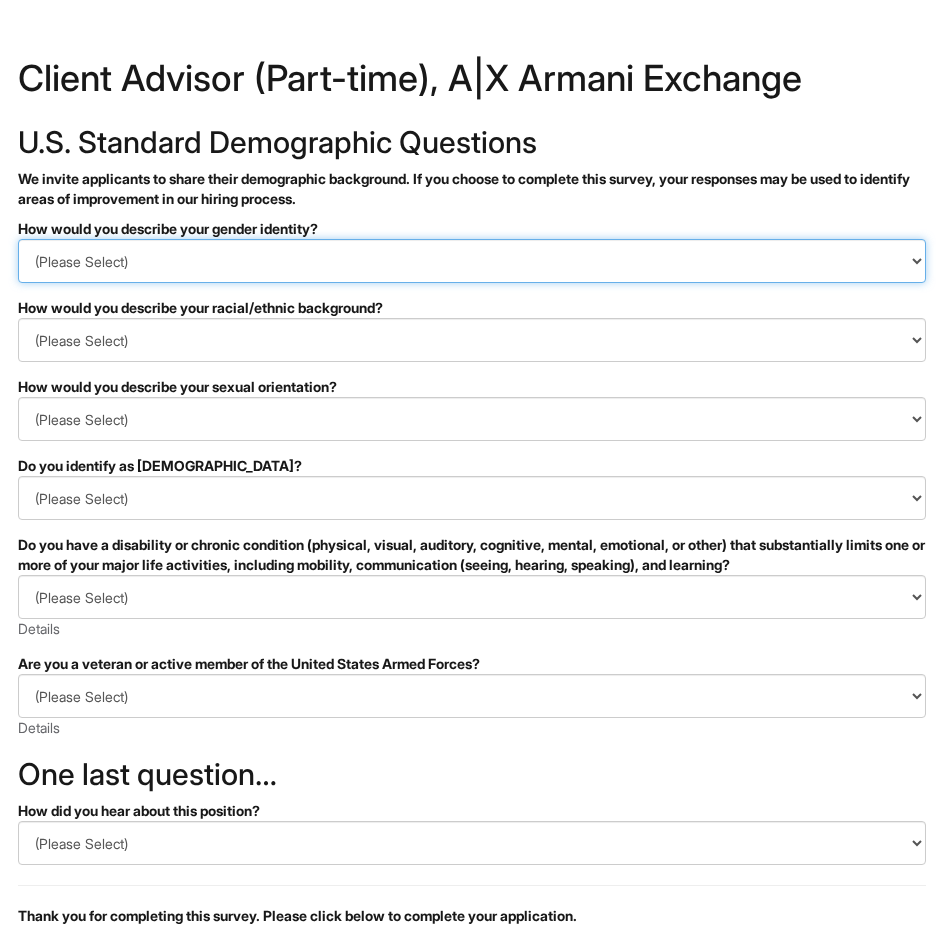 drag, startPoint x: 227, startPoint y: 258, endPoint x: 218, endPoint y: 282, distance: 25.632011 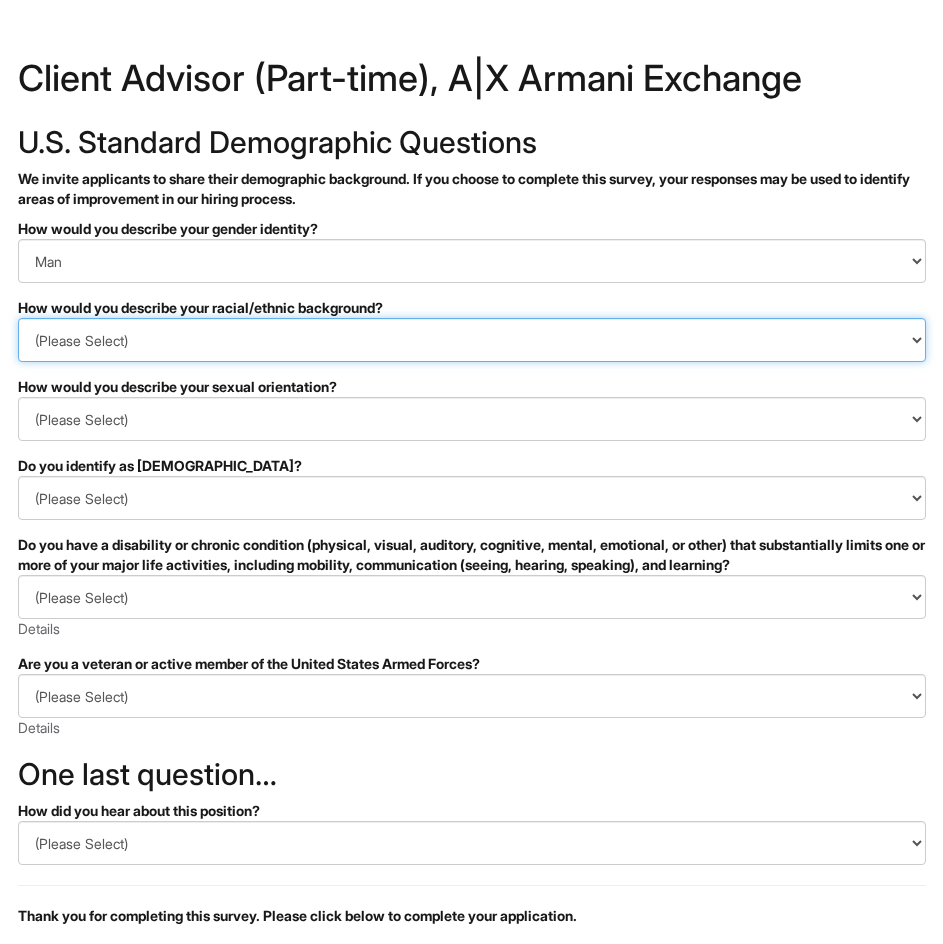 drag, startPoint x: 183, startPoint y: 344, endPoint x: 189, endPoint y: 360, distance: 17.088007 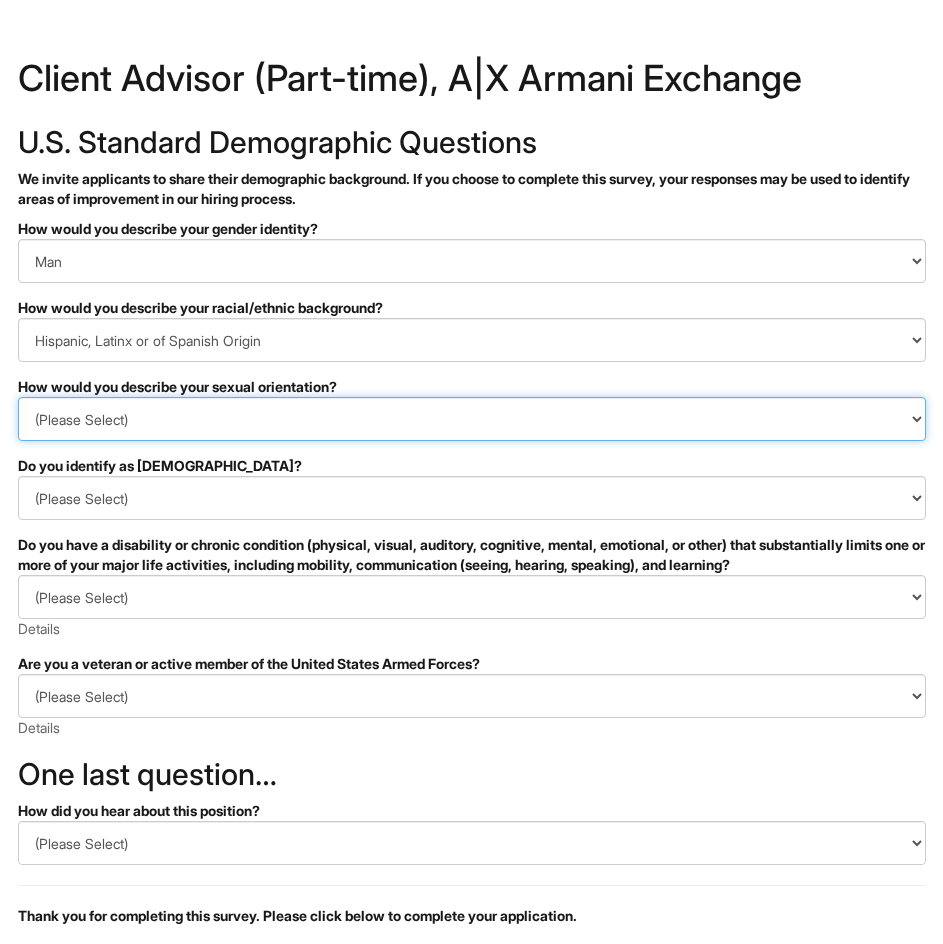 click on "(Please Select) [DEMOGRAPHIC_DATA] [DEMOGRAPHIC_DATA] and/or [DEMOGRAPHIC_DATA] [DEMOGRAPHIC_DATA] [DEMOGRAPHIC_DATA] [DEMOGRAPHIC_DATA] [DEMOGRAPHIC_DATA] I prefer to self-describe I don't wish to answer" at bounding box center (472, 419) 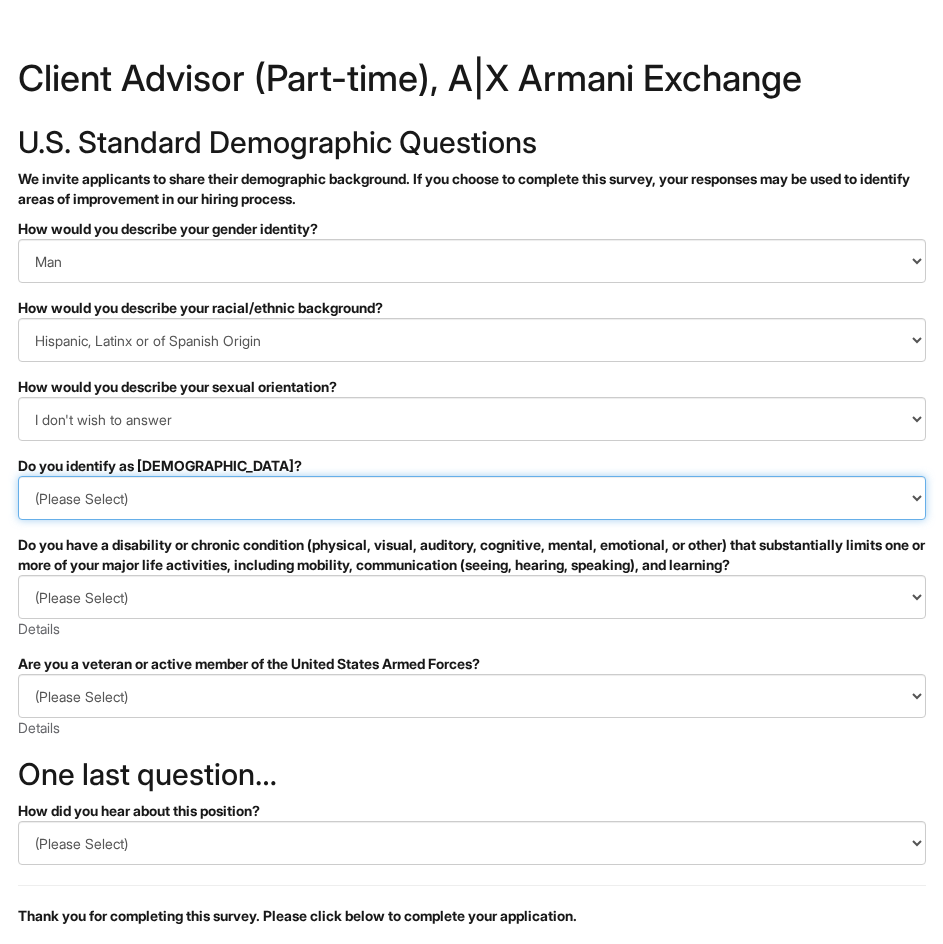 click on "(Please Select) Yes No I prefer to self-describe I don't wish to answer" at bounding box center [472, 498] 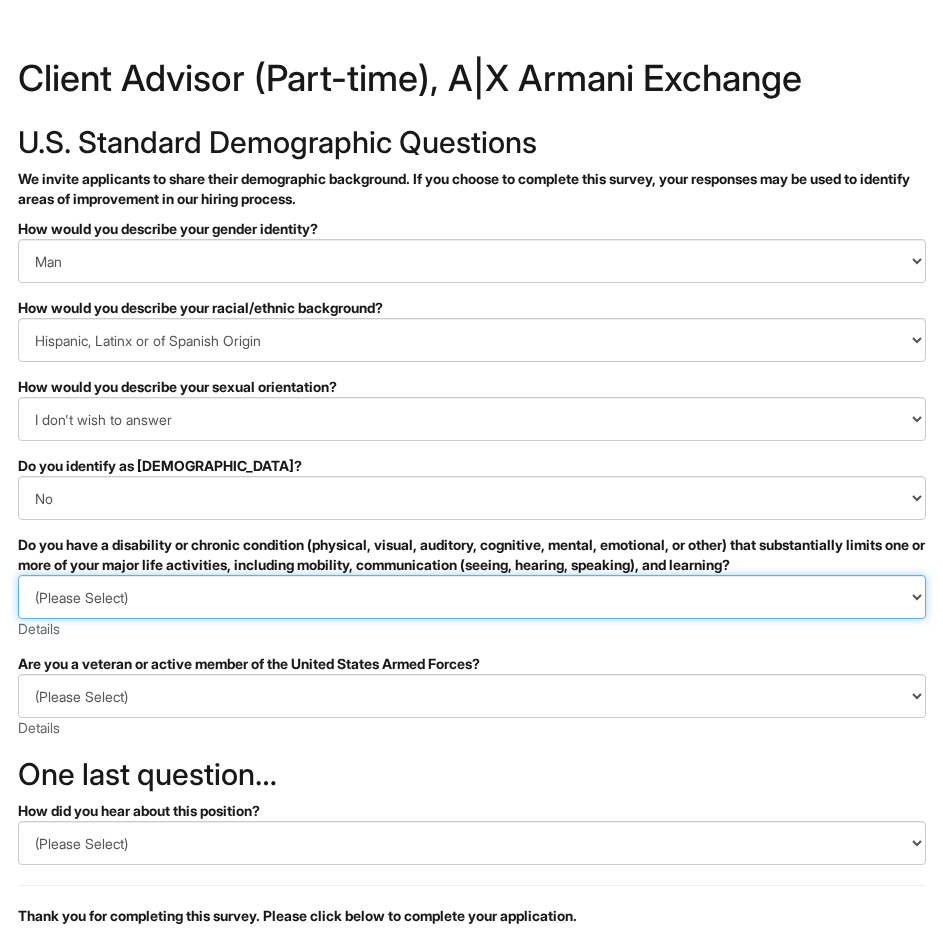 click on "(Please Select) YES, I HAVE A DISABILITY (or previously had a disability) NO, I DON'T HAVE A DISABILITY I DON'T WISH TO ANSWER" at bounding box center [472, 597] 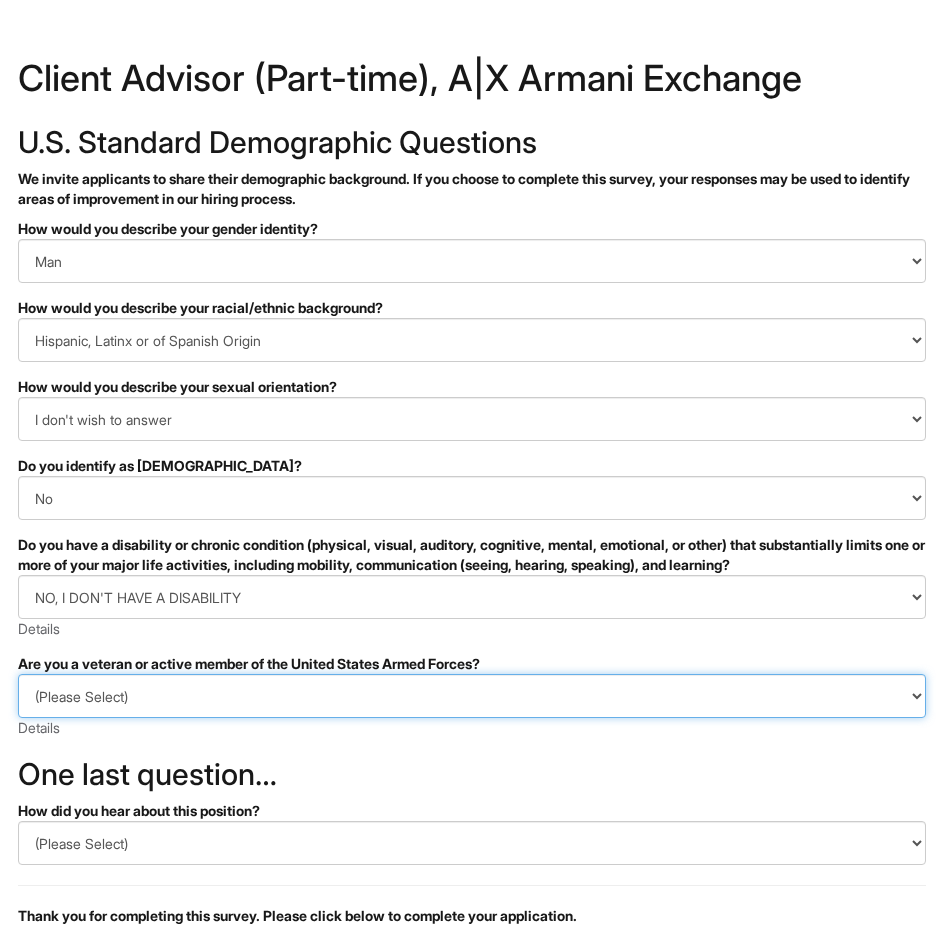 click on "(Please Select) I IDENTIFY AS ONE OR MORE OF THE CLASSIFICATIONS OF PROTECTED VETERANS LISTED I AM NOT A PROTECTED VETERAN I PREFER NOT TO ANSWER" at bounding box center (472, 696) 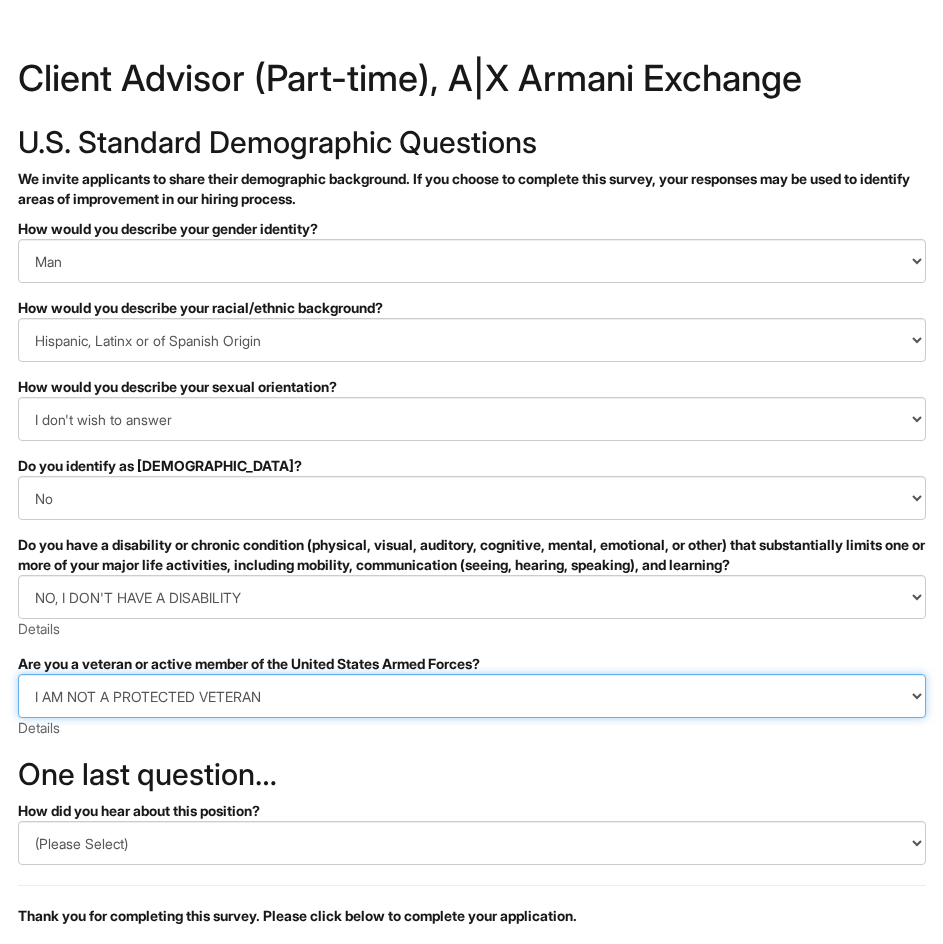 click on "(Please Select) I IDENTIFY AS ONE OR MORE OF THE CLASSIFICATIONS OF PROTECTED VETERANS LISTED I AM NOT A PROTECTED VETERAN I PREFER NOT TO ANSWER" at bounding box center (472, 696) 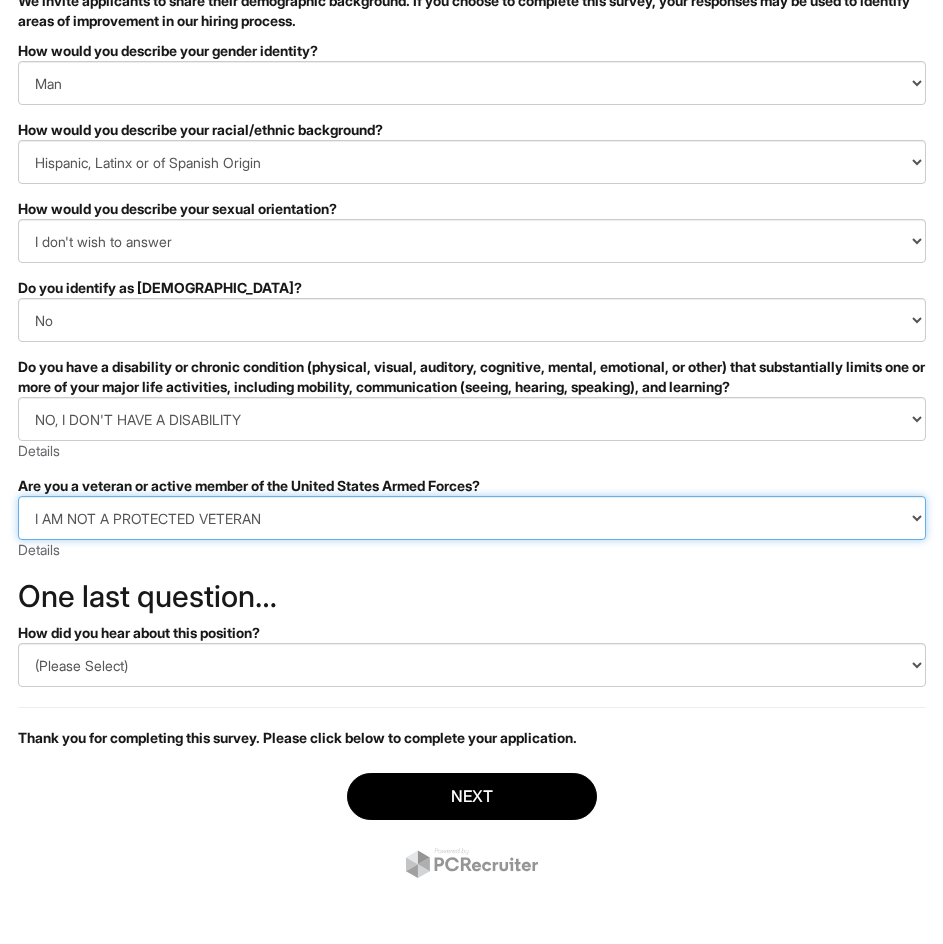 scroll, scrollTop: 182, scrollLeft: 0, axis: vertical 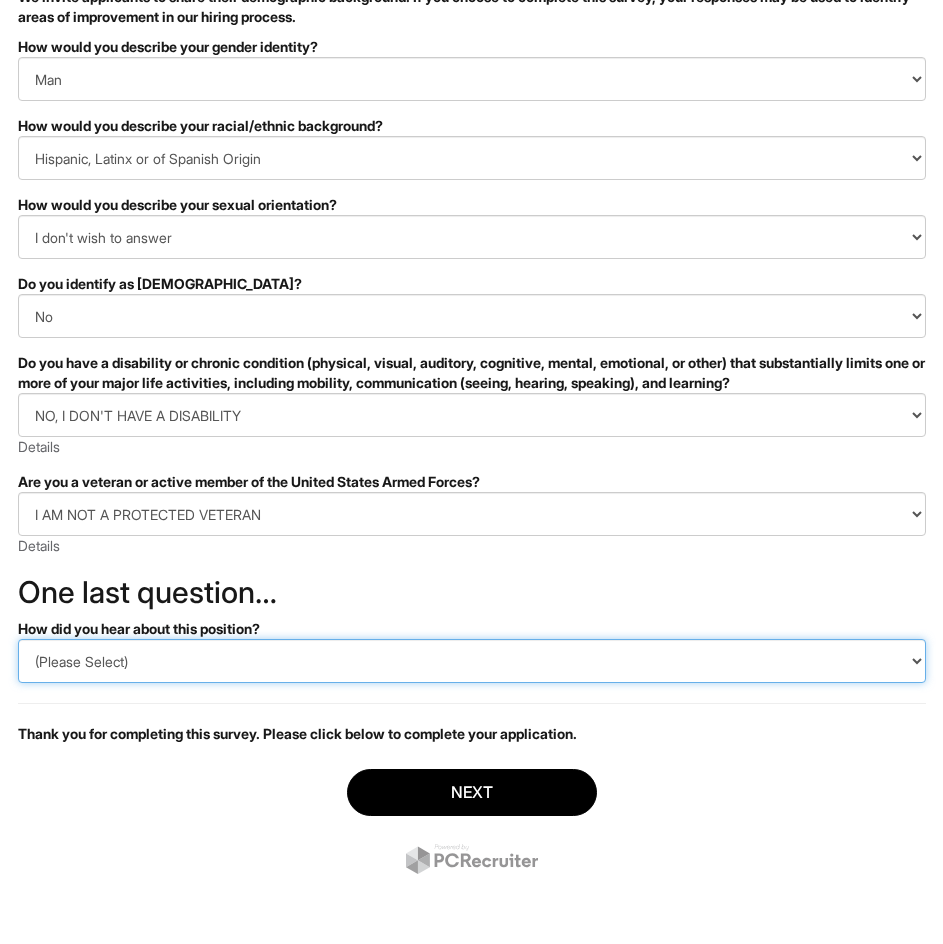 click on "(Please Select) CareerBuilder Indeed LinkedIn Monster Referral Other" at bounding box center [472, 661] 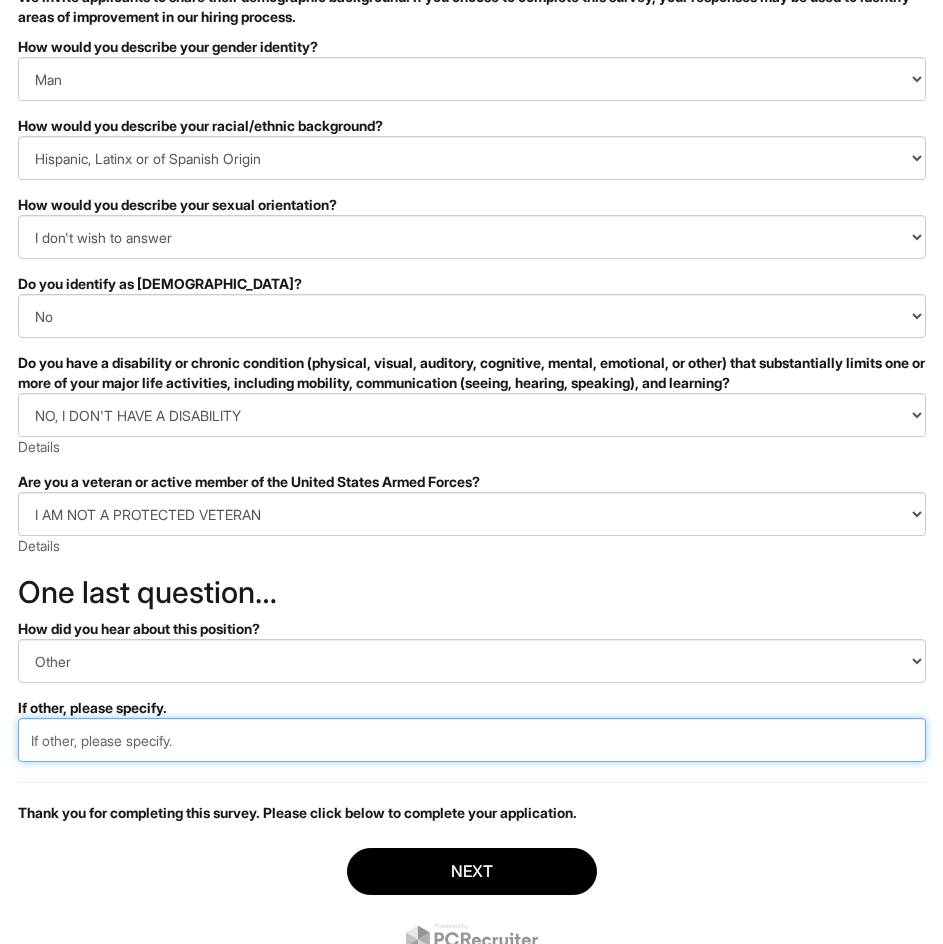 click at bounding box center [472, 740] 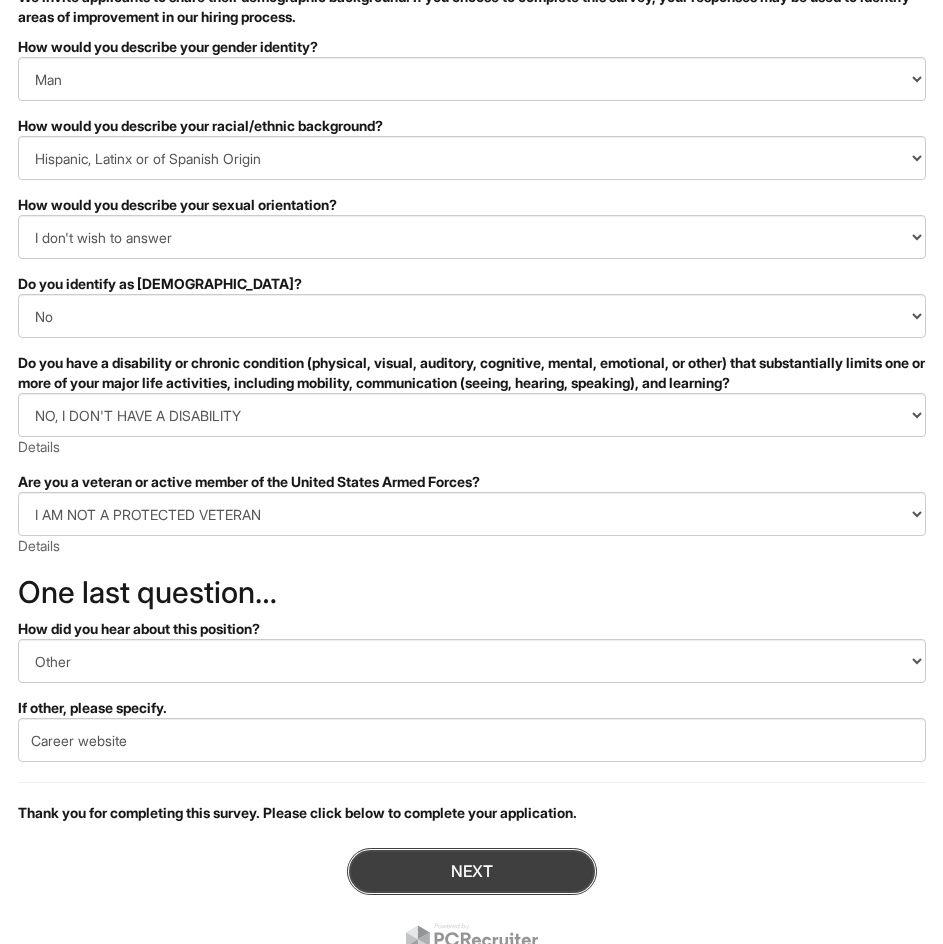 click on "Next" at bounding box center [472, 871] 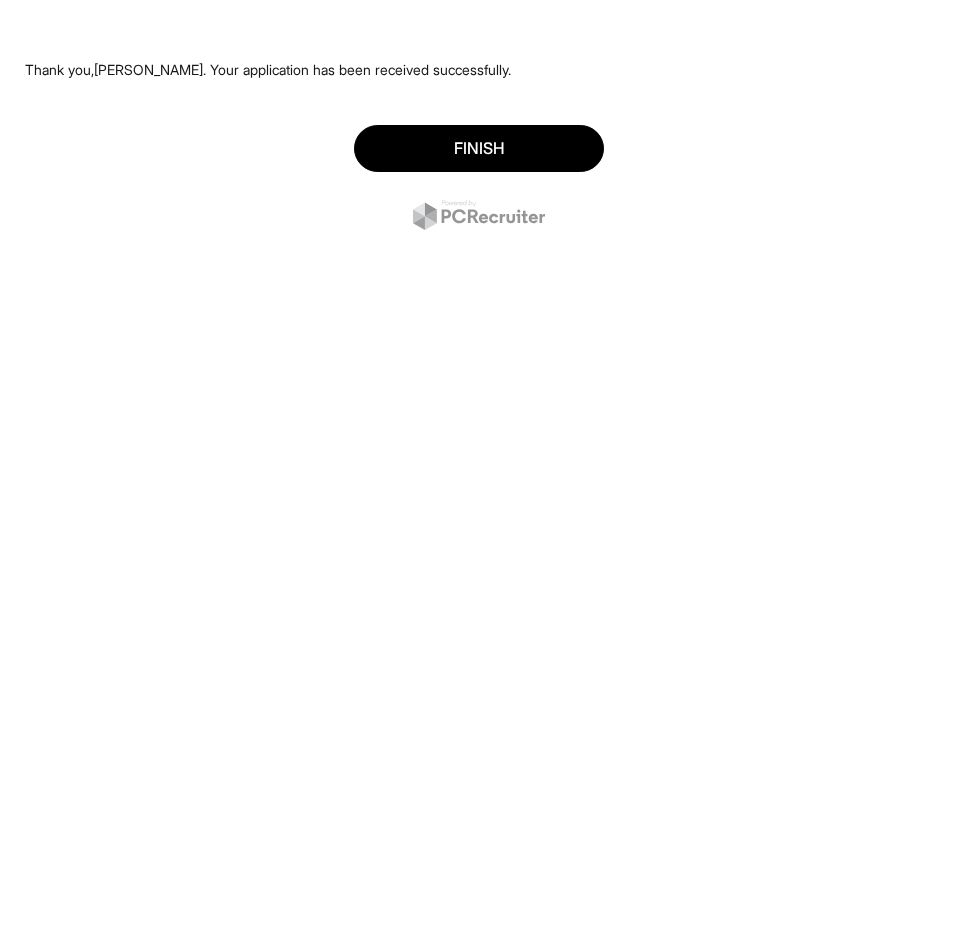scroll, scrollTop: 0, scrollLeft: 0, axis: both 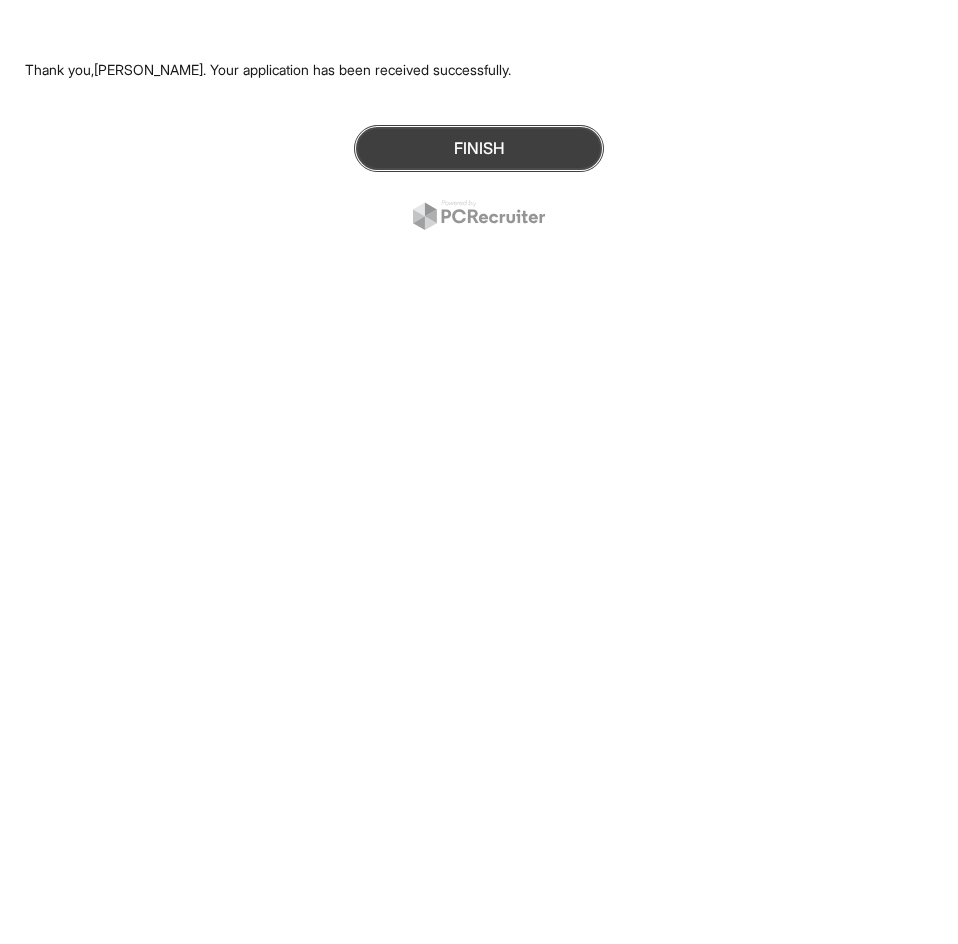 click on "Finish" at bounding box center [479, 148] 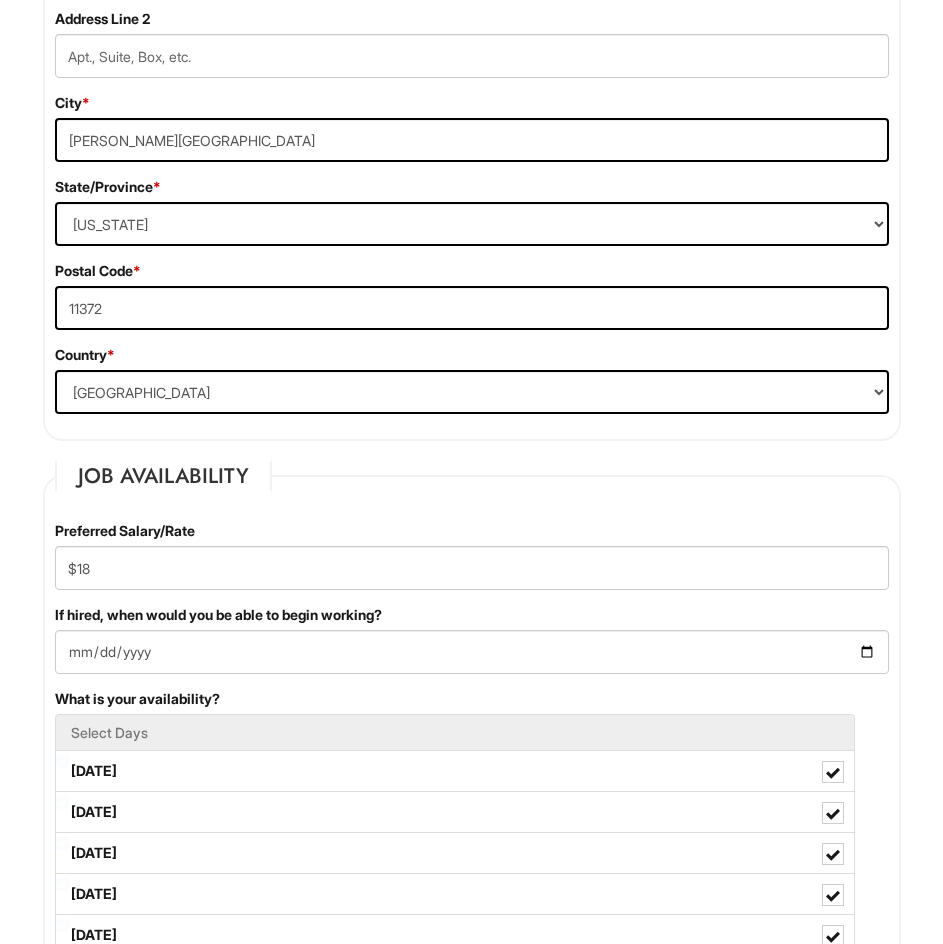 scroll, scrollTop: 1067, scrollLeft: 0, axis: vertical 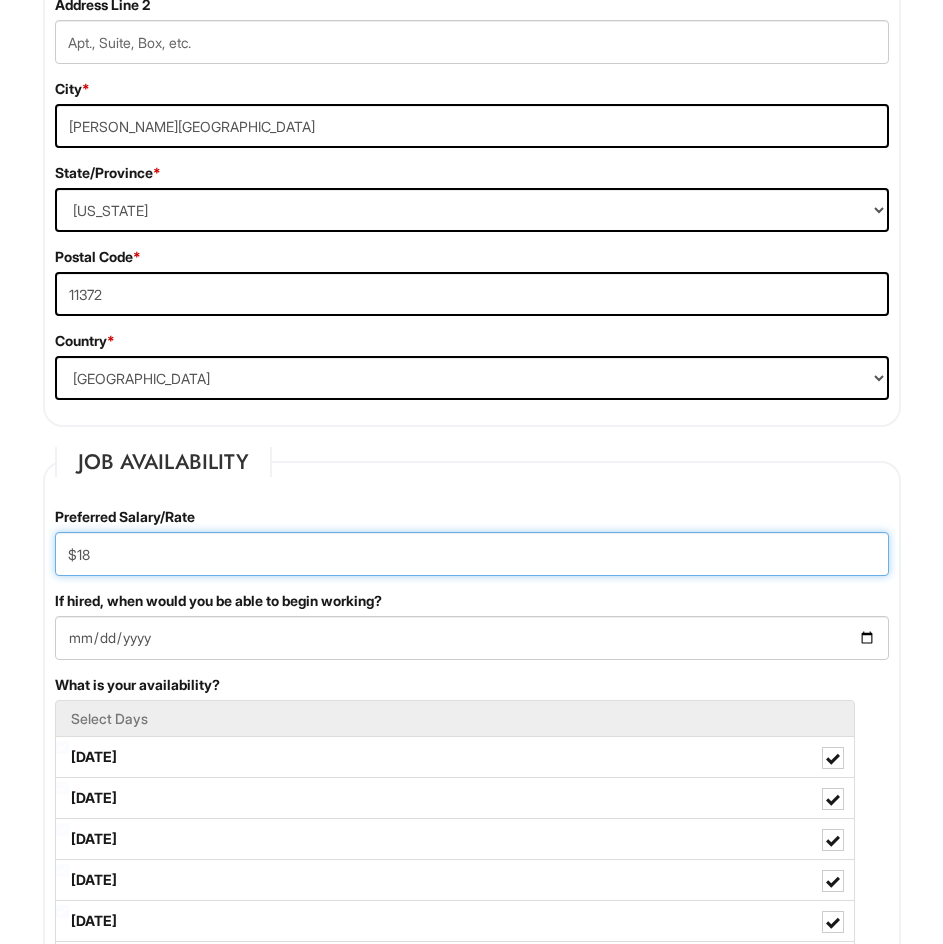 click on "$18" at bounding box center [472, 554] 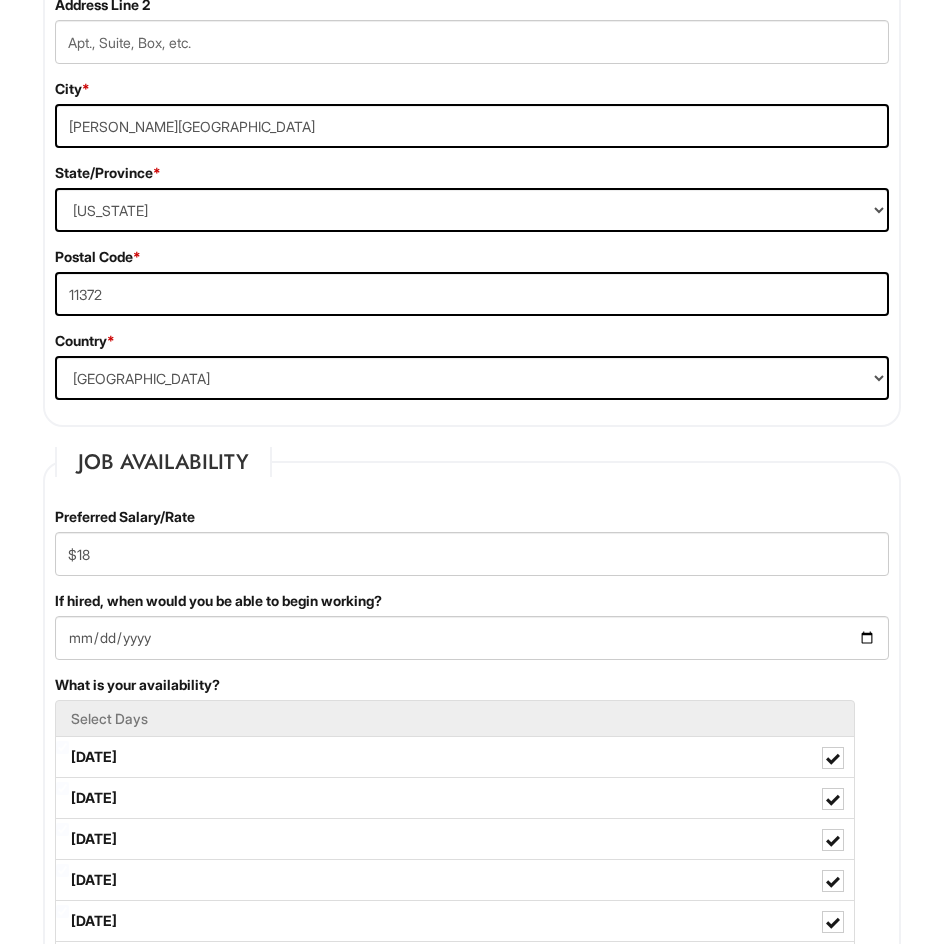 click on "Job Availability
Preferred Salary/Rate   $18
If hired, when would you be able to begin working? 2025-07-28
What is your availability?   Select Days Monday Tuesday Wednesday Thursday Friday Saturday Sunday
Are you 18 years or older? *   (Yes / No) Yes No
Do you now, or in the foreseeable future, require Giorgio Armani Corporation to file for a visa petition on your behalf in order to allow you to work or continue to work? *   (Yes / No) Yes No
Are you currently legally authorized to work in the country in which the position is located? *   (Yes / No) Yes No
Are you willing to relocate?   (Yes / No) No Yes" at bounding box center [472, 929] 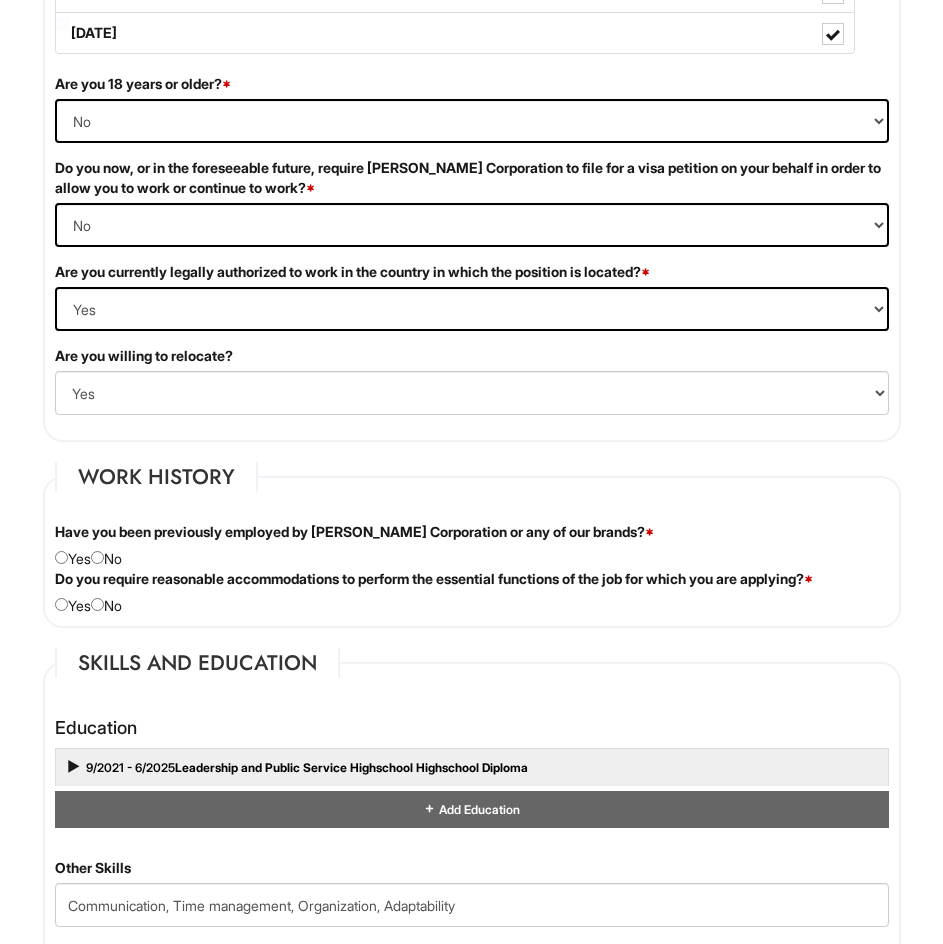 scroll, scrollTop: 2133, scrollLeft: 0, axis: vertical 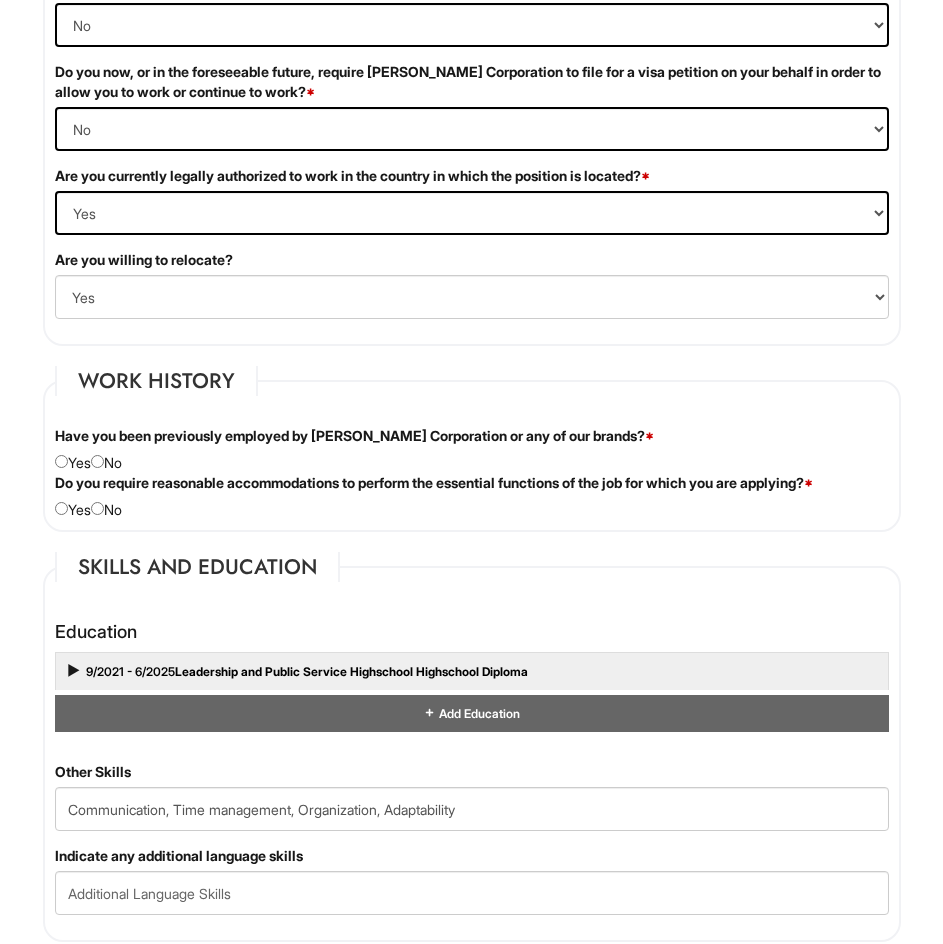 click on "Have you been previously employed by Giorgio Armani Corporation or any of our brands? *    Yes   No" at bounding box center [472, 449] 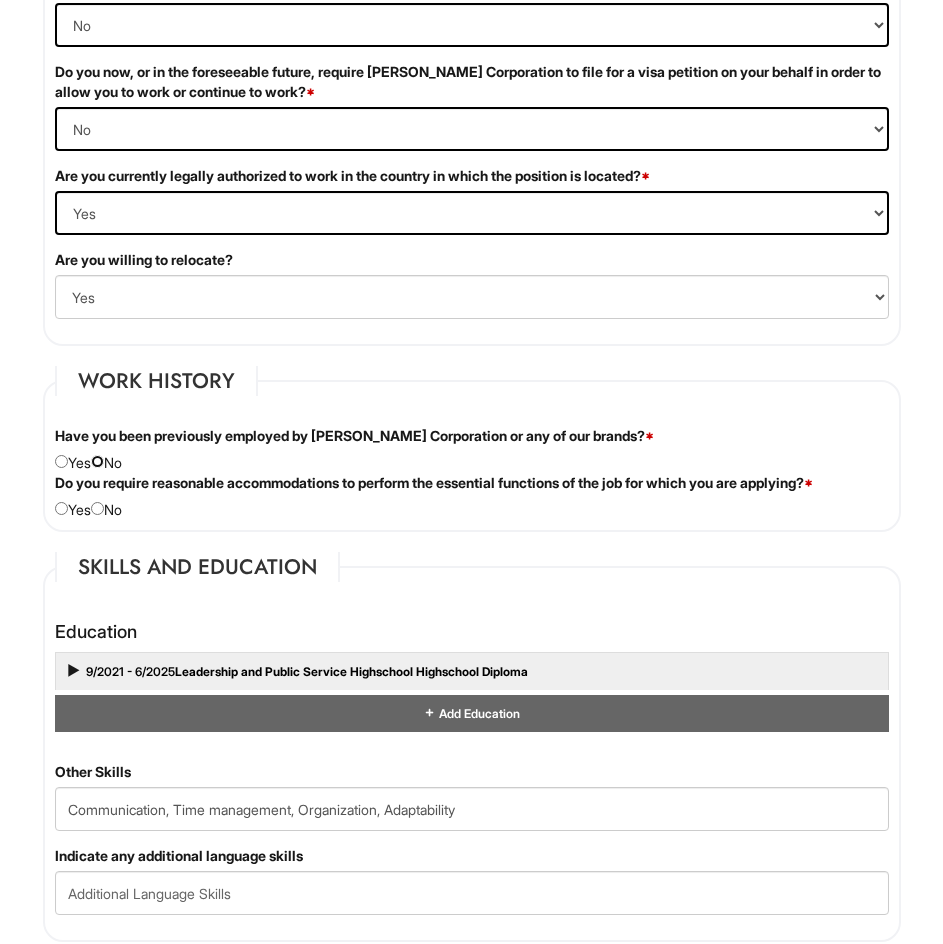 click at bounding box center (97, 461) 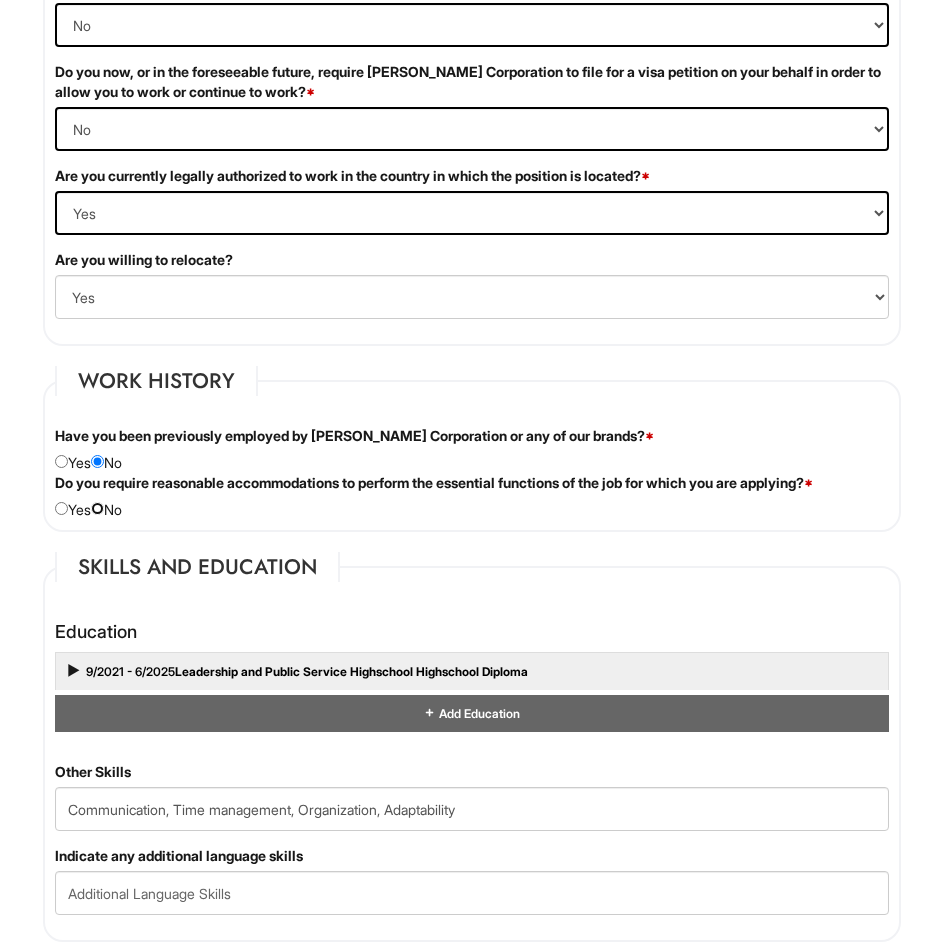 click at bounding box center (97, 508) 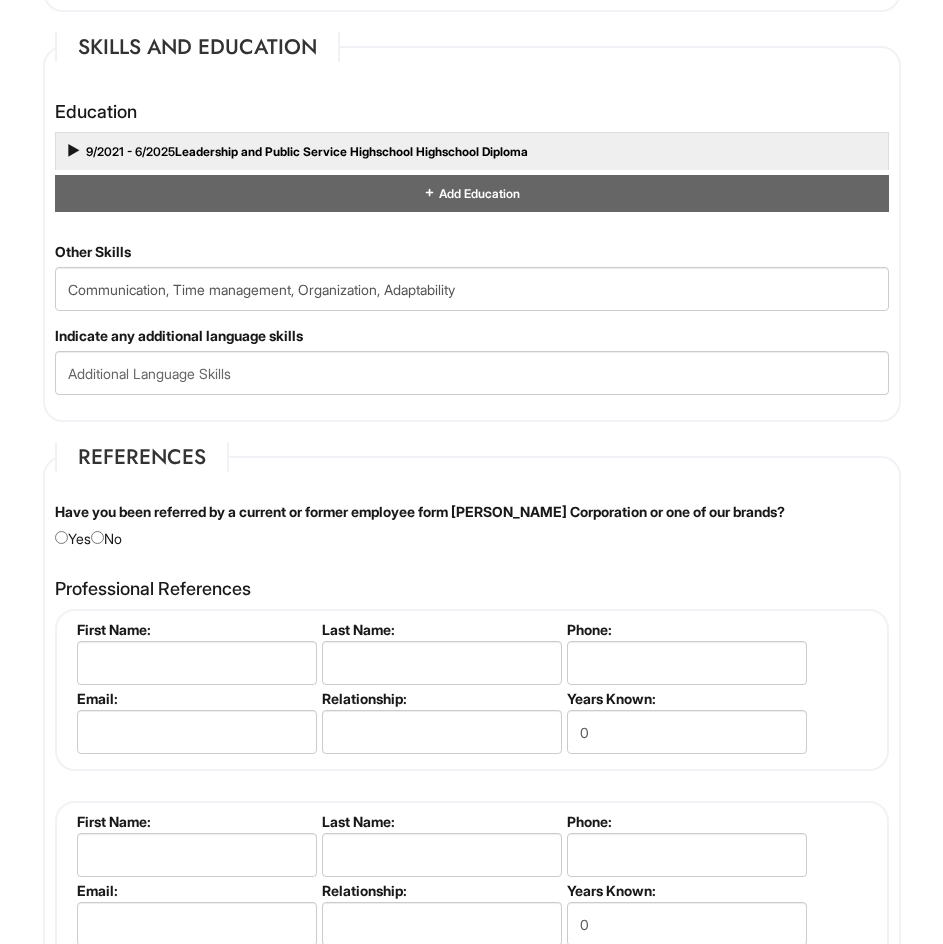 scroll, scrollTop: 2667, scrollLeft: 0, axis: vertical 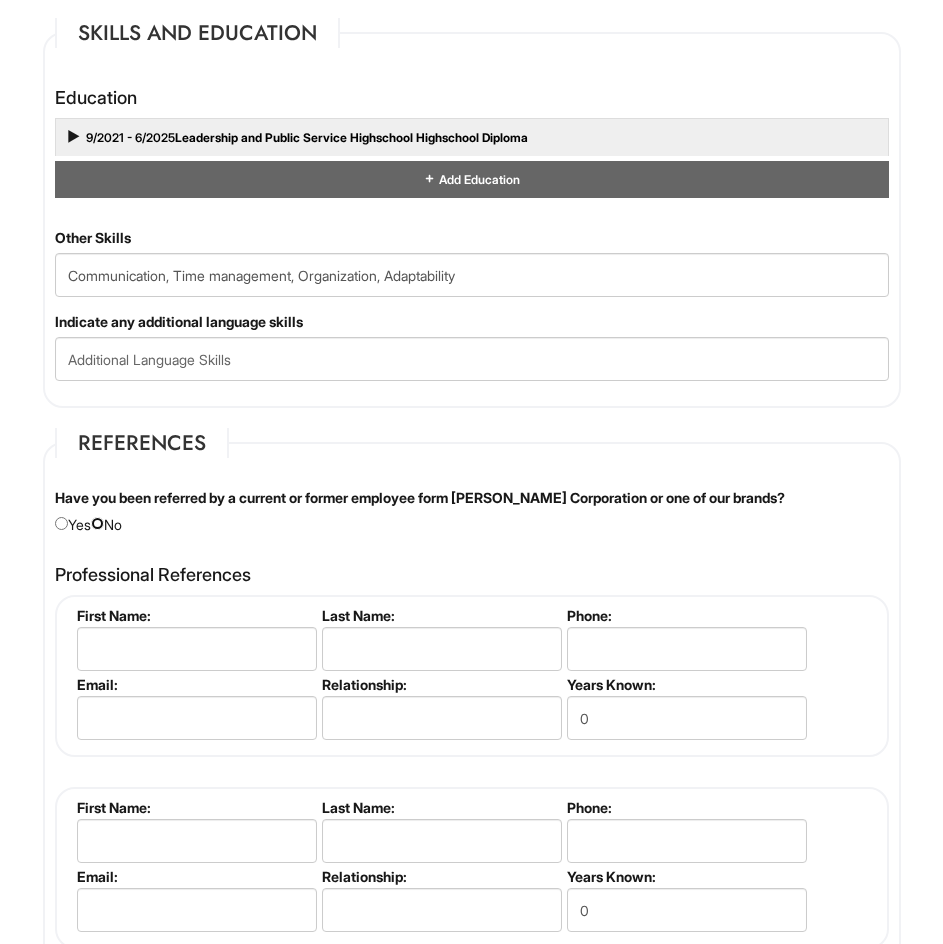 click at bounding box center [97, 523] 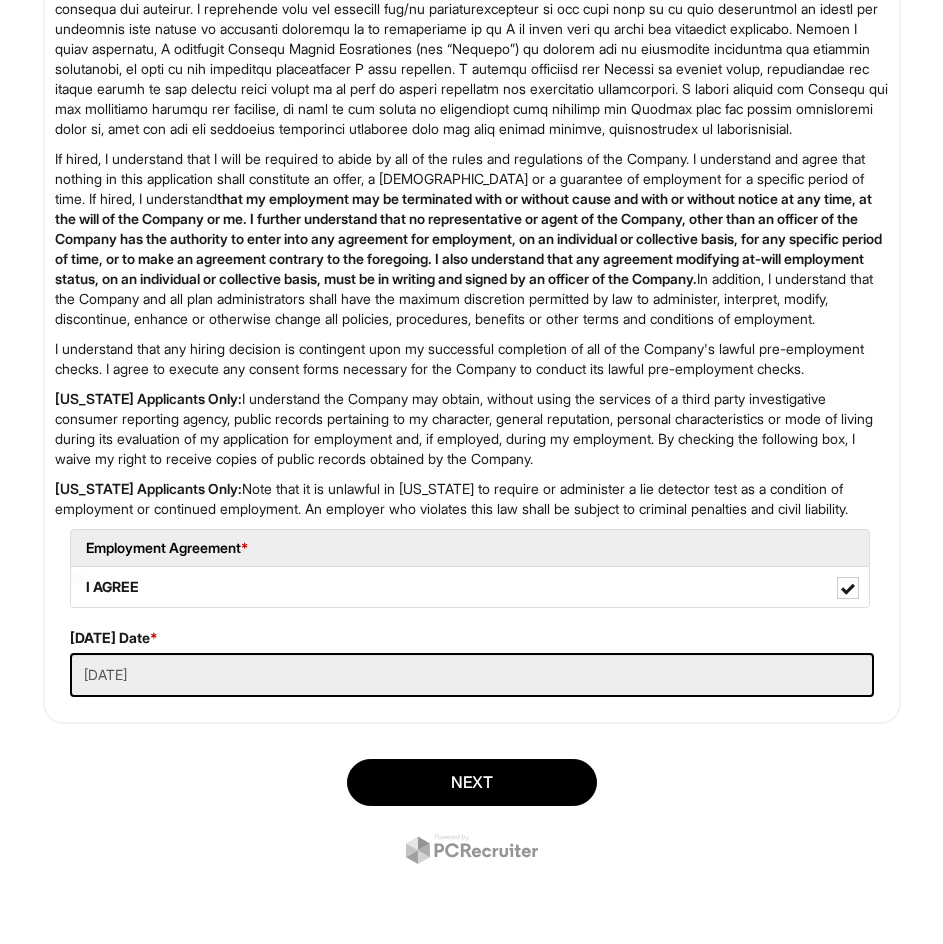 scroll, scrollTop: 3839, scrollLeft: 0, axis: vertical 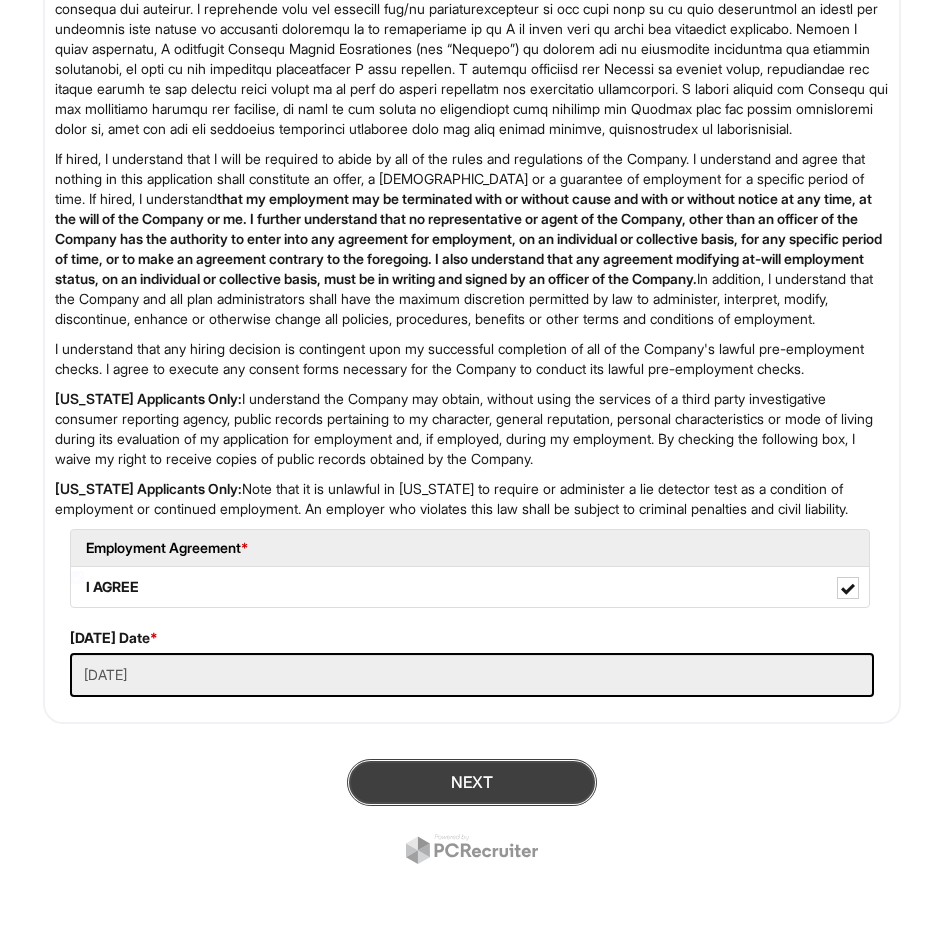 click on "Next" at bounding box center [472, 782] 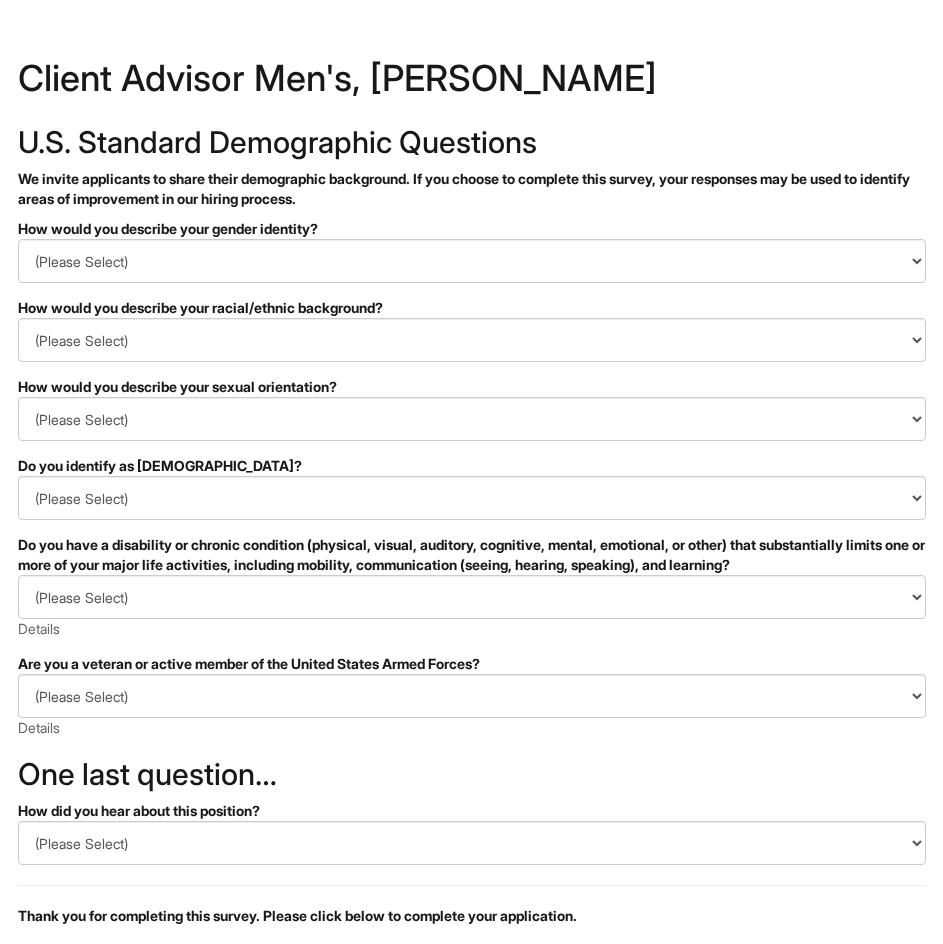 scroll, scrollTop: 0, scrollLeft: 0, axis: both 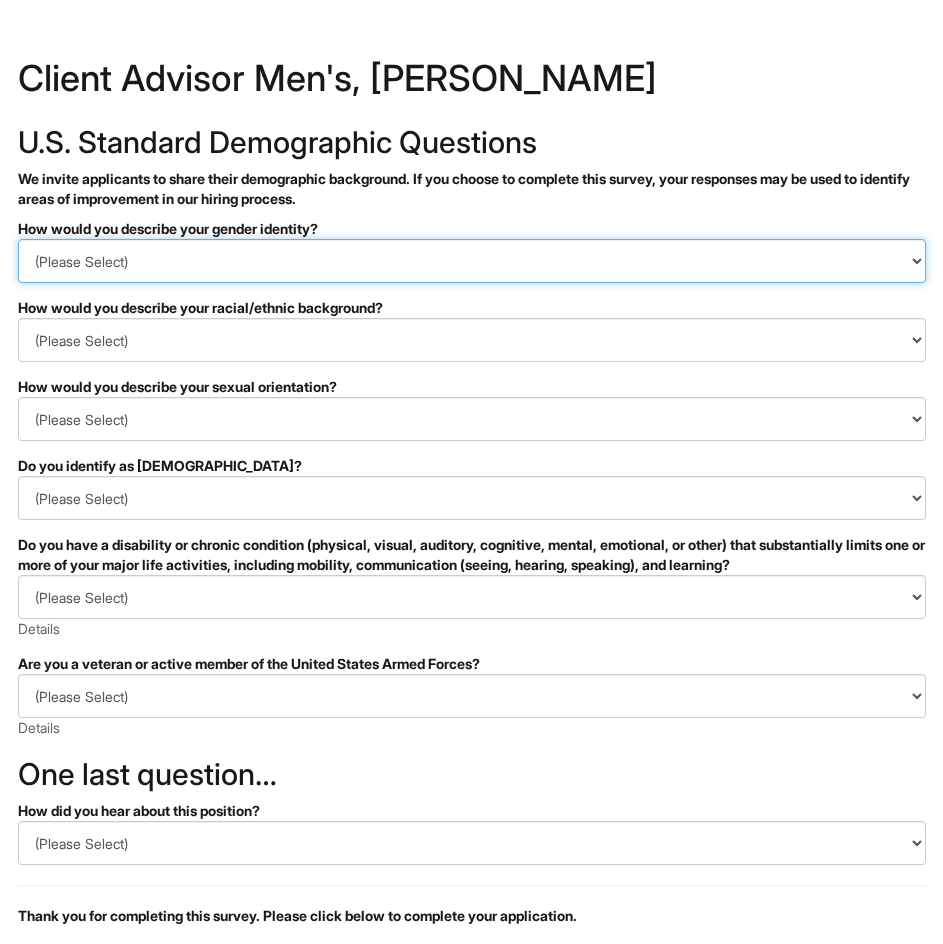 click on "(Please Select) Man Woman [DEMOGRAPHIC_DATA] I prefer to self-describe I don't wish to answer" at bounding box center (472, 261) 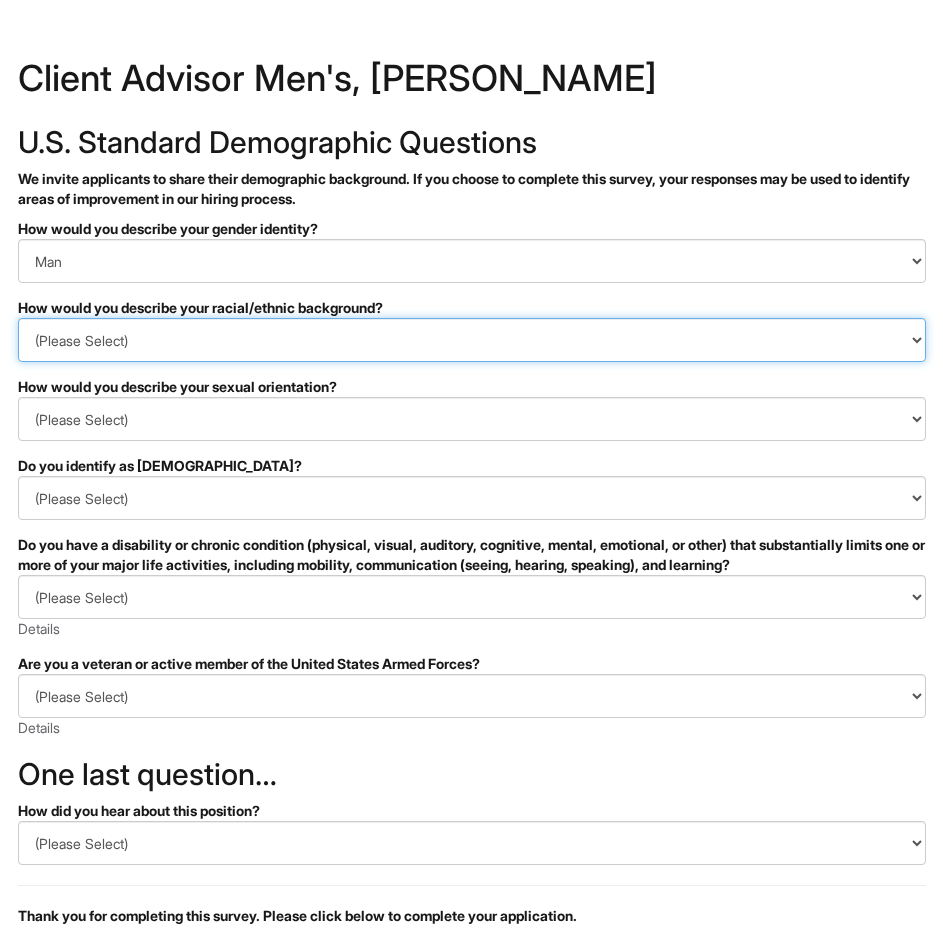 click on "(Please Select) [DEMOGRAPHIC_DATA] or of [DEMOGRAPHIC_DATA] descent    [DEMOGRAPHIC_DATA]    Hispanic, [DEMOGRAPHIC_DATA] or of [DEMOGRAPHIC_DATA] Origin    Indigenous, [DEMOGRAPHIC_DATA] or [US_STATE][DEMOGRAPHIC_DATA]    Middle Eastern or [DEMOGRAPHIC_DATA] or [DEMOGRAPHIC_DATA]    [DEMOGRAPHIC_DATA]    Southeast Asian    White or [DEMOGRAPHIC_DATA]    I prefer to self-describe    I don't wish to answer" at bounding box center [472, 340] 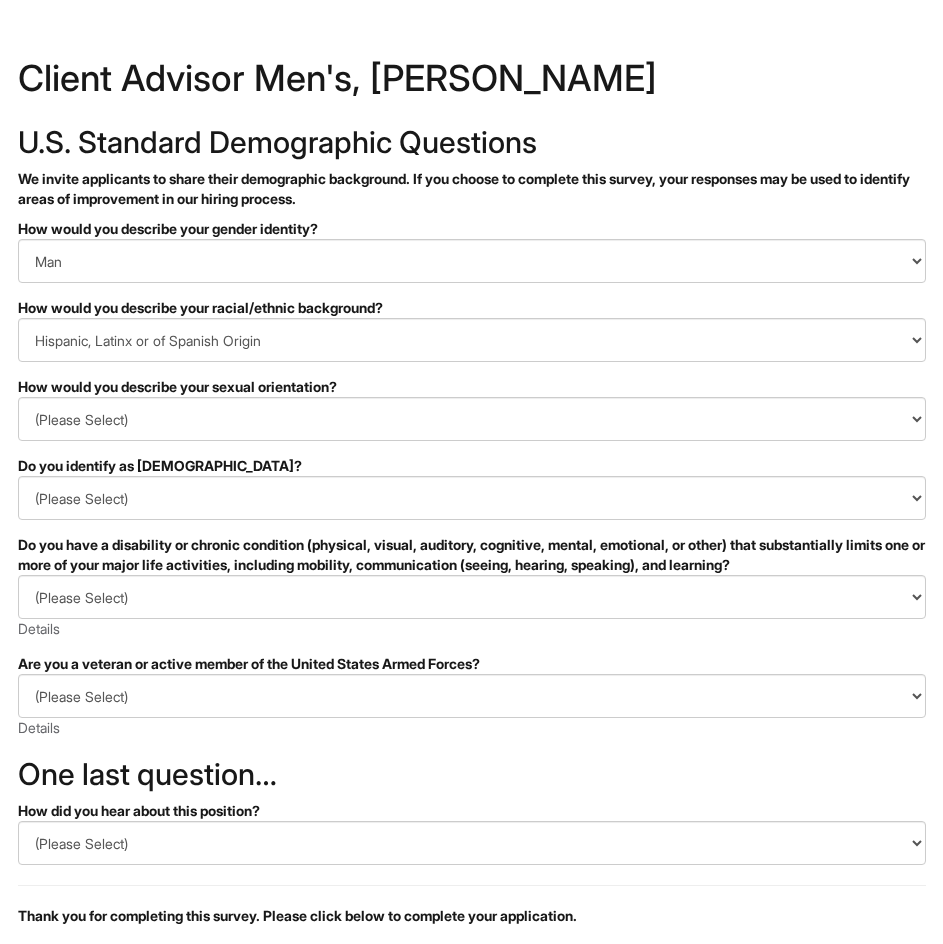 click on "PLEASE COMPLETE ALL REQUIRED FIELDS How would you describe your gender identity? (Please Select) Man Woman [DEMOGRAPHIC_DATA] I prefer to self-describe I don't wish to answer How would you describe your racial/ethnic background? (Please Select) [DEMOGRAPHIC_DATA] or of [DEMOGRAPHIC_DATA] descent    [DEMOGRAPHIC_DATA]    Hispanic, Latinx or of Spanish Origin    Indigenous, [DEMOGRAPHIC_DATA] or [US_STATE][DEMOGRAPHIC_DATA]    Middle Eastern or North [DEMOGRAPHIC_DATA] Hawaiian or Pacific Islander    [DEMOGRAPHIC_DATA]    Southeast Asian    White or [DEMOGRAPHIC_DATA]    I prefer to self-describe    I don't wish to answer How would you describe your sexual orientation? (Please Select) [DEMOGRAPHIC_DATA] [DEMOGRAPHIC_DATA] and/or [DEMOGRAPHIC_DATA] [DEMOGRAPHIC_DATA] [DEMOGRAPHIC_DATA] [DEMOGRAPHIC_DATA] [DEMOGRAPHIC_DATA] I prefer to self-describe I don't wish to answer Do you identify as [DEMOGRAPHIC_DATA]? (Please Select) Yes No I prefer to self-describe I don't wish to answer (Please Select) YES, I HAVE A DISABILITY (or previously had a disability) NO, I DON'T HAVE A DISABILITY I DON'T WISH TO ANSWER Details (Please Select) I AM NOT A PROTECTED VETERAN Details" at bounding box center [472, 647] 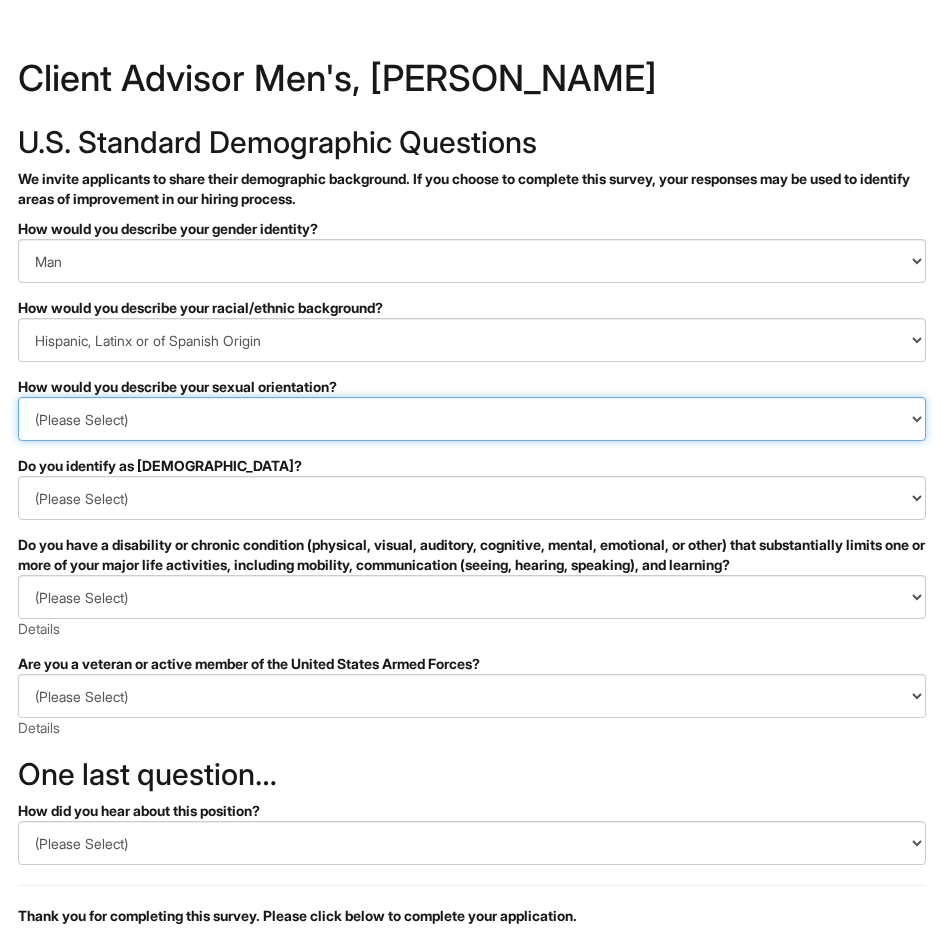 click on "(Please Select) [DEMOGRAPHIC_DATA] [DEMOGRAPHIC_DATA] and/or [DEMOGRAPHIC_DATA] [DEMOGRAPHIC_DATA] [DEMOGRAPHIC_DATA] [DEMOGRAPHIC_DATA] [DEMOGRAPHIC_DATA] I prefer to self-describe I don't wish to answer" at bounding box center (472, 419) 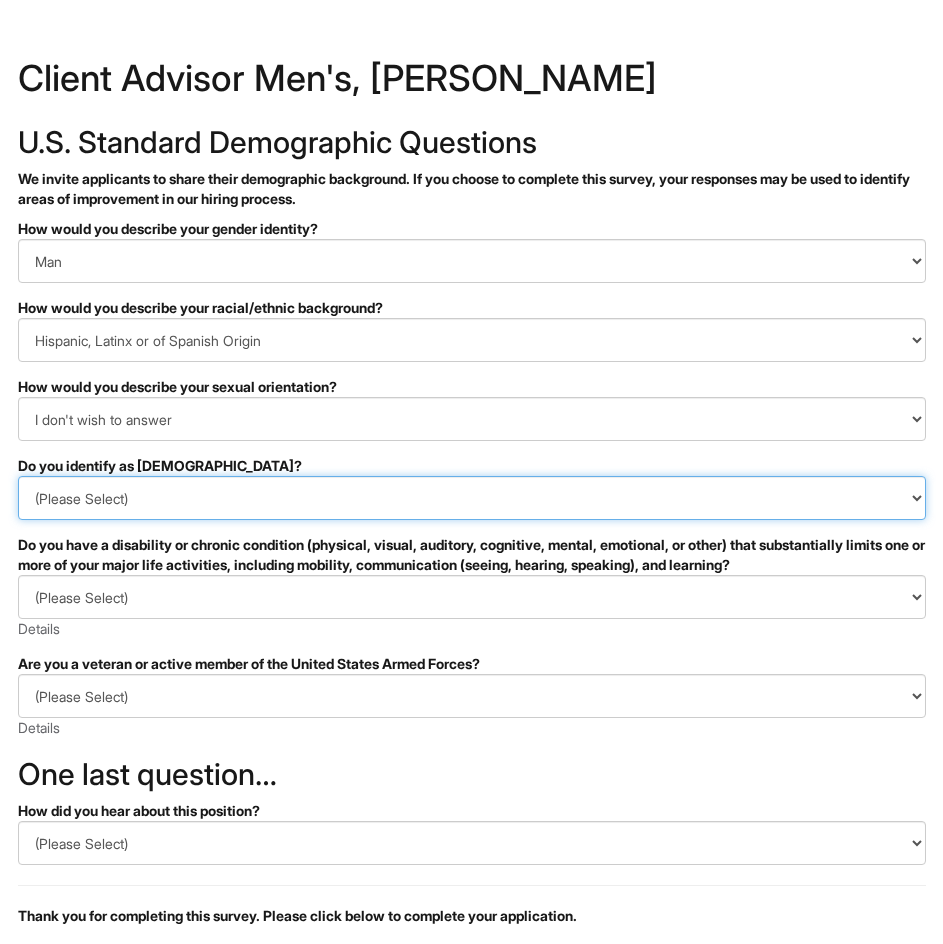 click on "(Please Select) Yes No I prefer to self-describe I don't wish to answer" at bounding box center [472, 498] 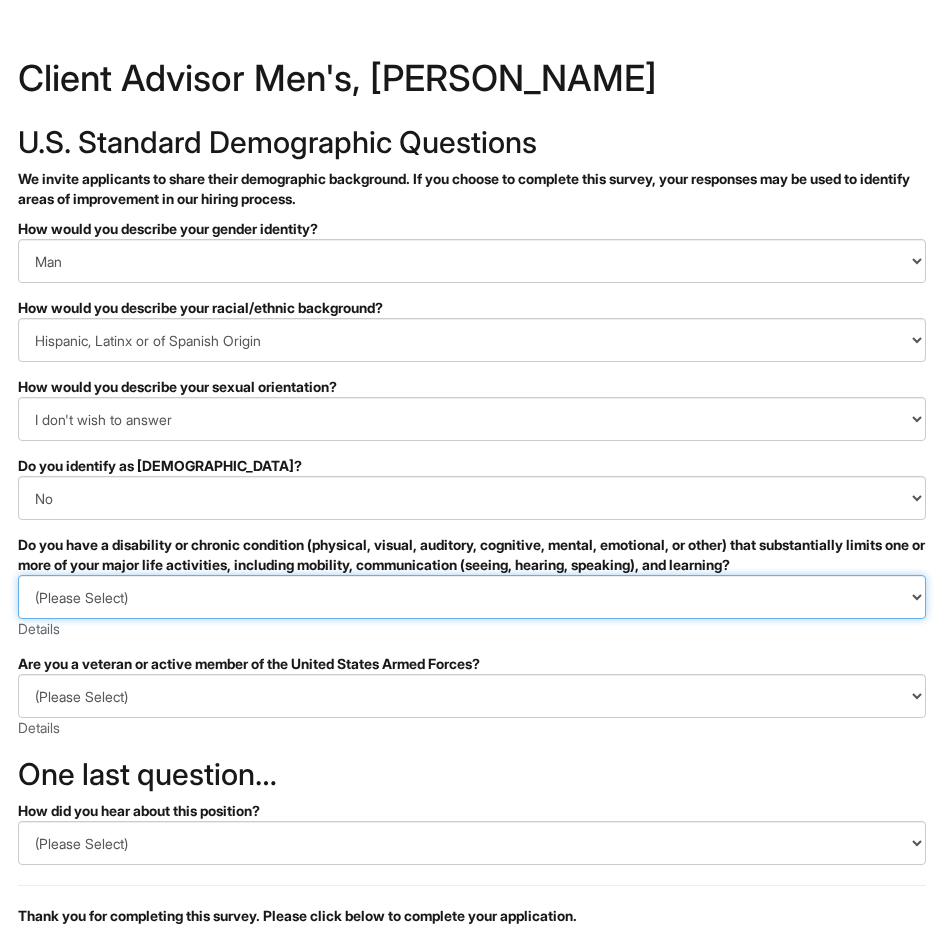 click on "(Please Select) YES, I HAVE A DISABILITY (or previously had a disability) NO, I DON'T HAVE A DISABILITY I DON'T WISH TO ANSWER" at bounding box center [472, 597] 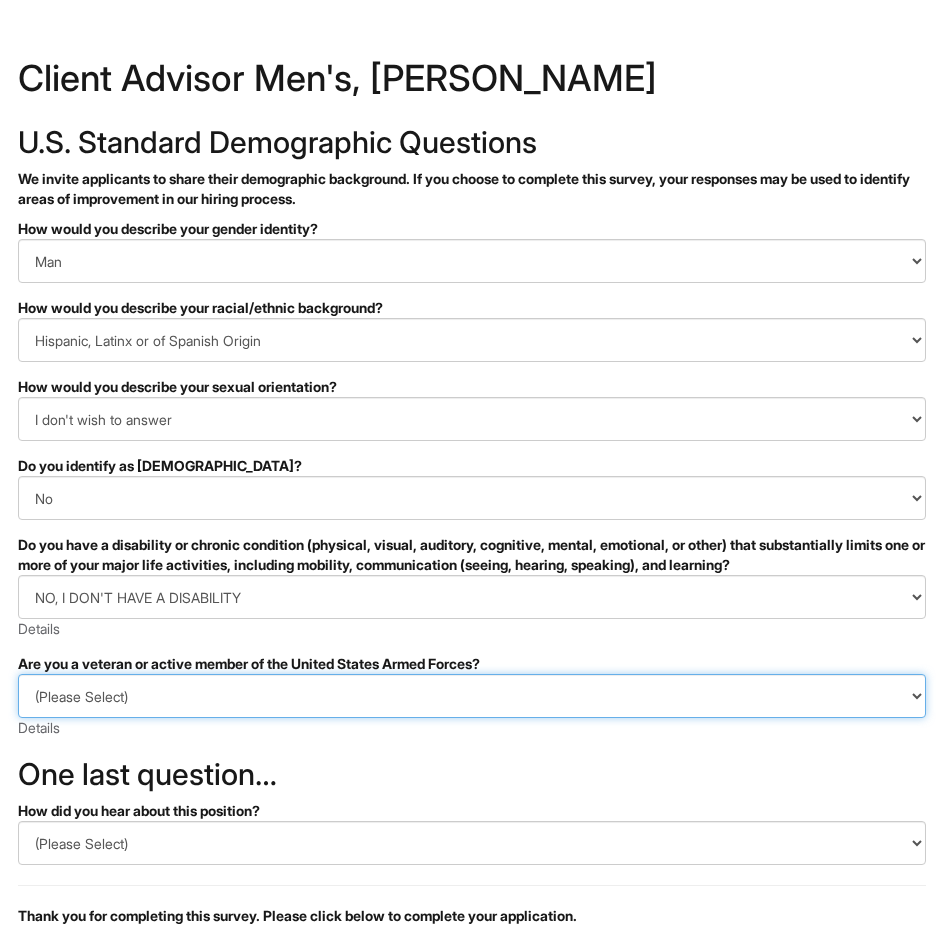 drag, startPoint x: 135, startPoint y: 704, endPoint x: 140, endPoint y: 716, distance: 13 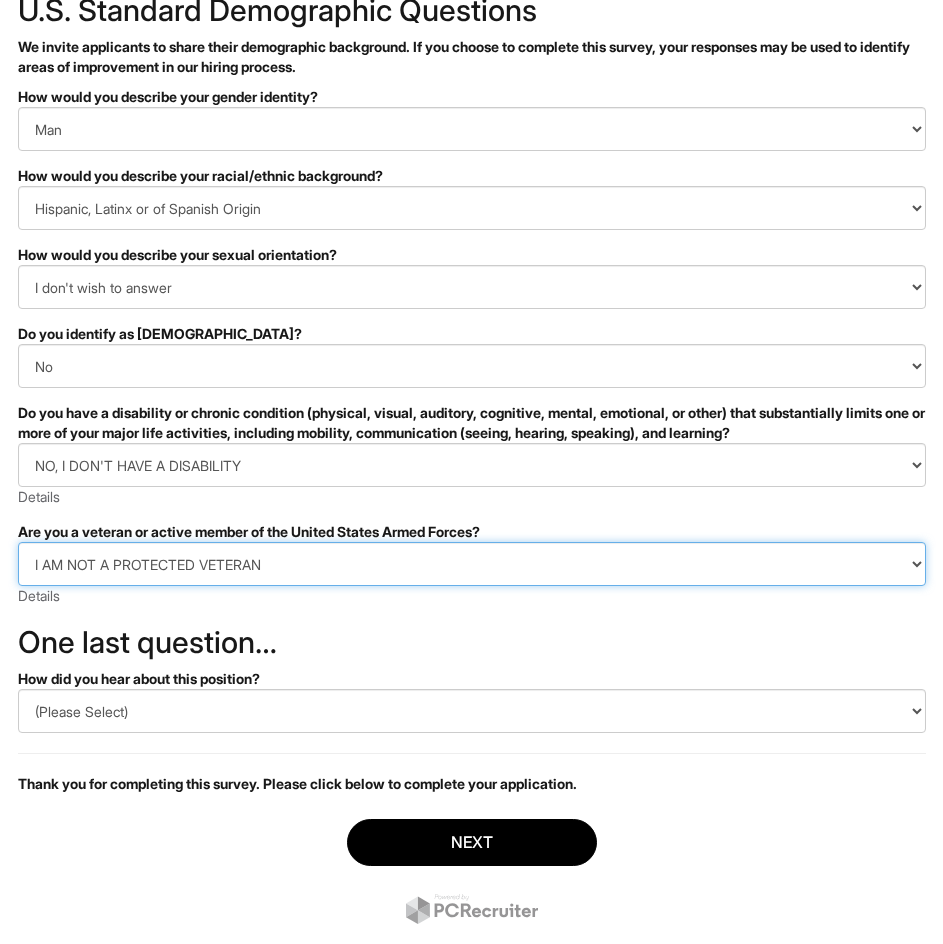 scroll, scrollTop: 182, scrollLeft: 0, axis: vertical 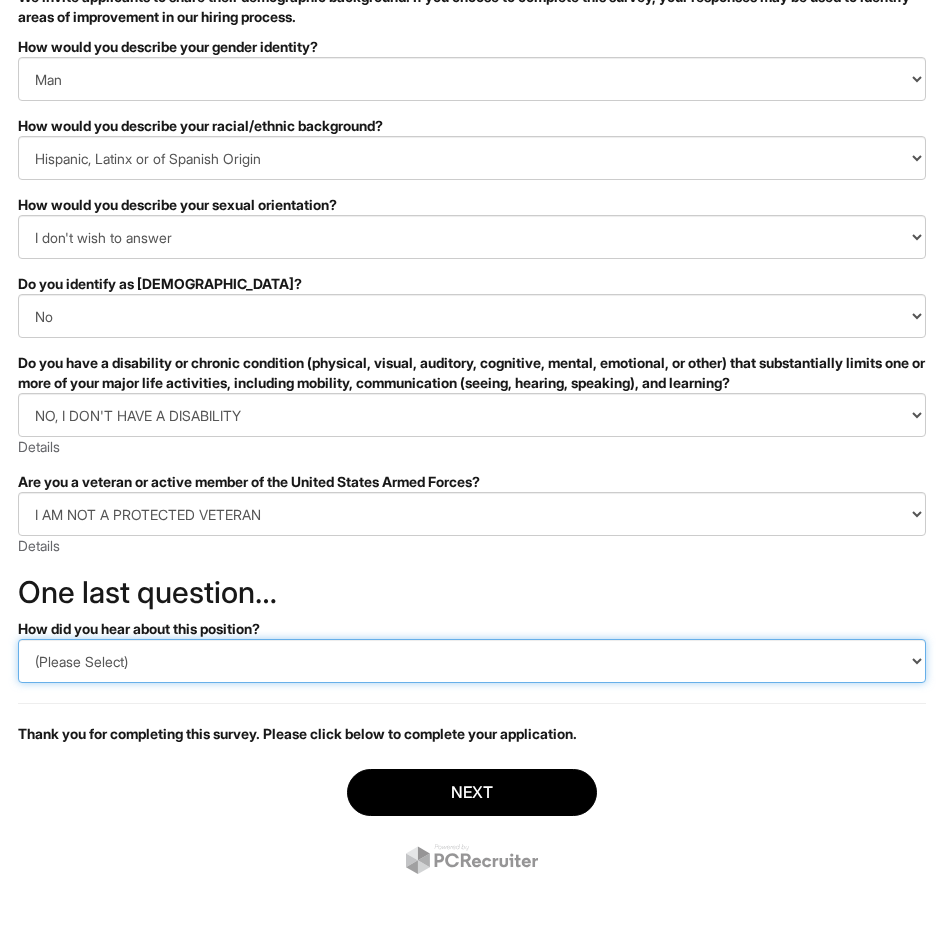 drag, startPoint x: 137, startPoint y: 664, endPoint x: 142, endPoint y: 683, distance: 19.646883 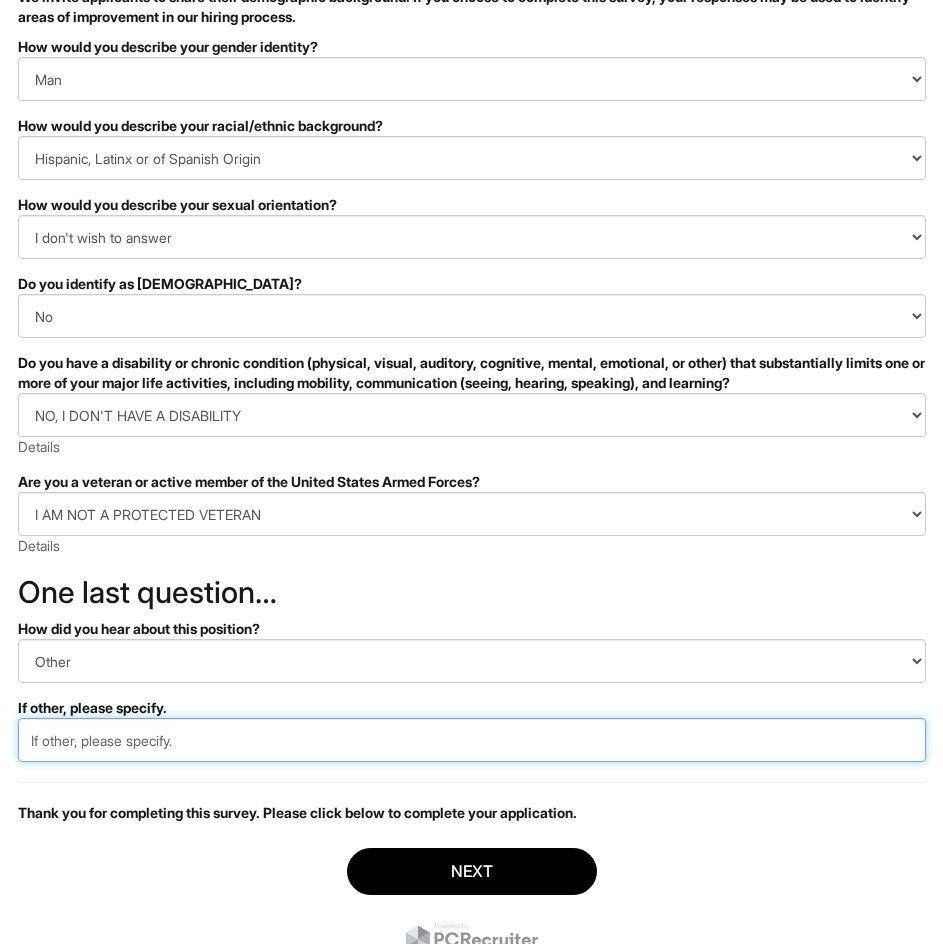 click at bounding box center (472, 740) 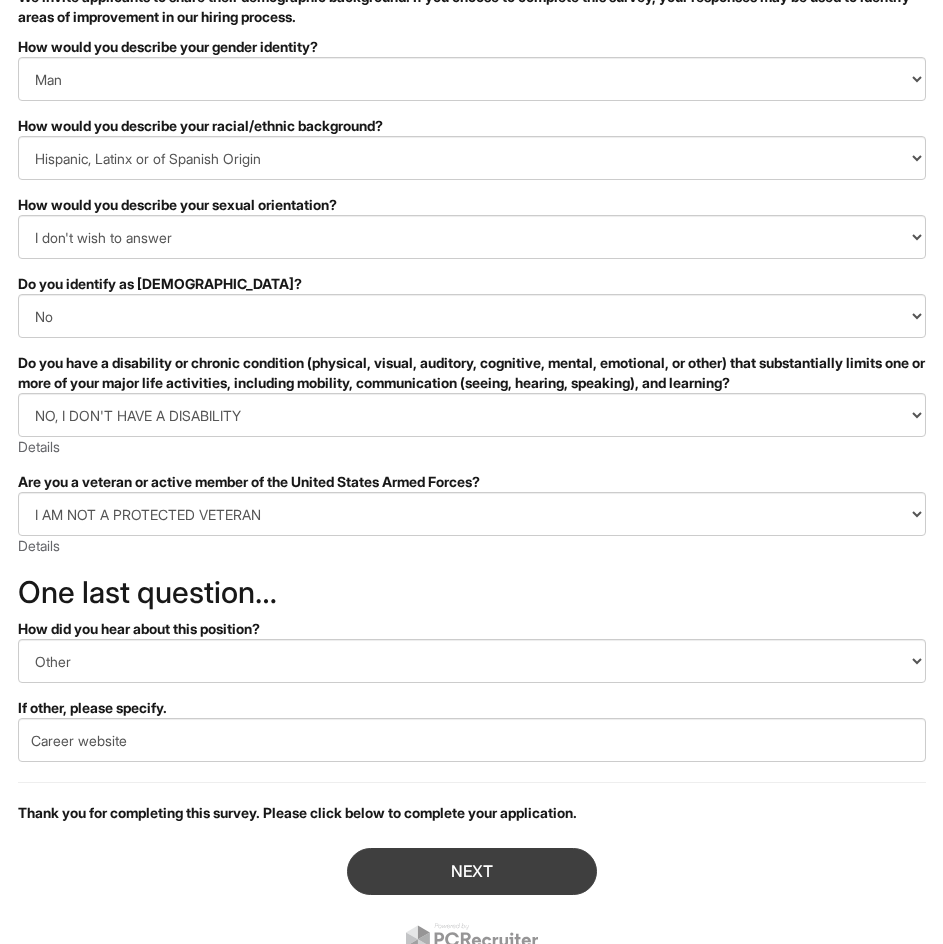drag, startPoint x: 432, startPoint y: 840, endPoint x: 434, endPoint y: 857, distance: 17.117243 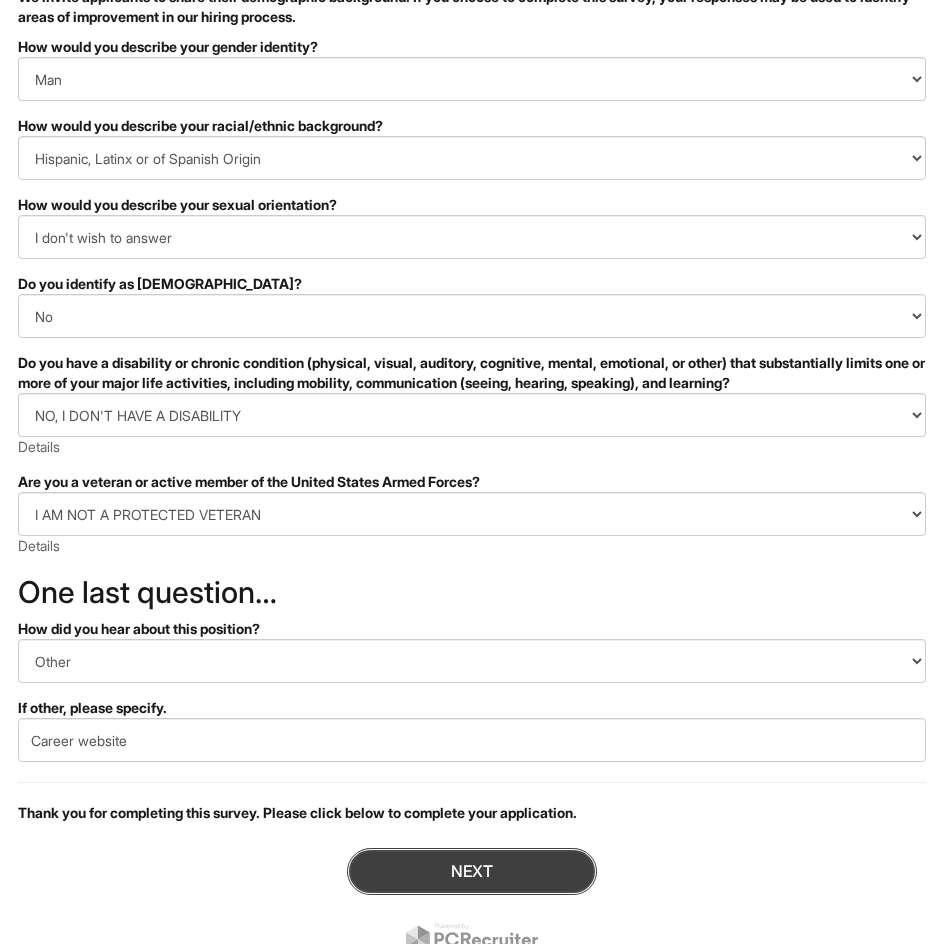 click on "Next" at bounding box center (472, 871) 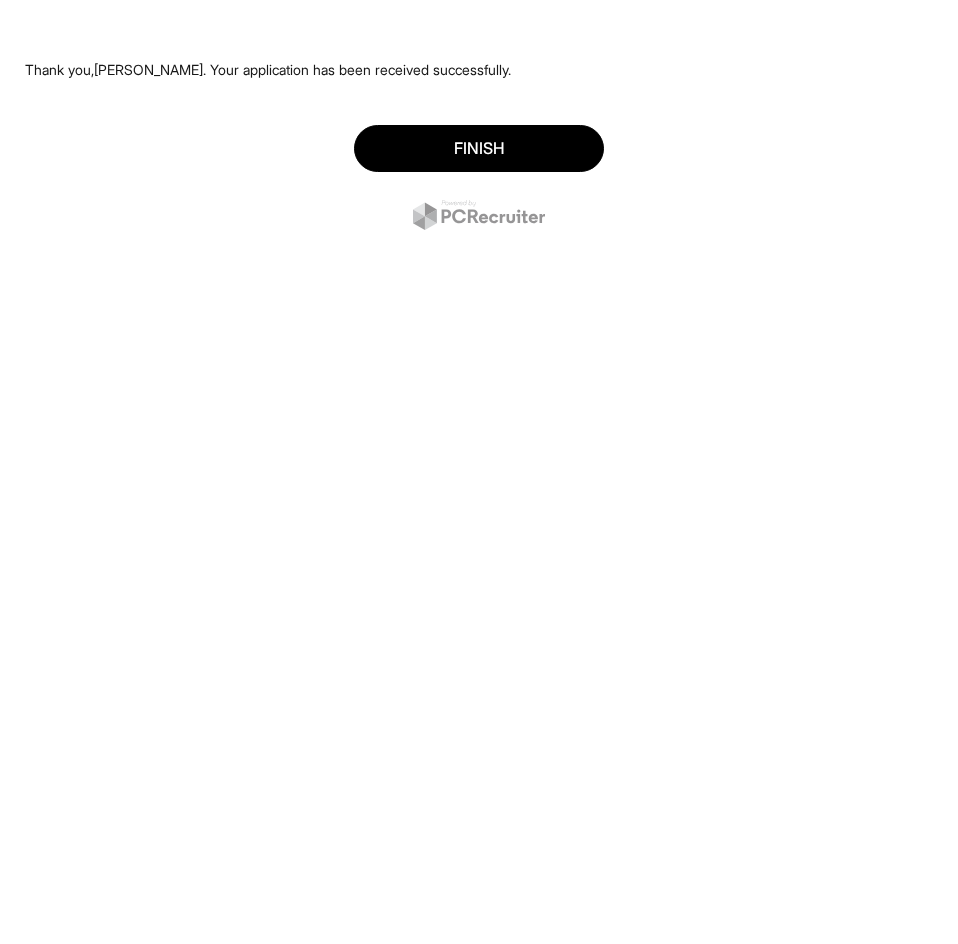 scroll, scrollTop: 0, scrollLeft: 0, axis: both 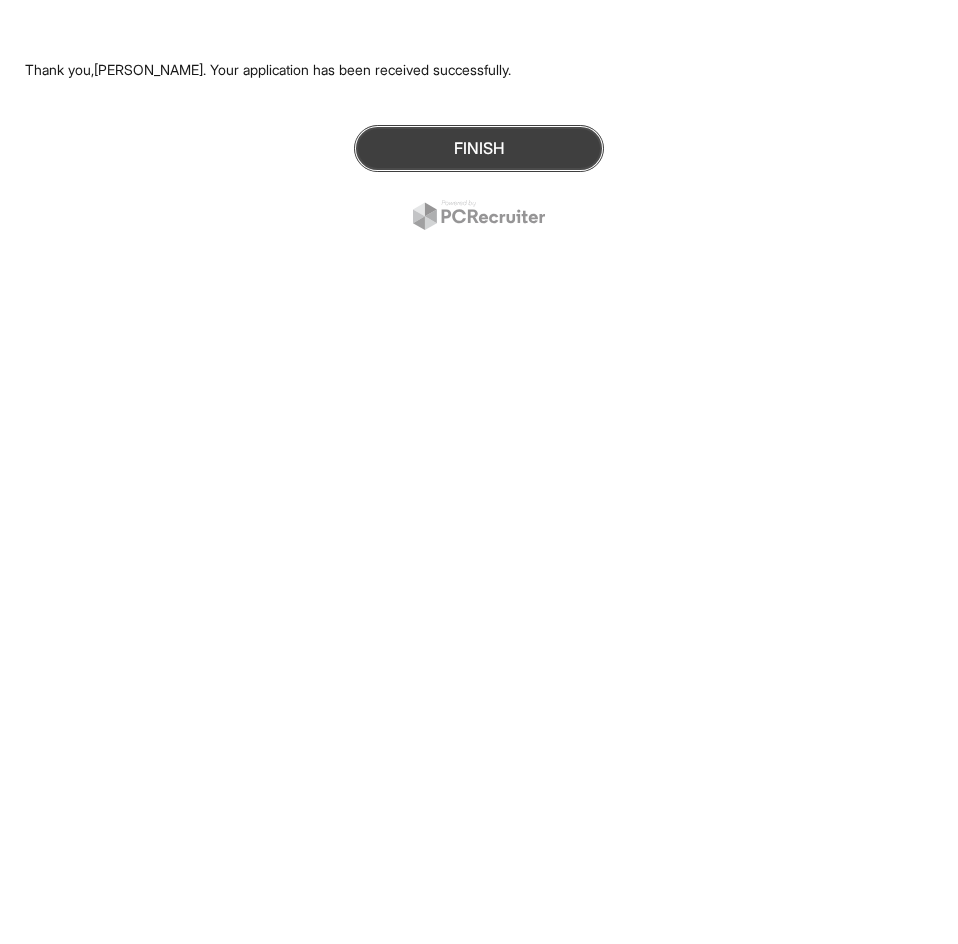 click on "Finish" at bounding box center [479, 148] 